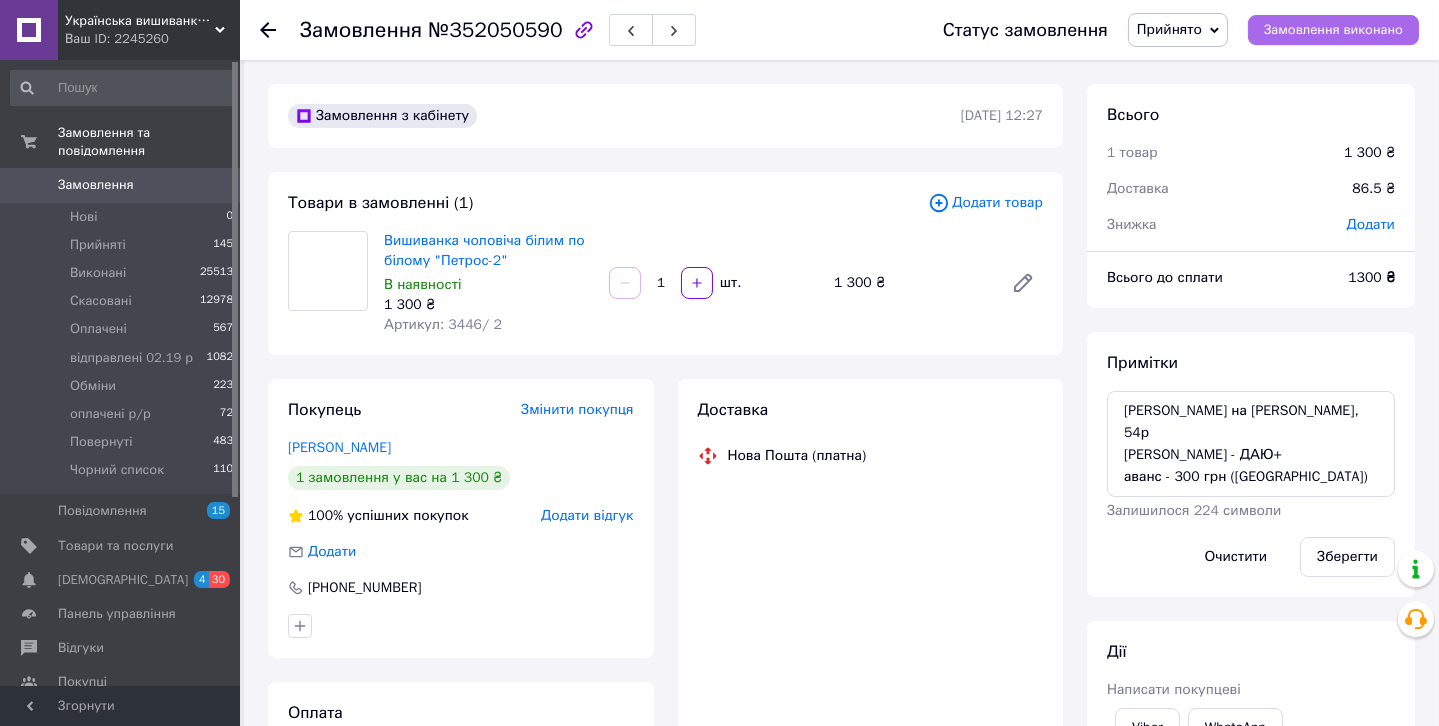 scroll, scrollTop: 265, scrollLeft: 0, axis: vertical 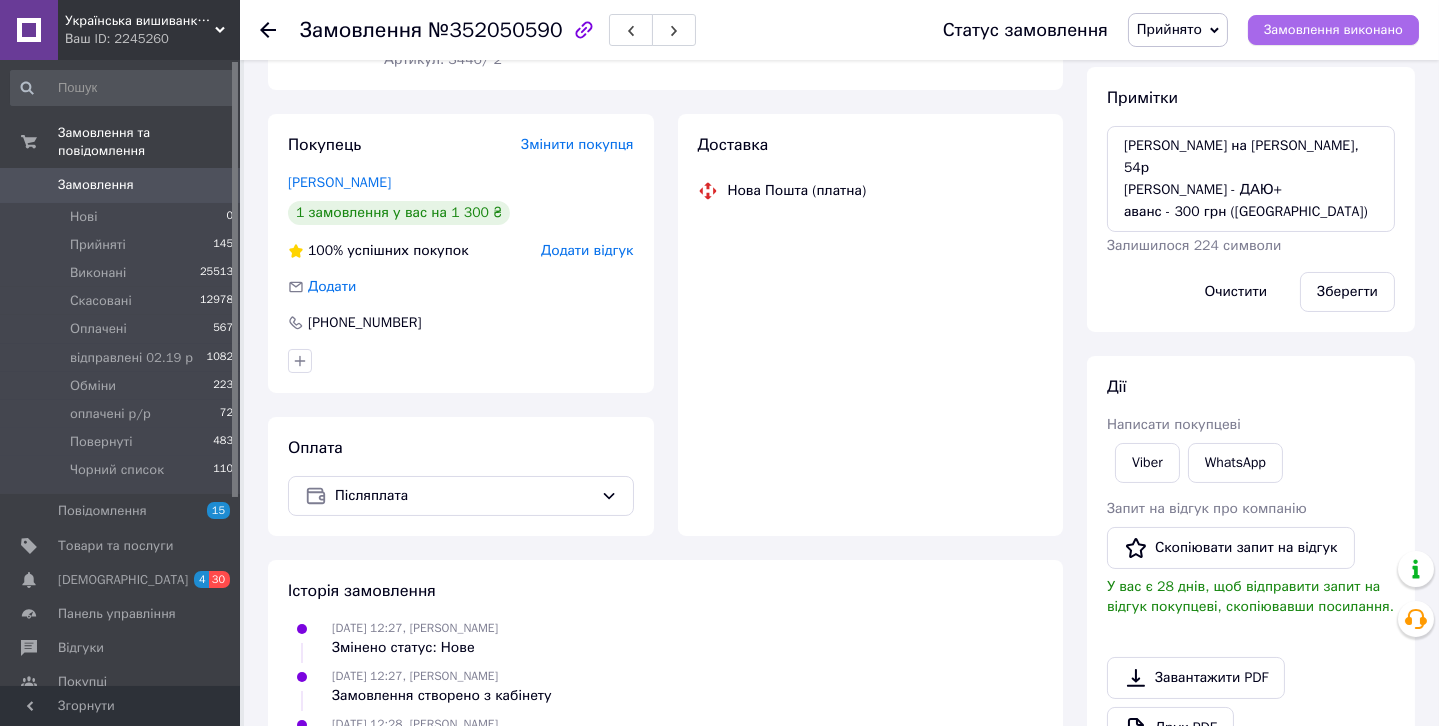 click on "Замовлення виконано" at bounding box center [1333, 30] 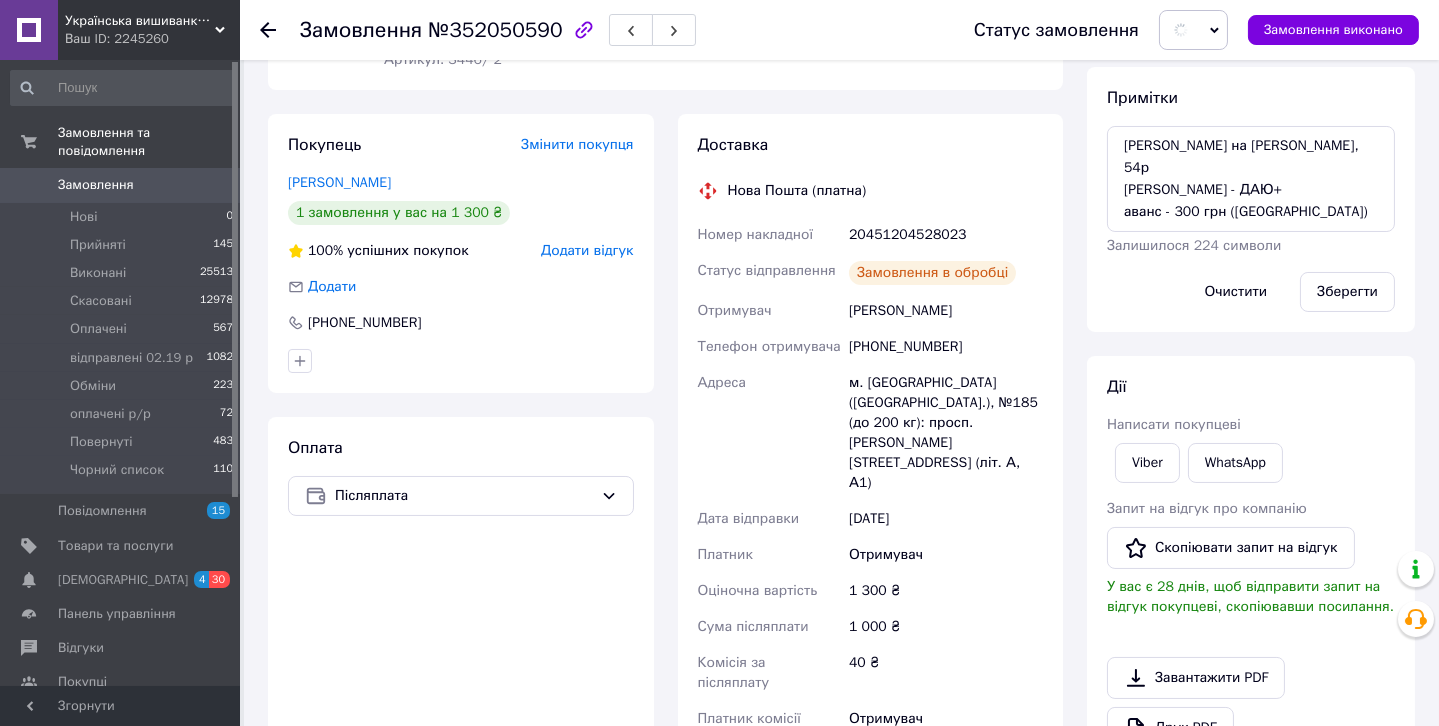 click on "Замовлення" at bounding box center [96, 185] 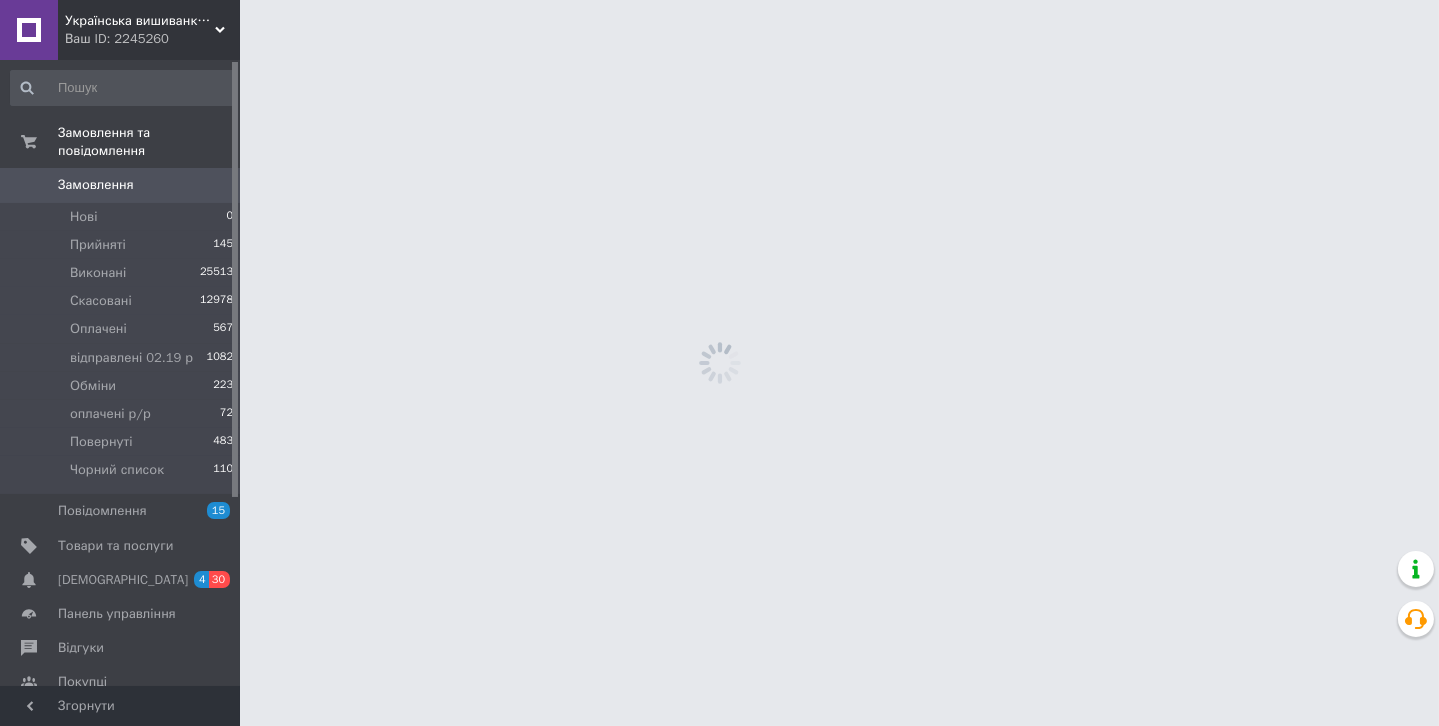scroll, scrollTop: 0, scrollLeft: 0, axis: both 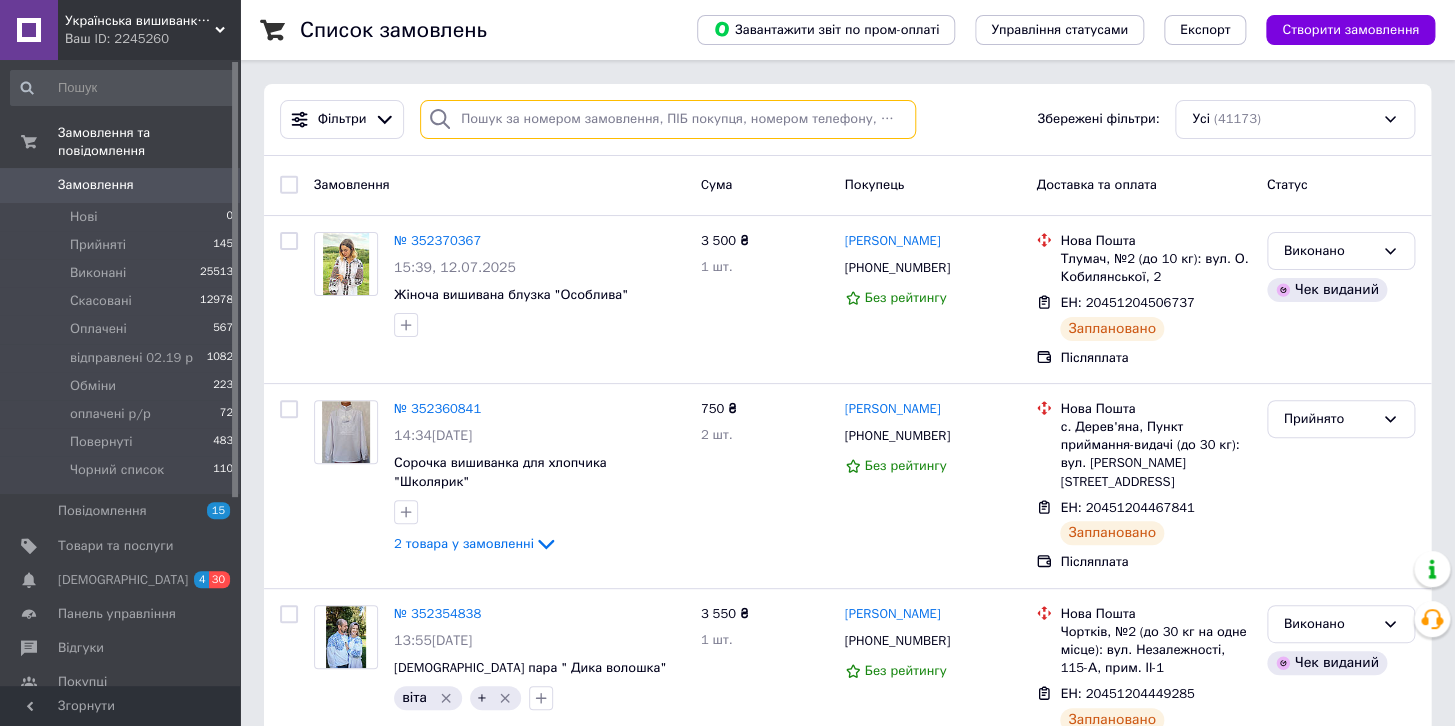 click at bounding box center (668, 119) 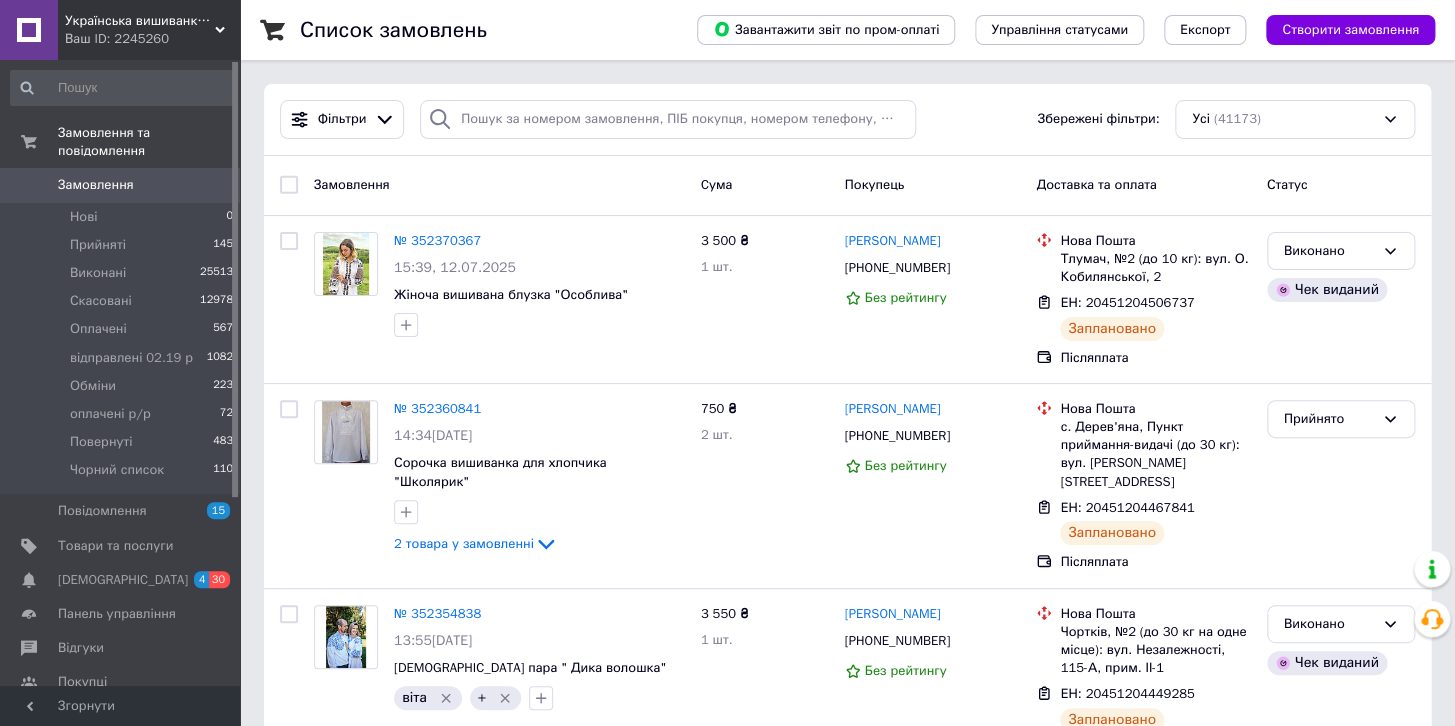 click on "Статус замовлення № 352050590 успішно змінено!" at bounding box center [868, 88] 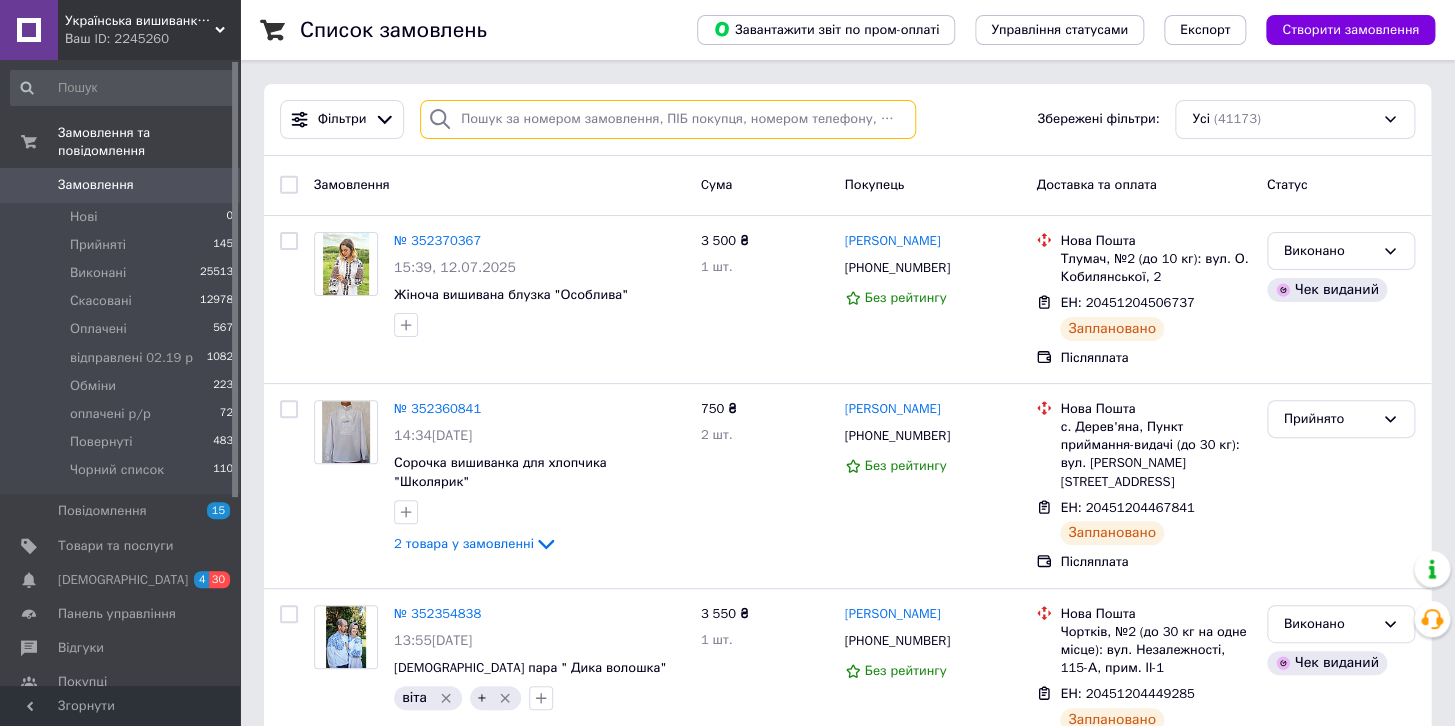 click at bounding box center [668, 119] 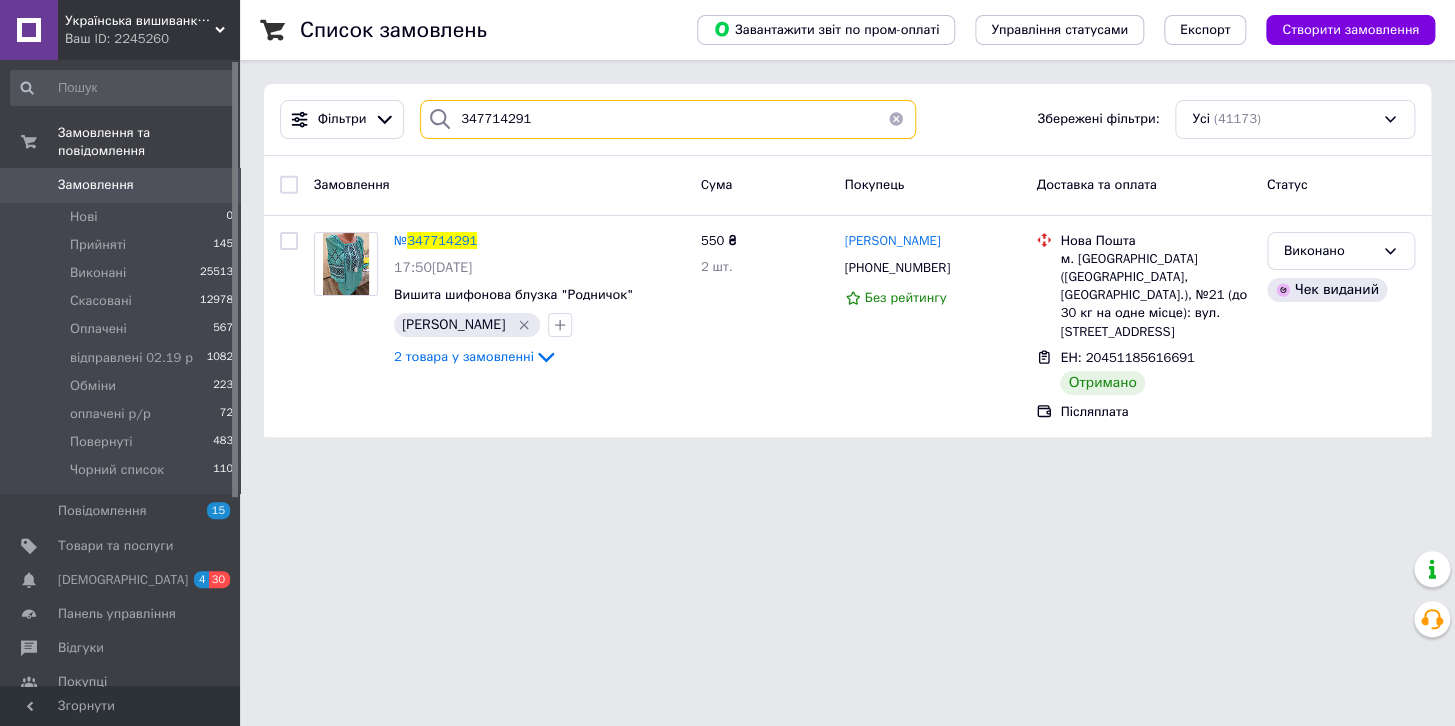 type on "347714291" 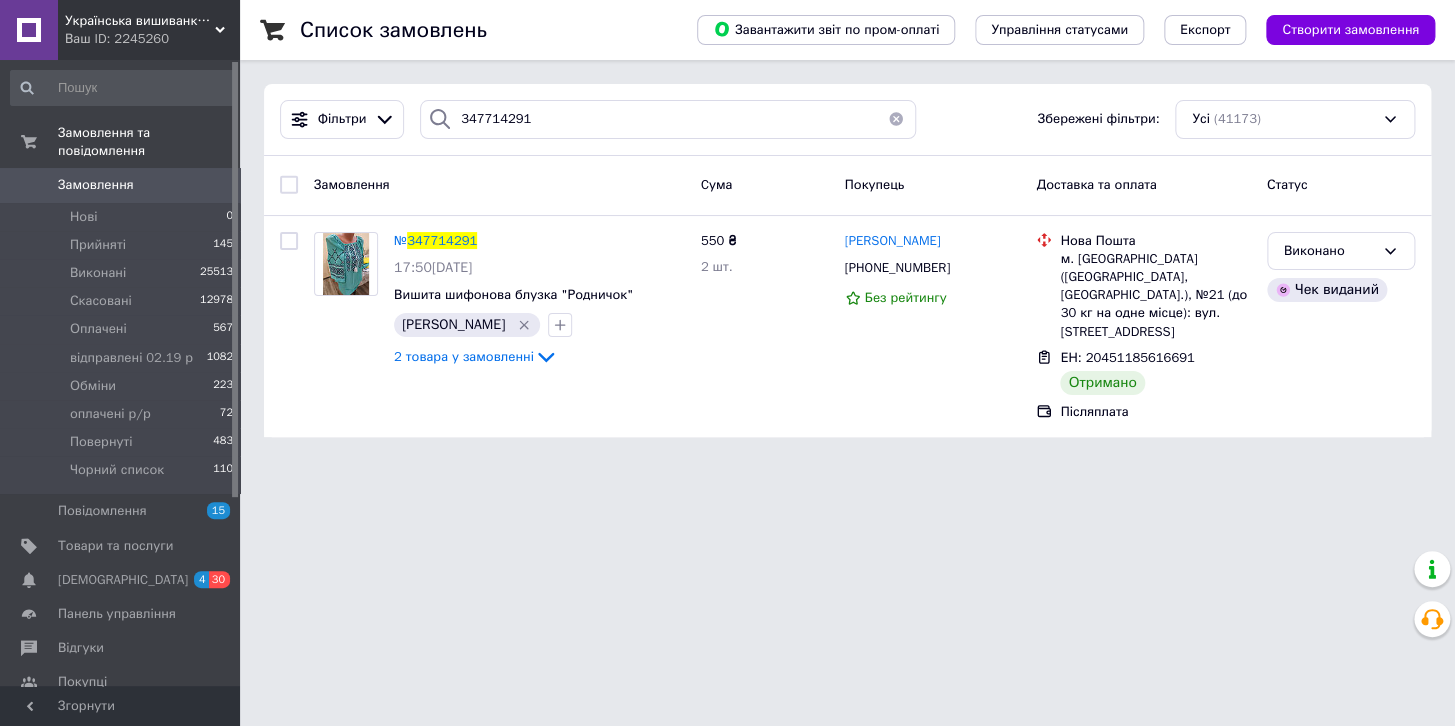 click on "Замовлення" at bounding box center (96, 185) 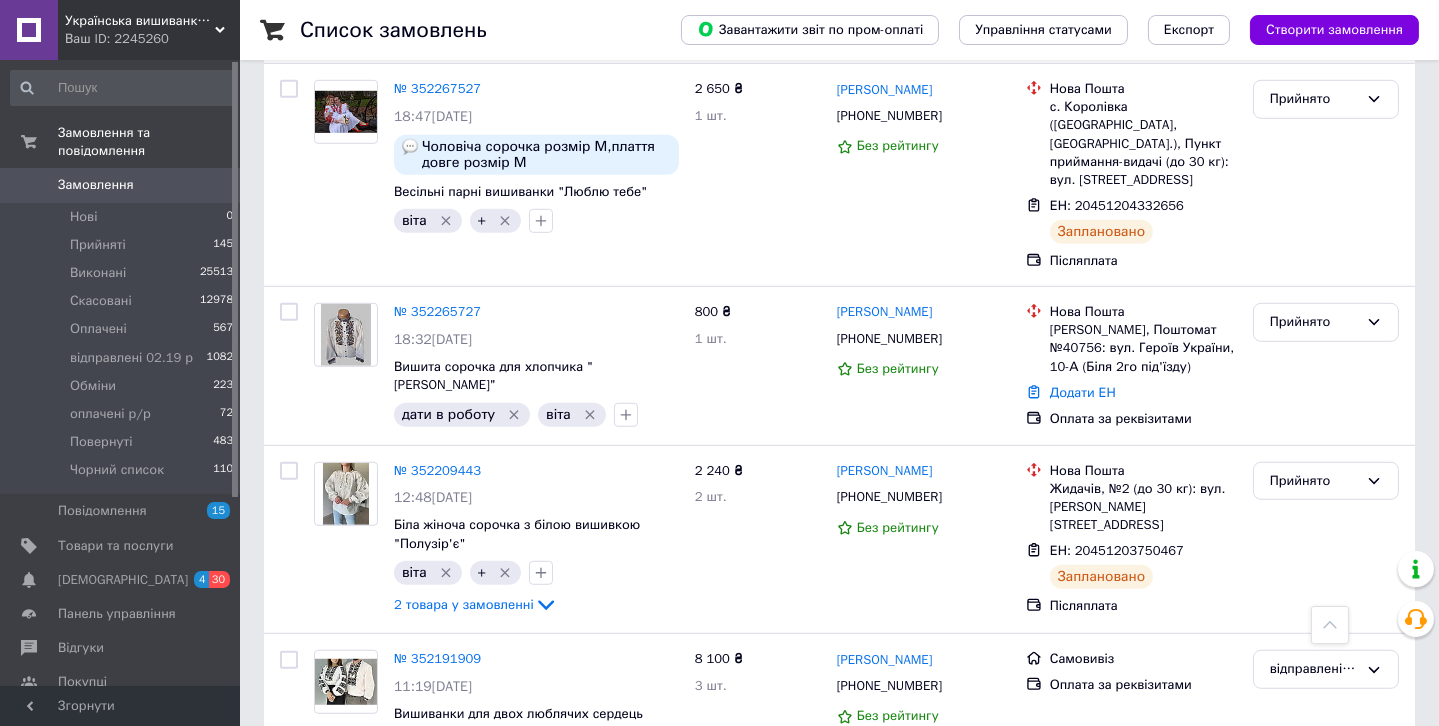 scroll, scrollTop: 2900, scrollLeft: 0, axis: vertical 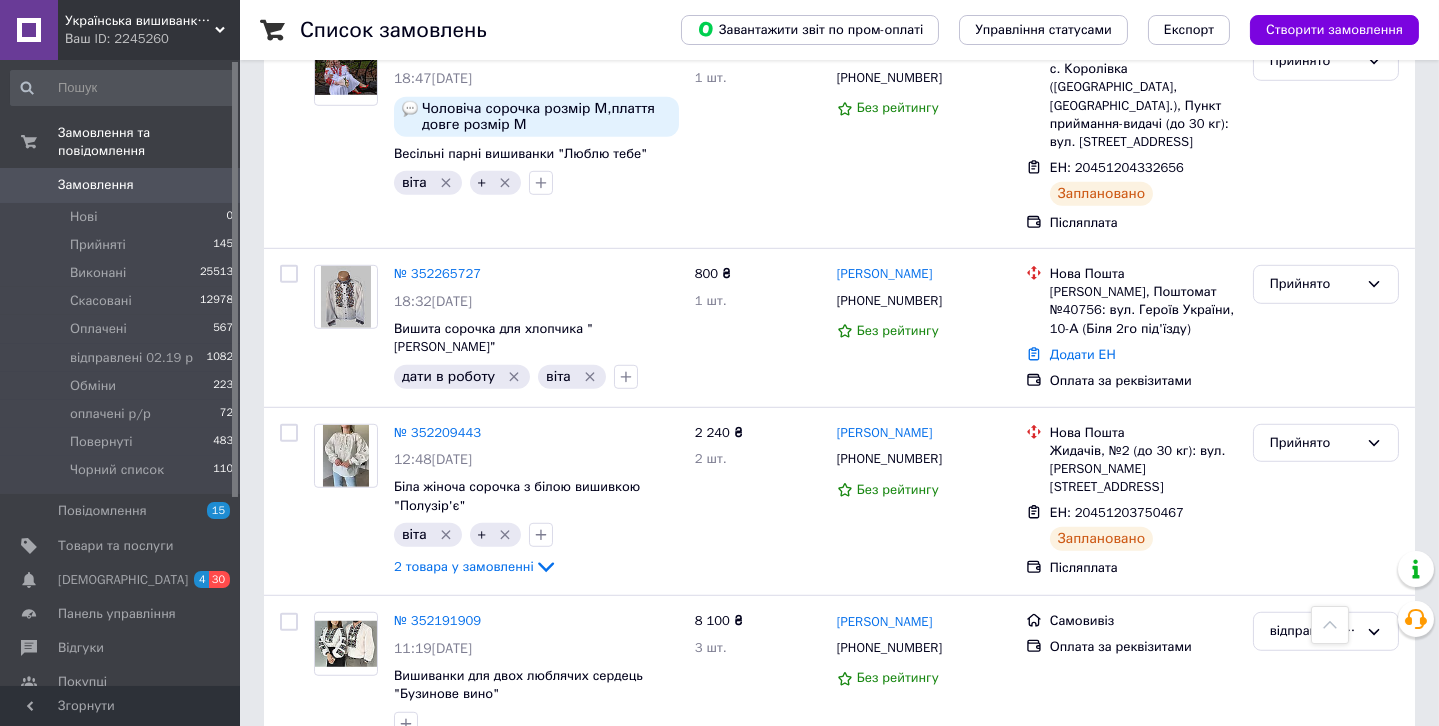 click on "2" at bounding box center (327, 829) 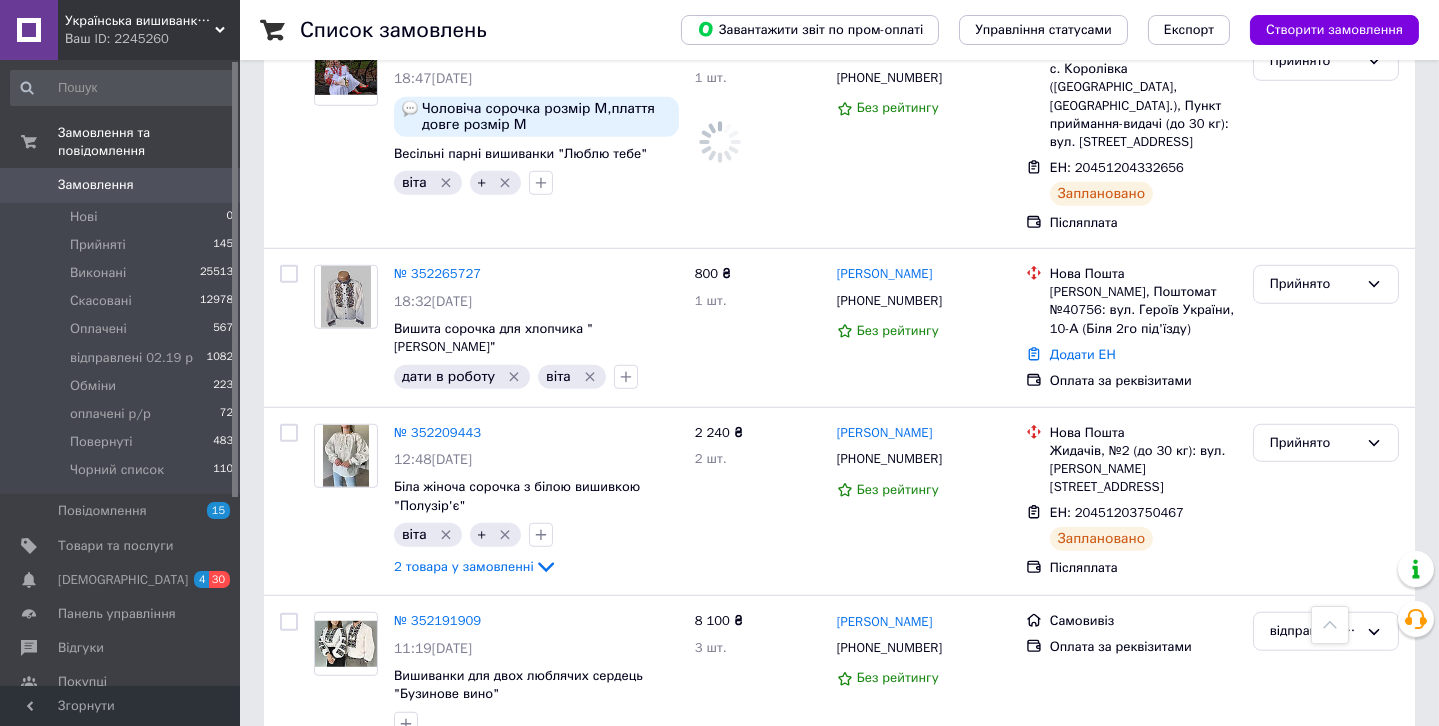 scroll, scrollTop: 0, scrollLeft: 0, axis: both 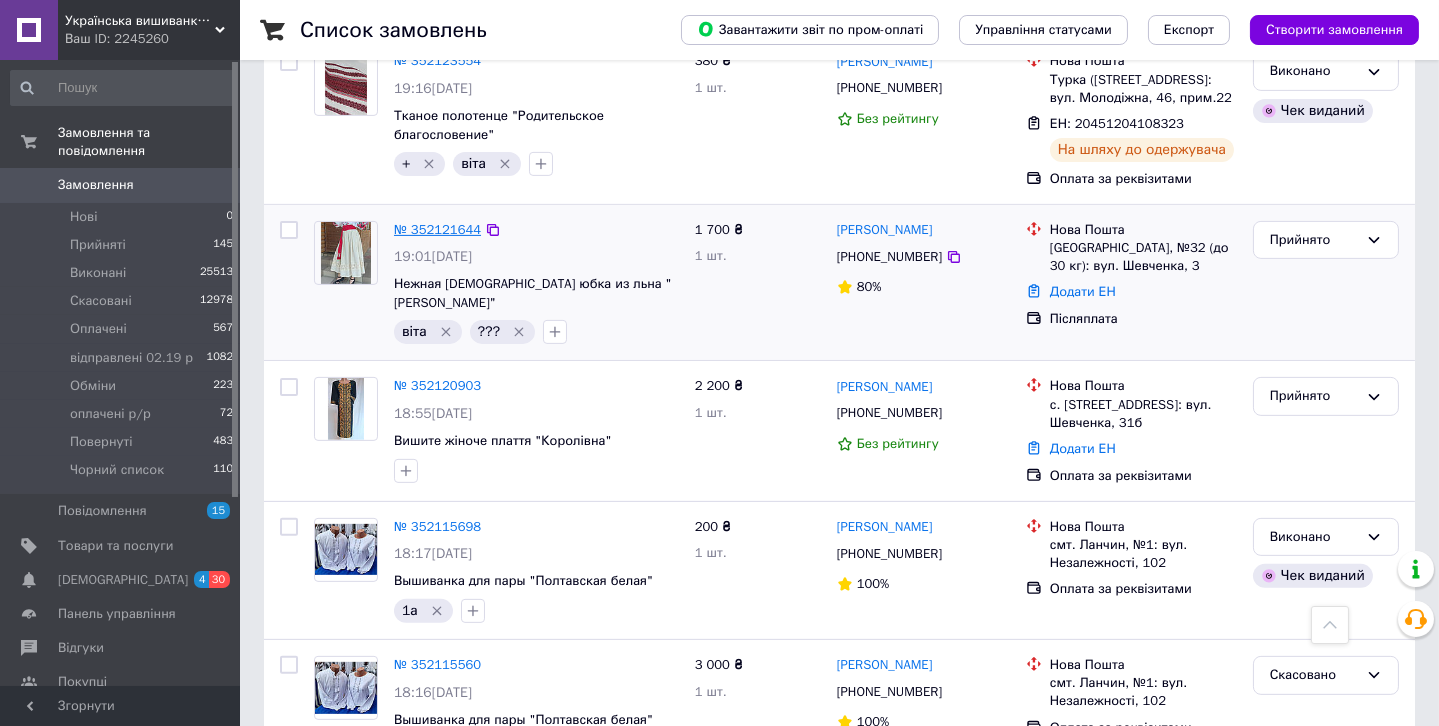 click on "№ 352121644" at bounding box center (437, 229) 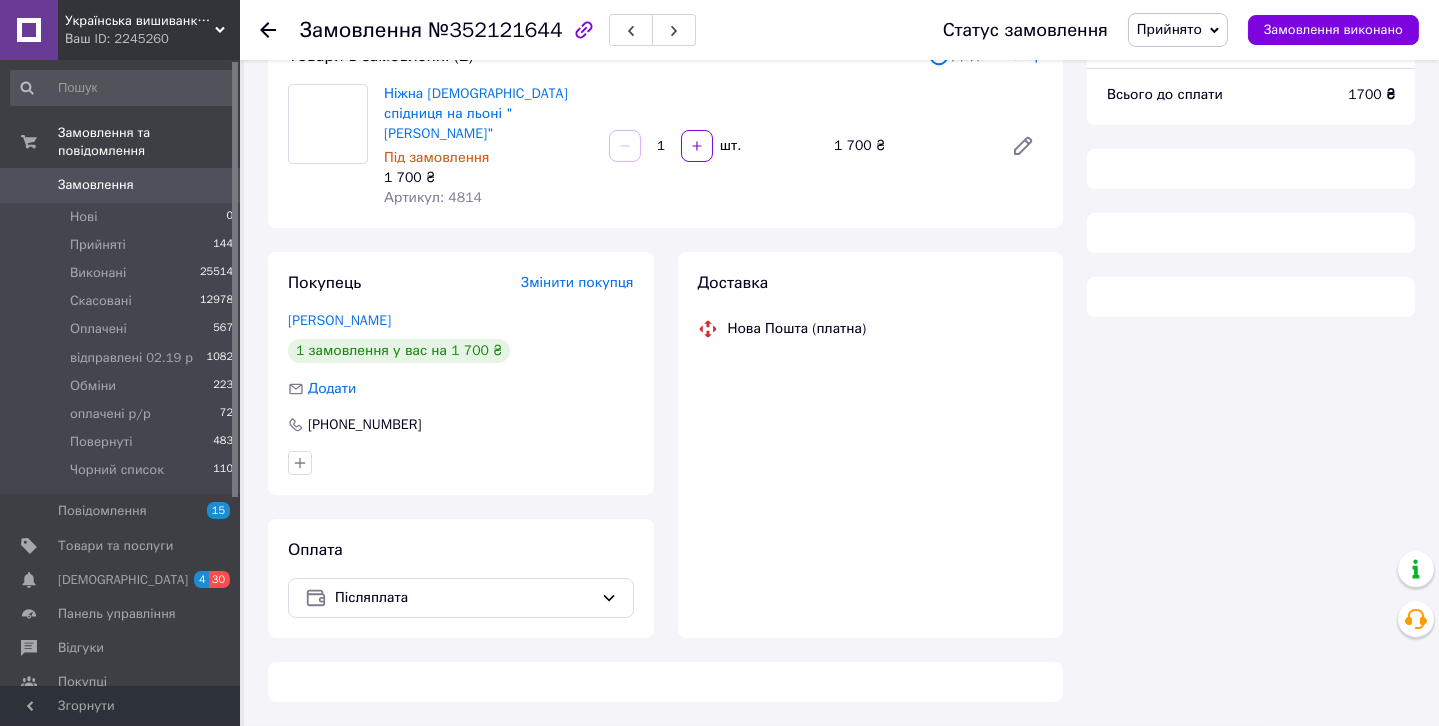 scroll, scrollTop: 125, scrollLeft: 0, axis: vertical 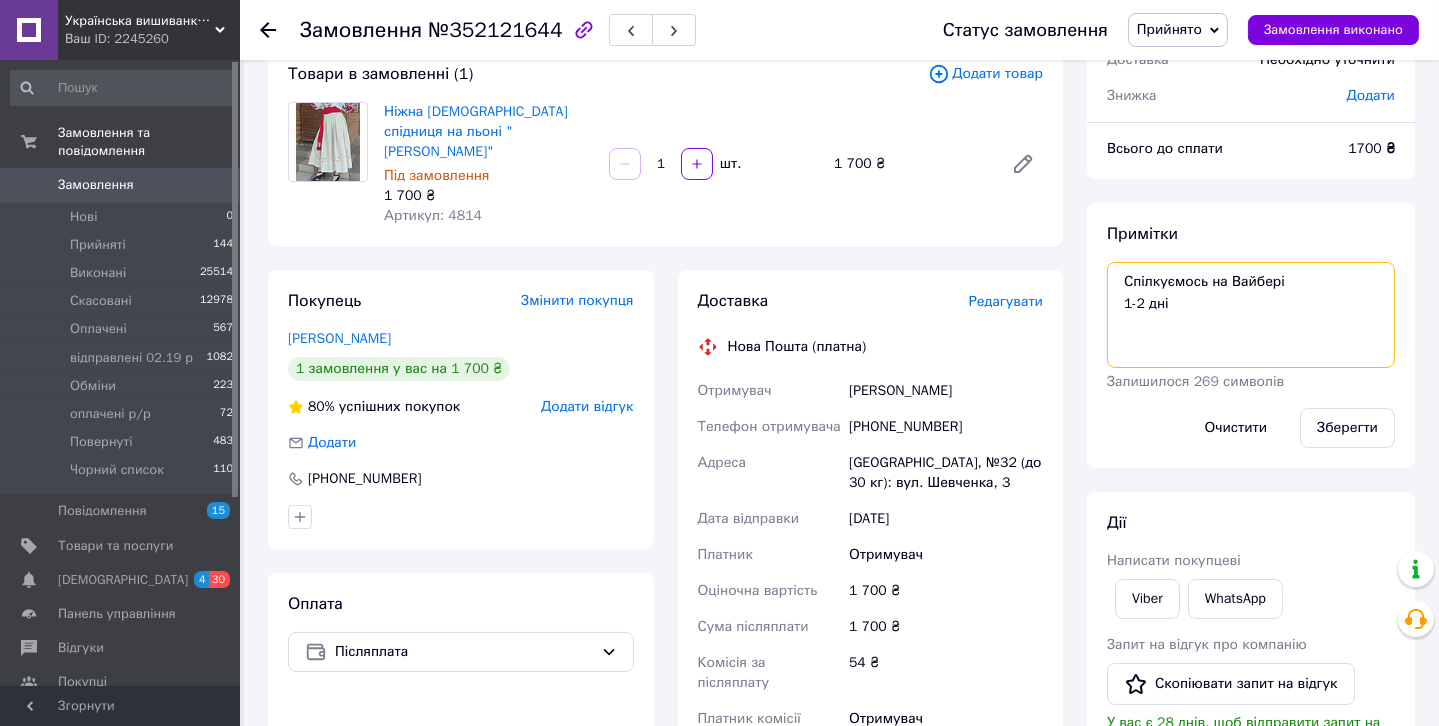 click on "Спілкуємось на Вайбері
1-2 дні" at bounding box center [1251, 315] 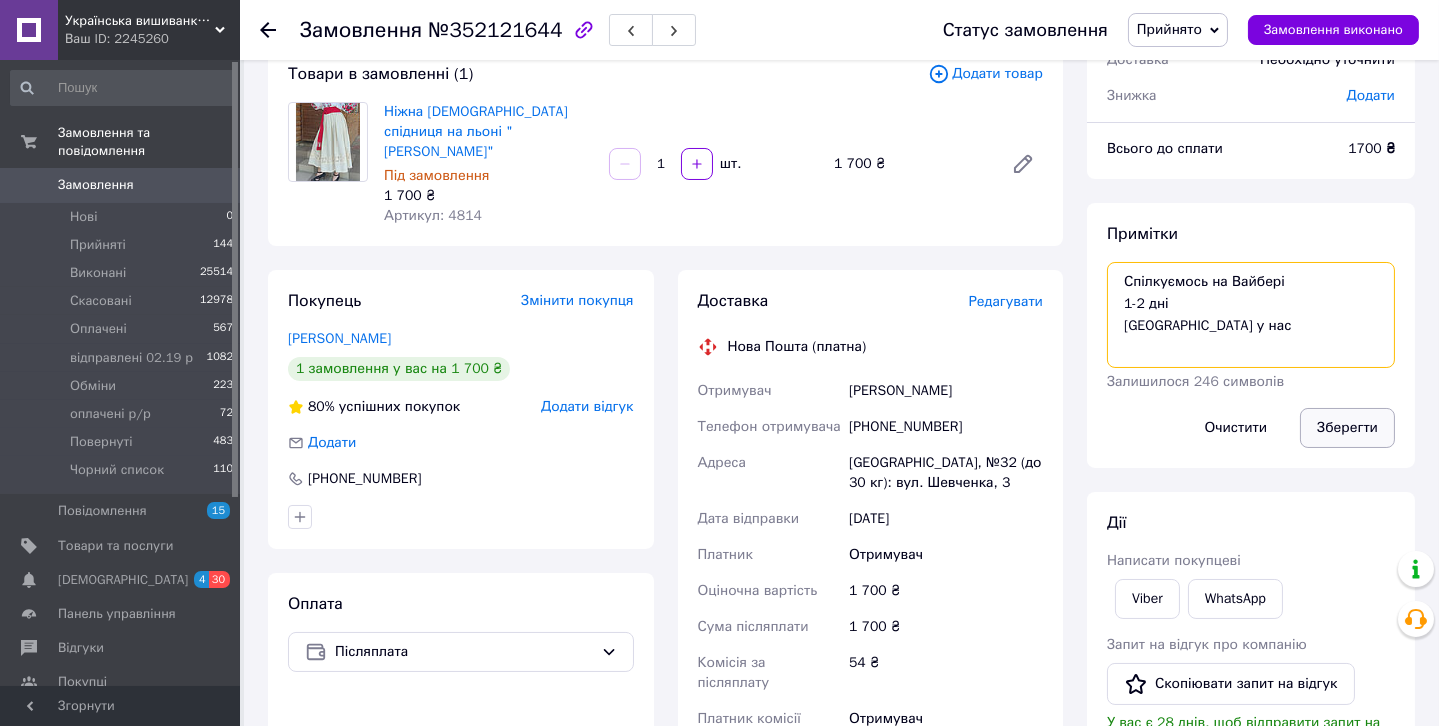 type on "Спілкуємось на Вайбері
1-2 дні
Розмір - М
Забере у нас" 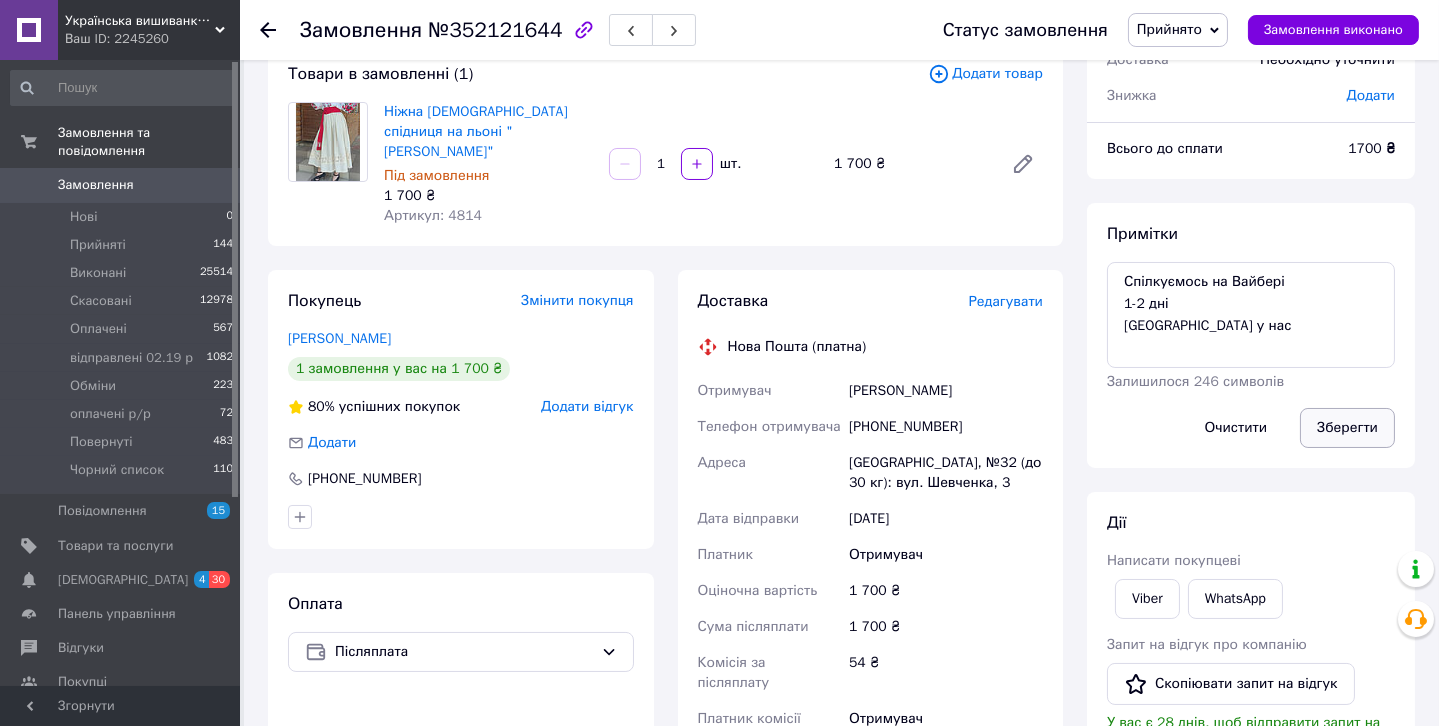 click on "Зберегти" at bounding box center [1347, 428] 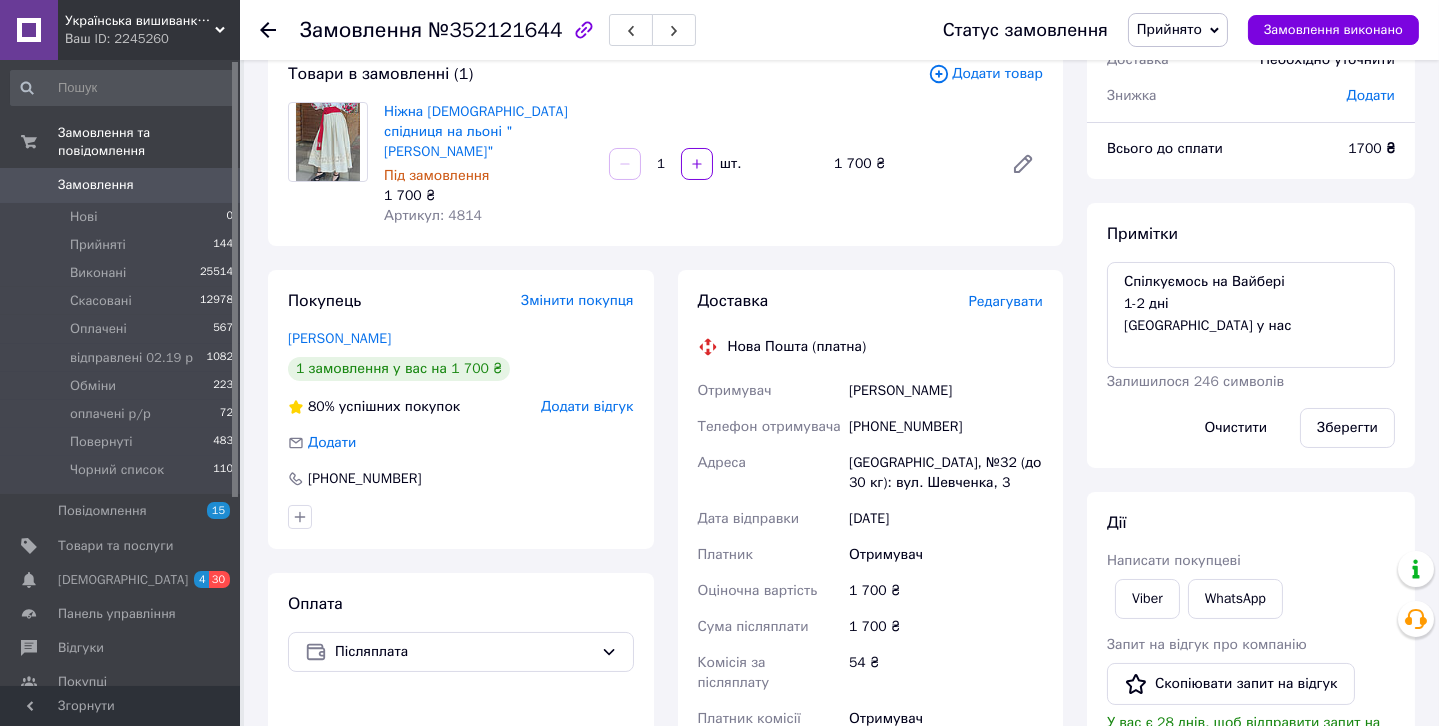 scroll, scrollTop: 0, scrollLeft: 0, axis: both 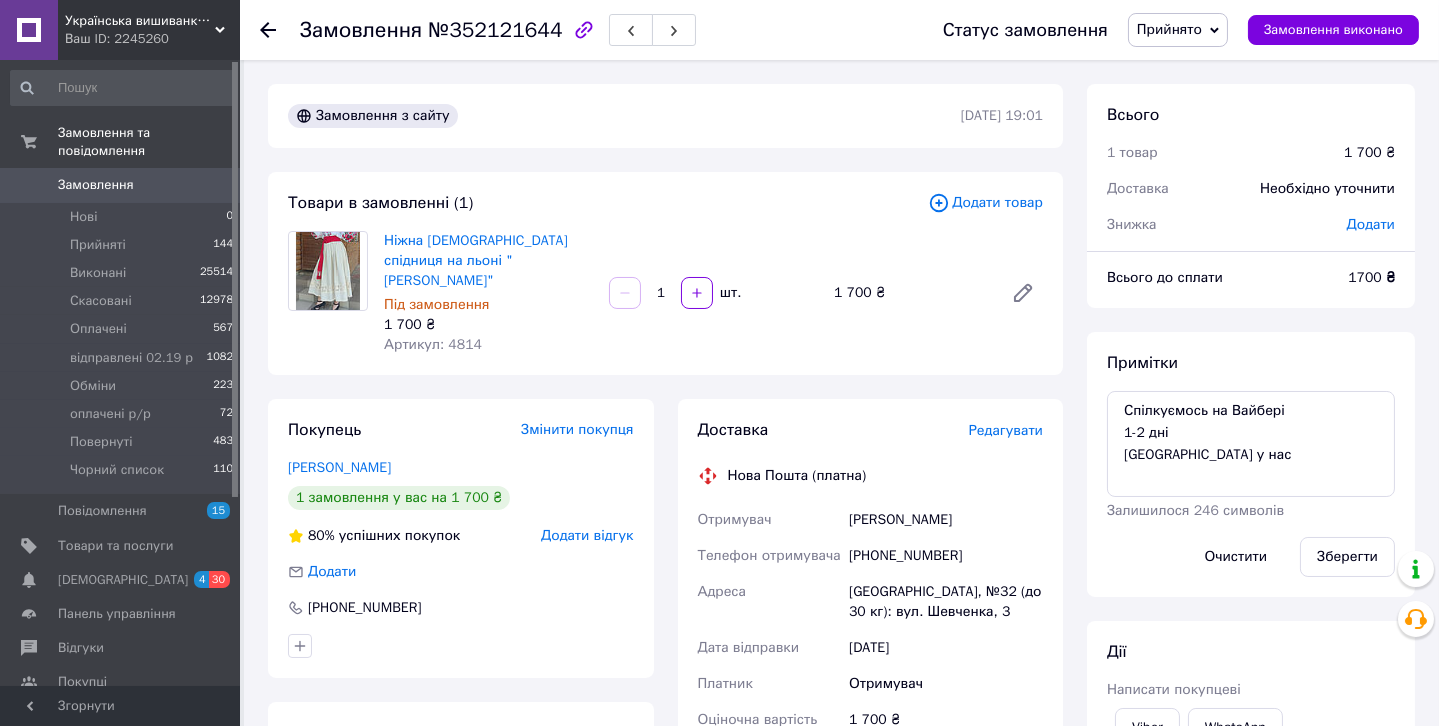 click on "Замовлення" at bounding box center [96, 185] 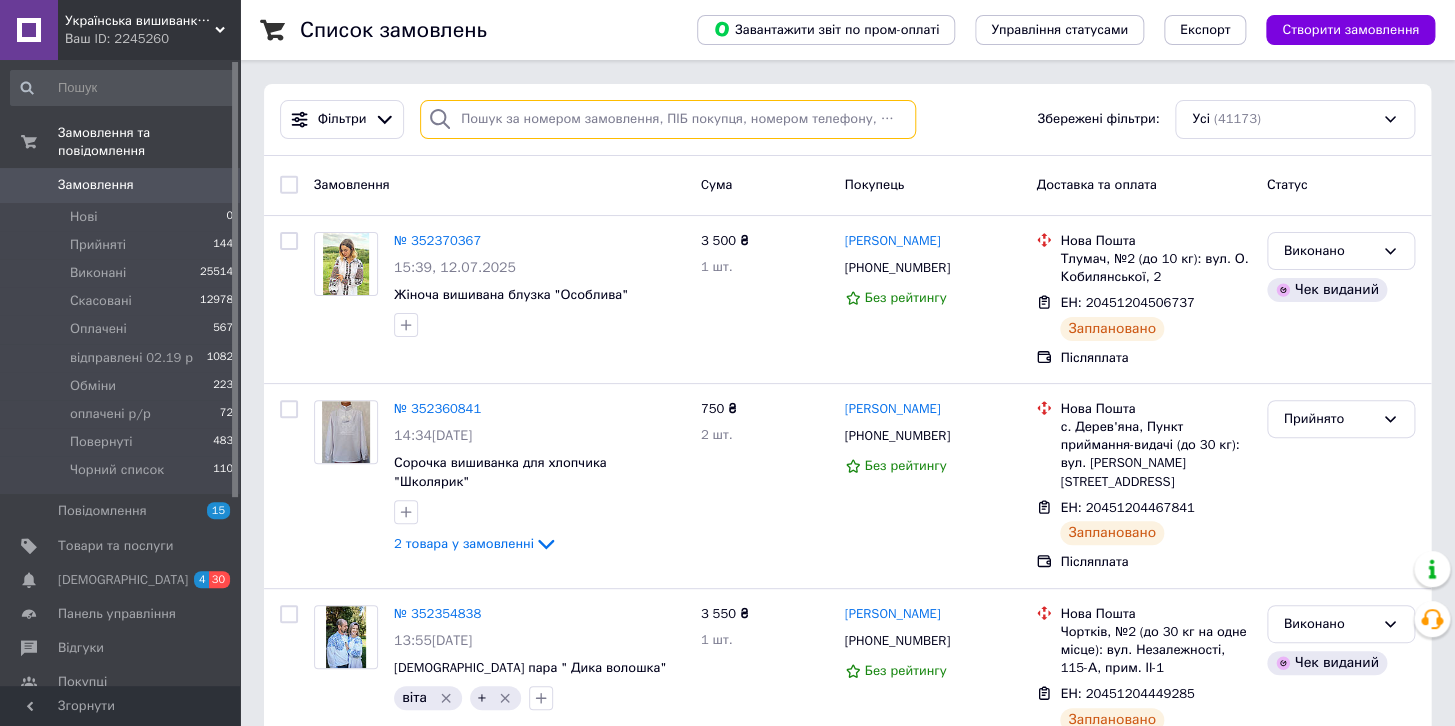 click at bounding box center [668, 119] 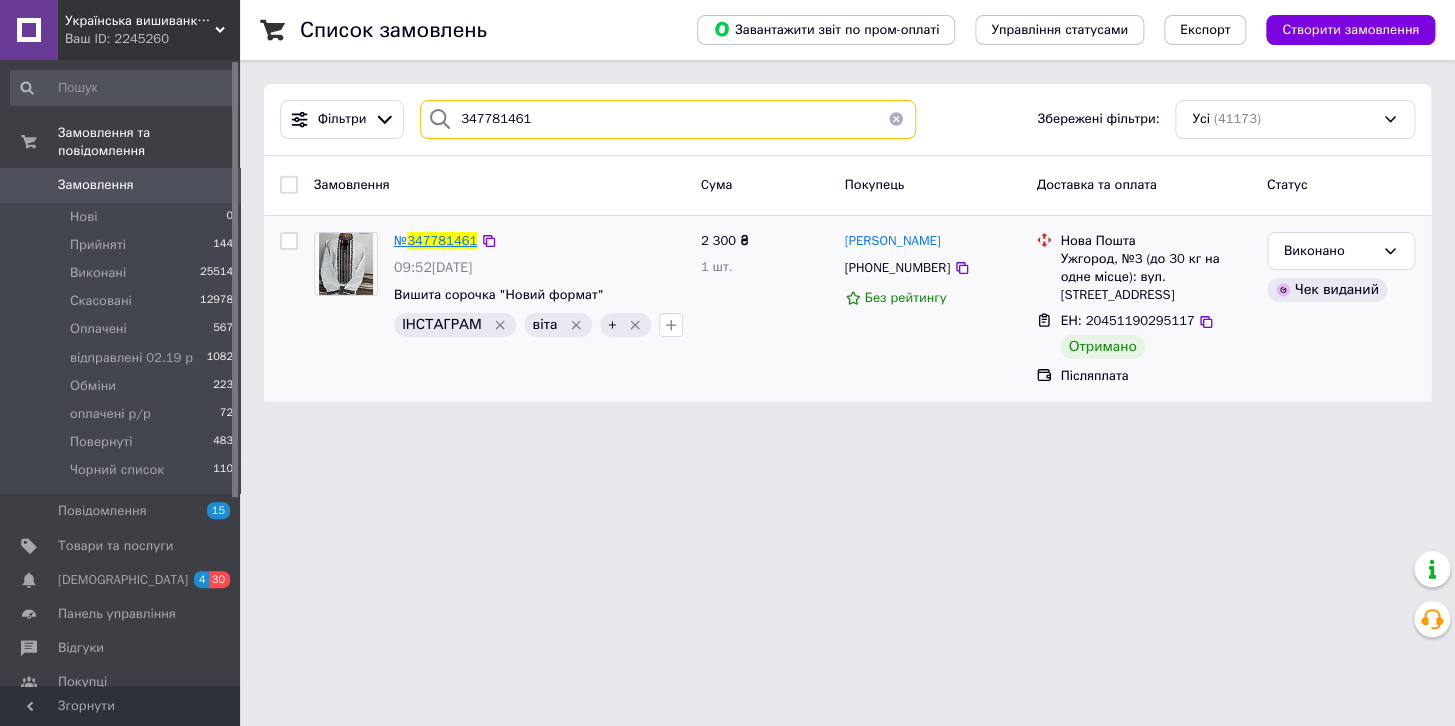 type on "347781461" 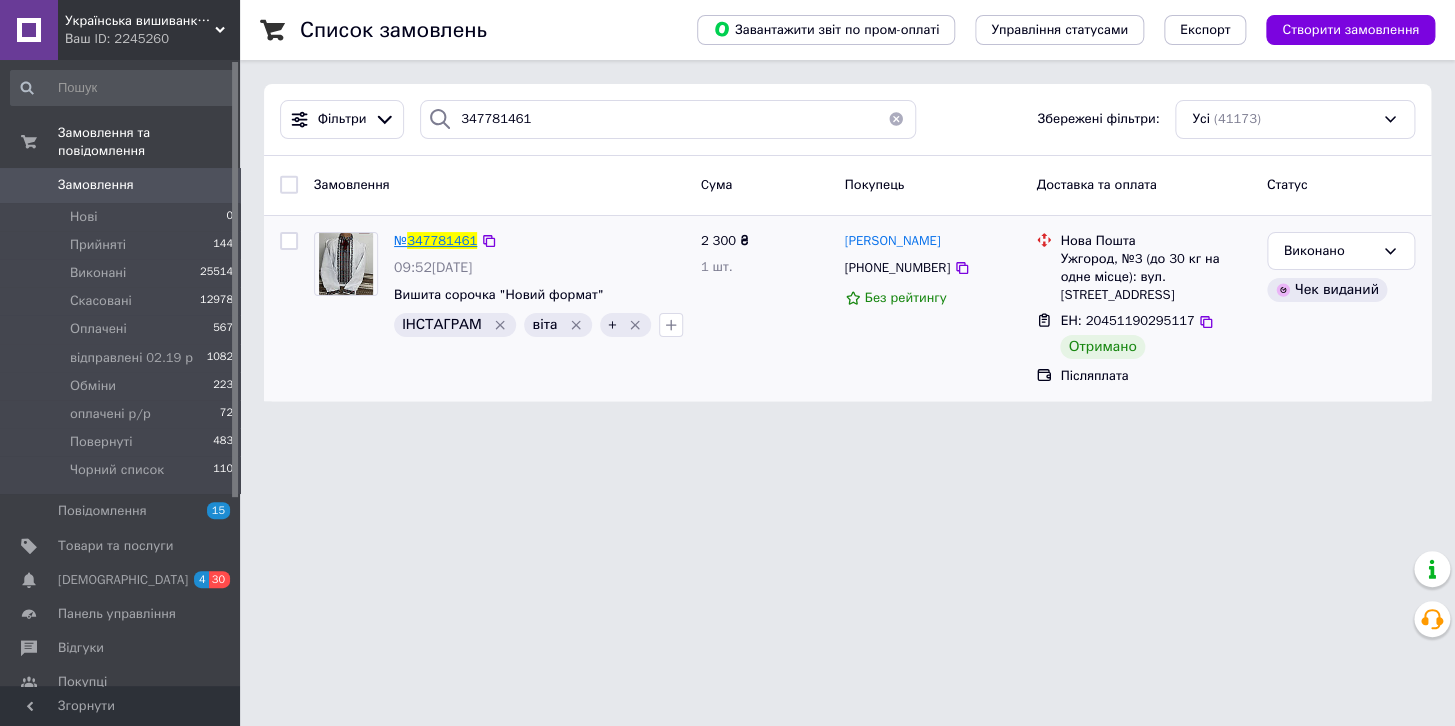 click on "347781461" at bounding box center [442, 240] 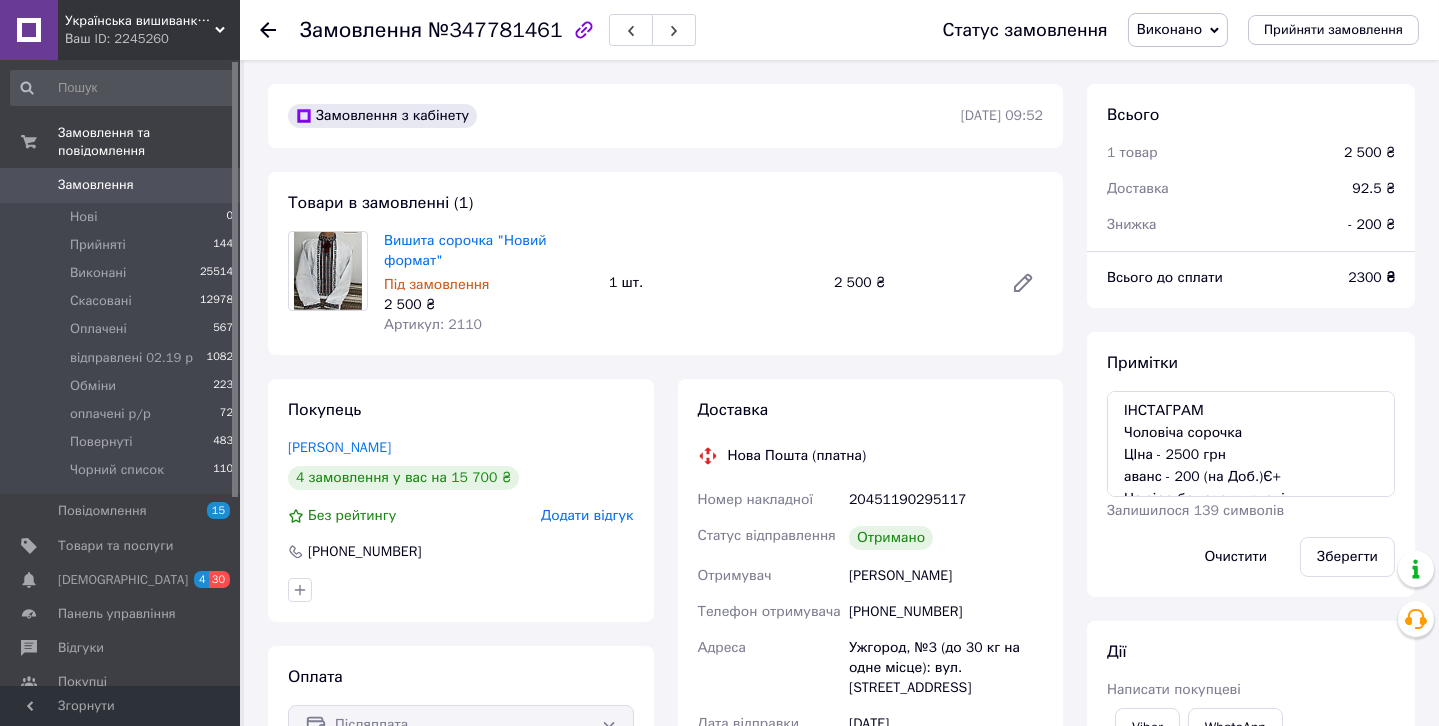 scroll, scrollTop: 61, scrollLeft: 0, axis: vertical 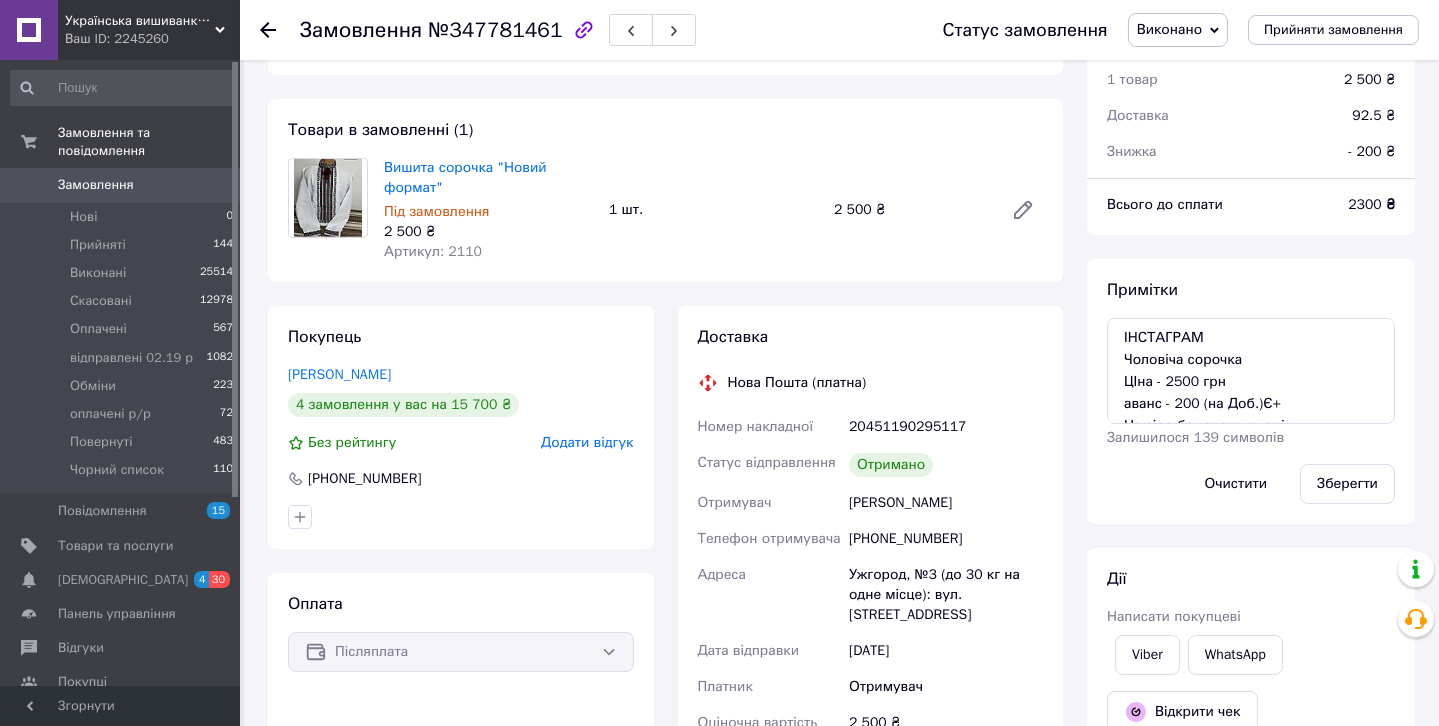 click on "Замовлення" at bounding box center (96, 185) 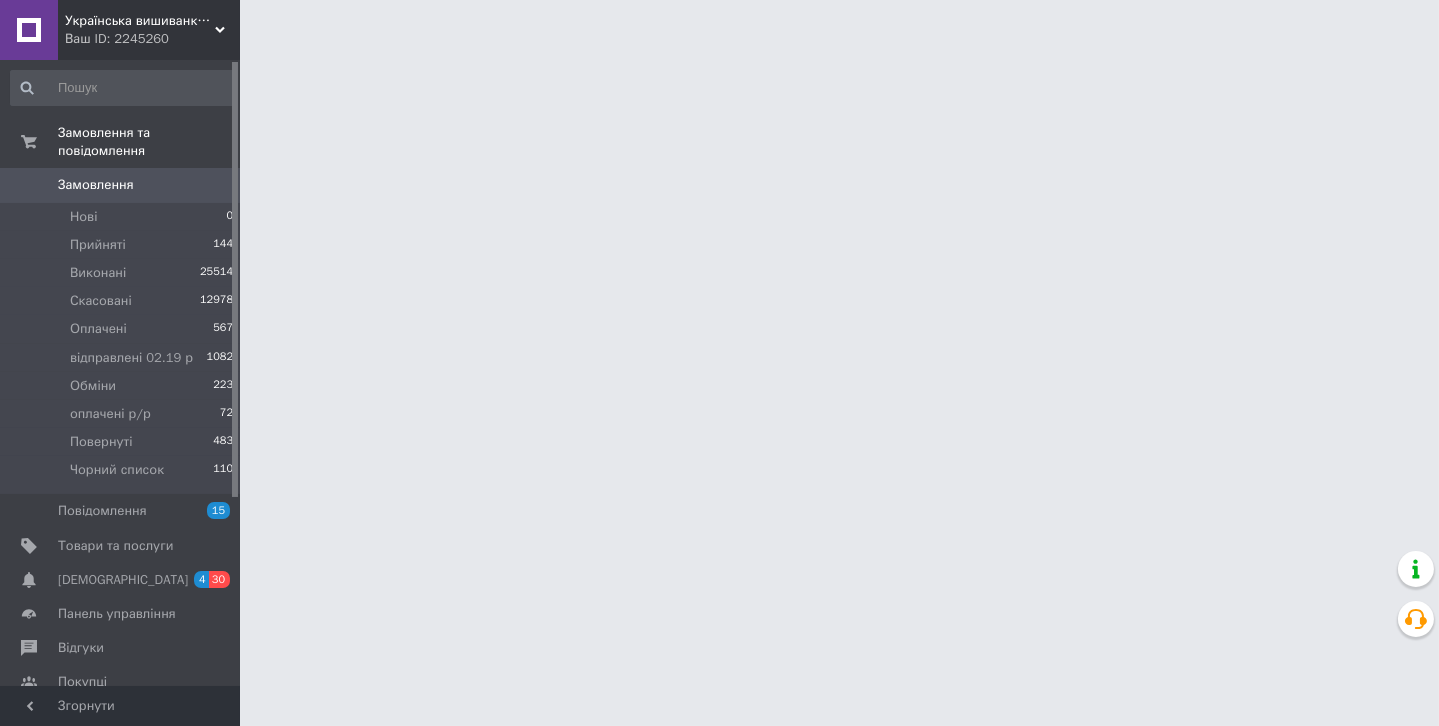 scroll, scrollTop: 0, scrollLeft: 0, axis: both 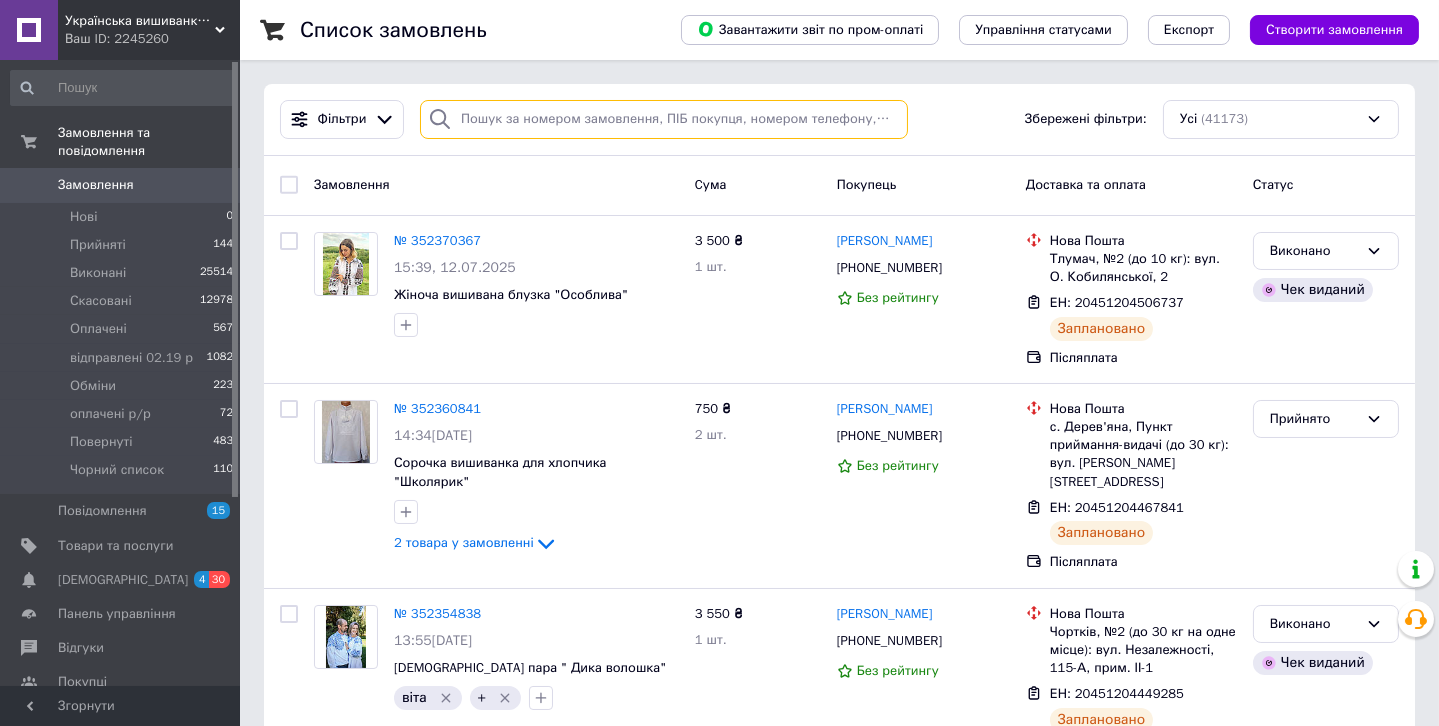 click at bounding box center [664, 119] 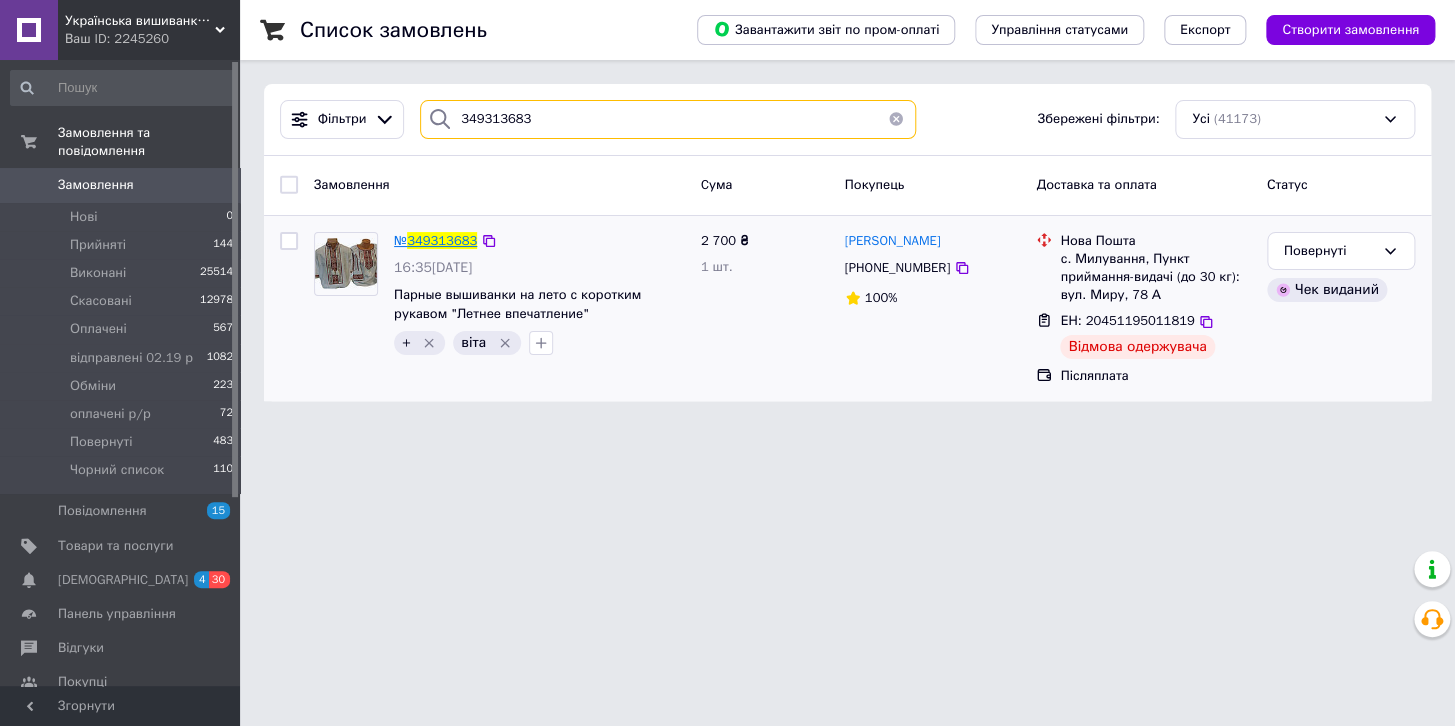 type on "349313683" 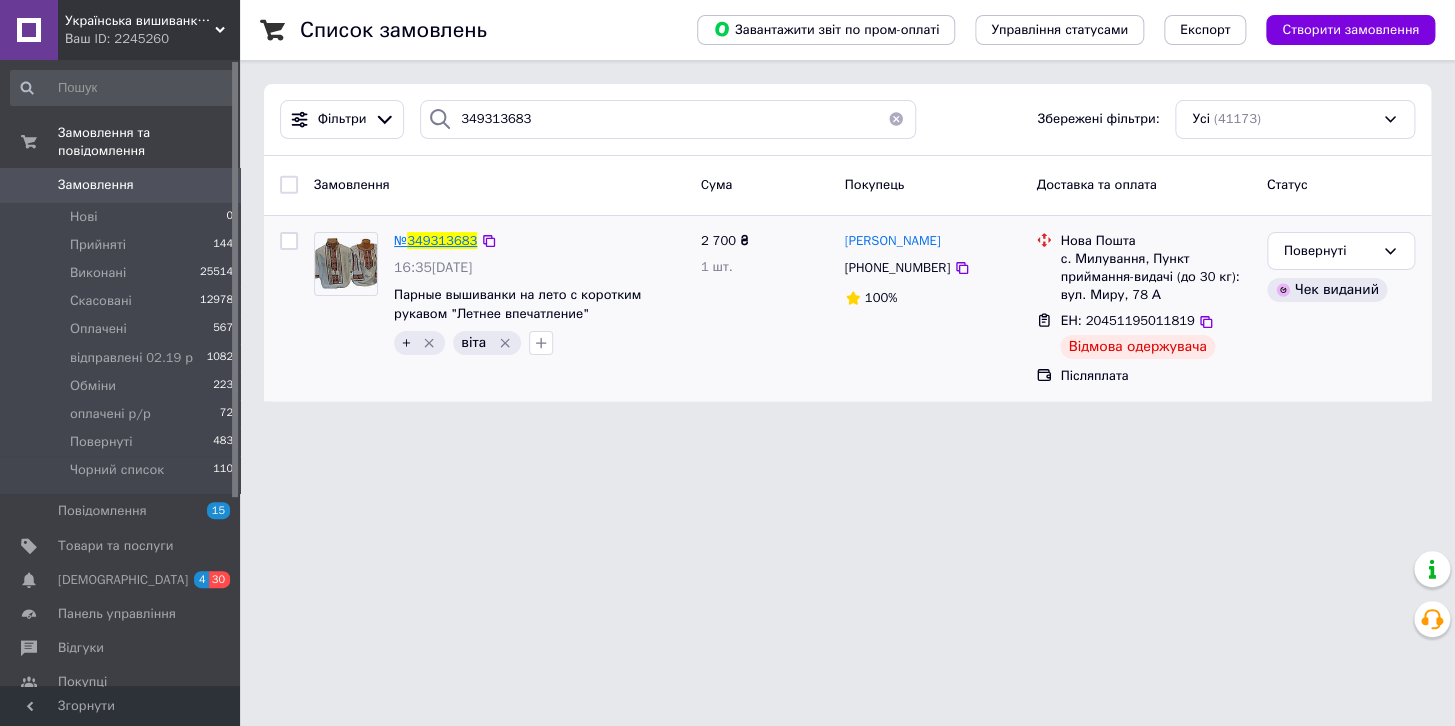 click on "349313683" at bounding box center [442, 240] 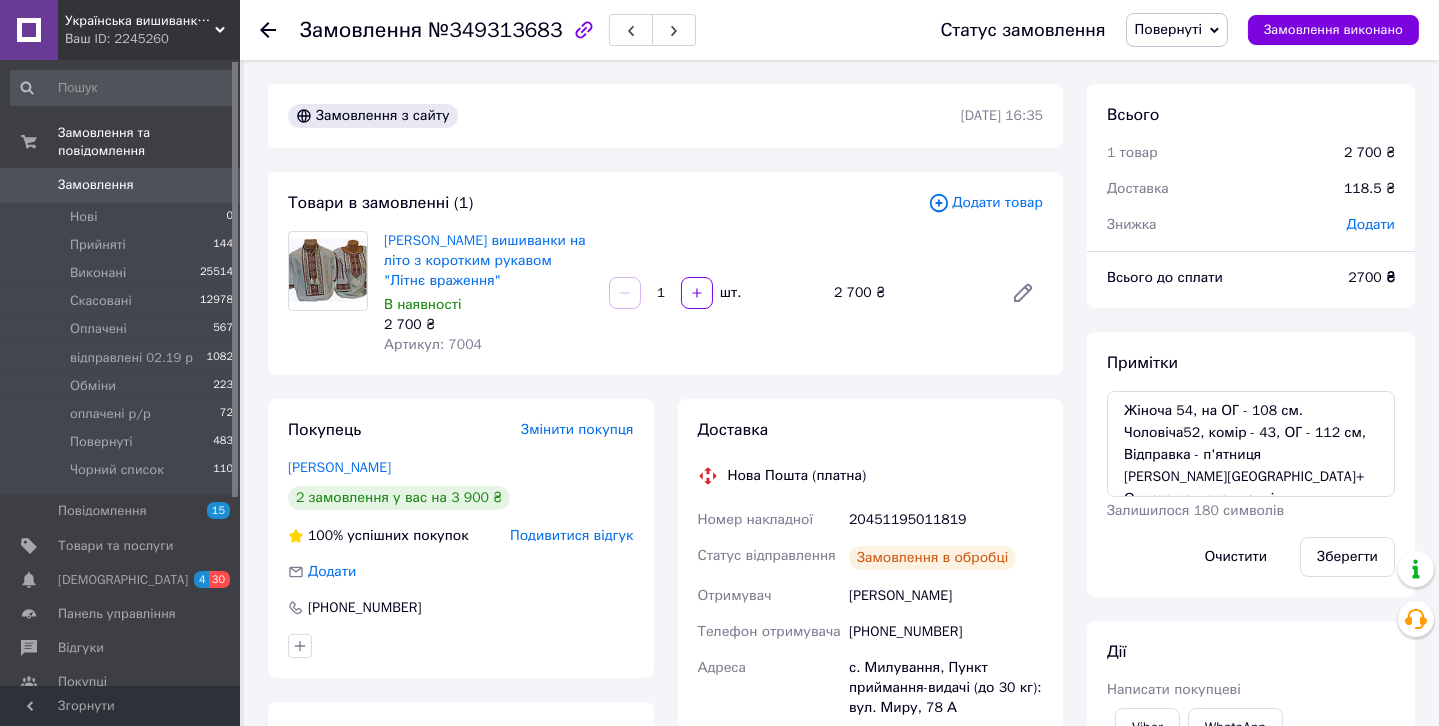 scroll, scrollTop: 900, scrollLeft: 0, axis: vertical 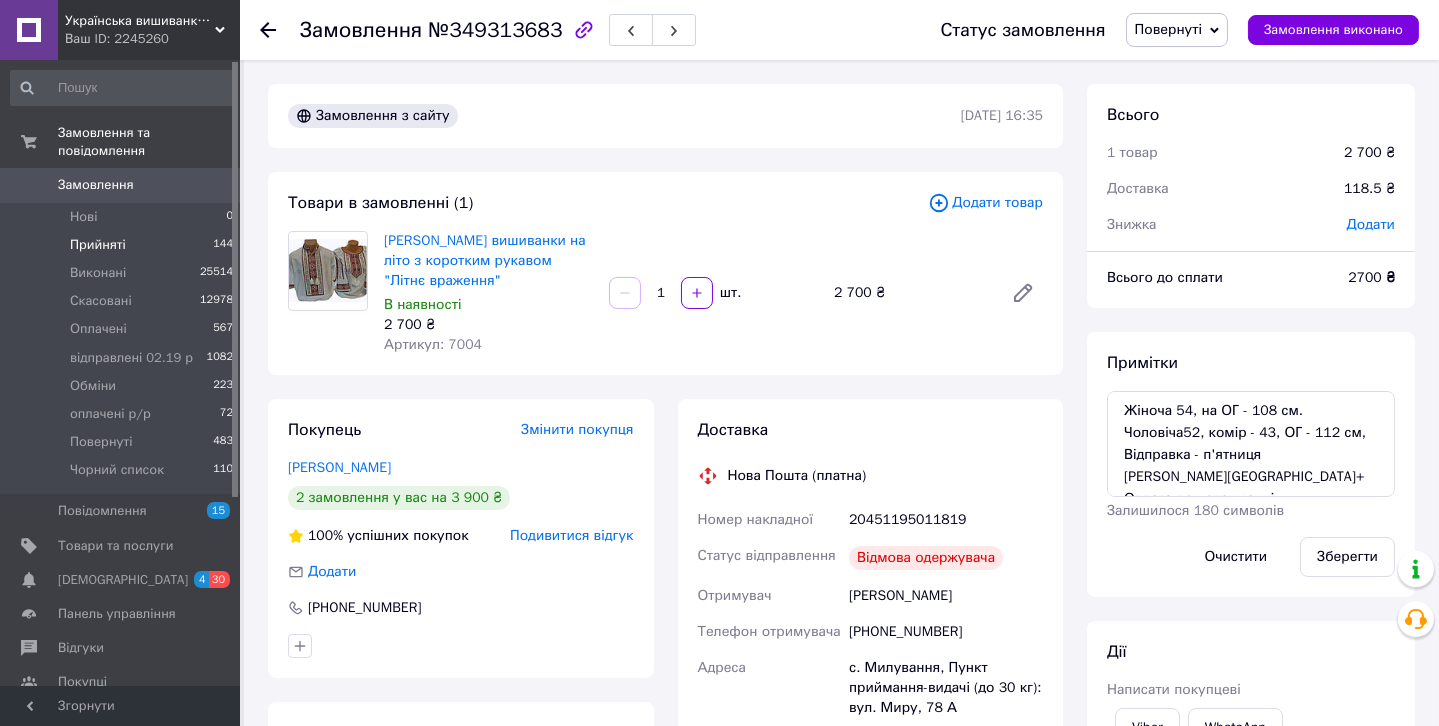 click on "Прийняті 144" at bounding box center [122, 245] 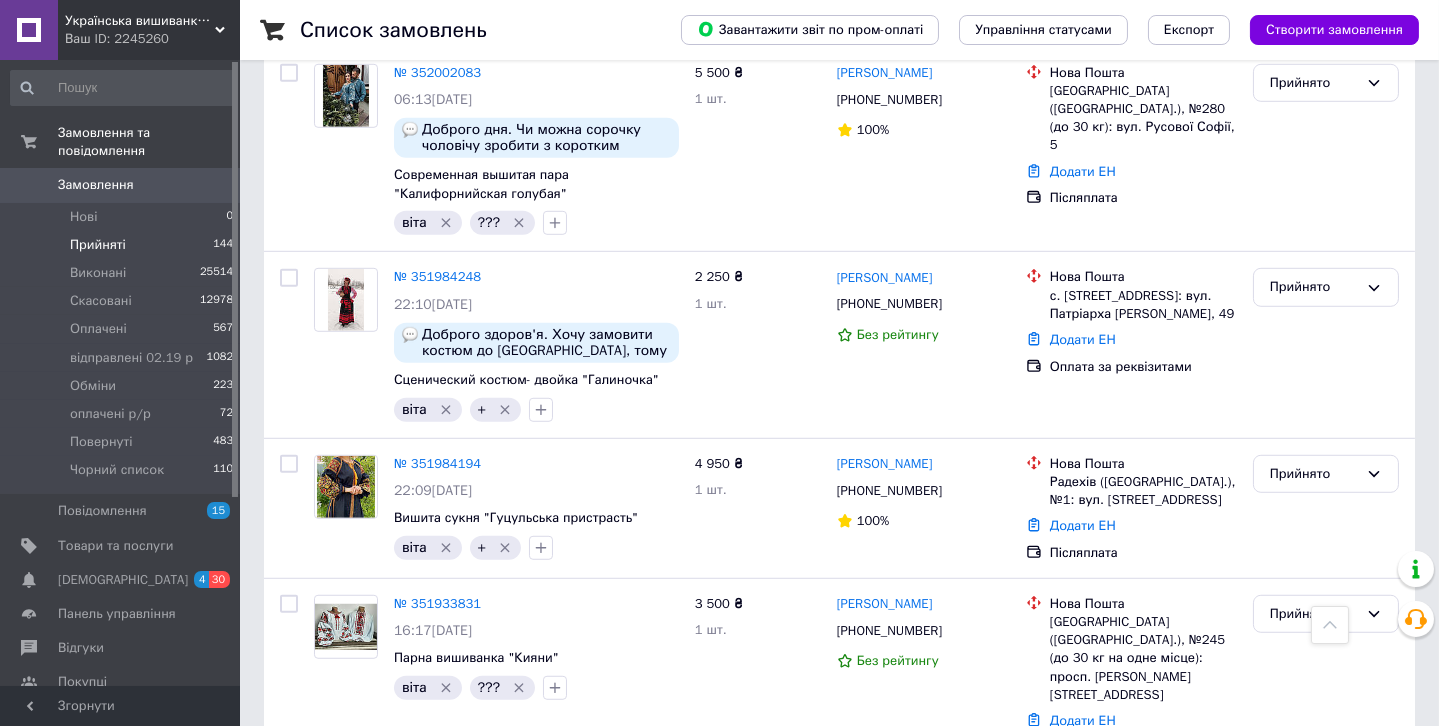 scroll, scrollTop: 3052, scrollLeft: 0, axis: vertical 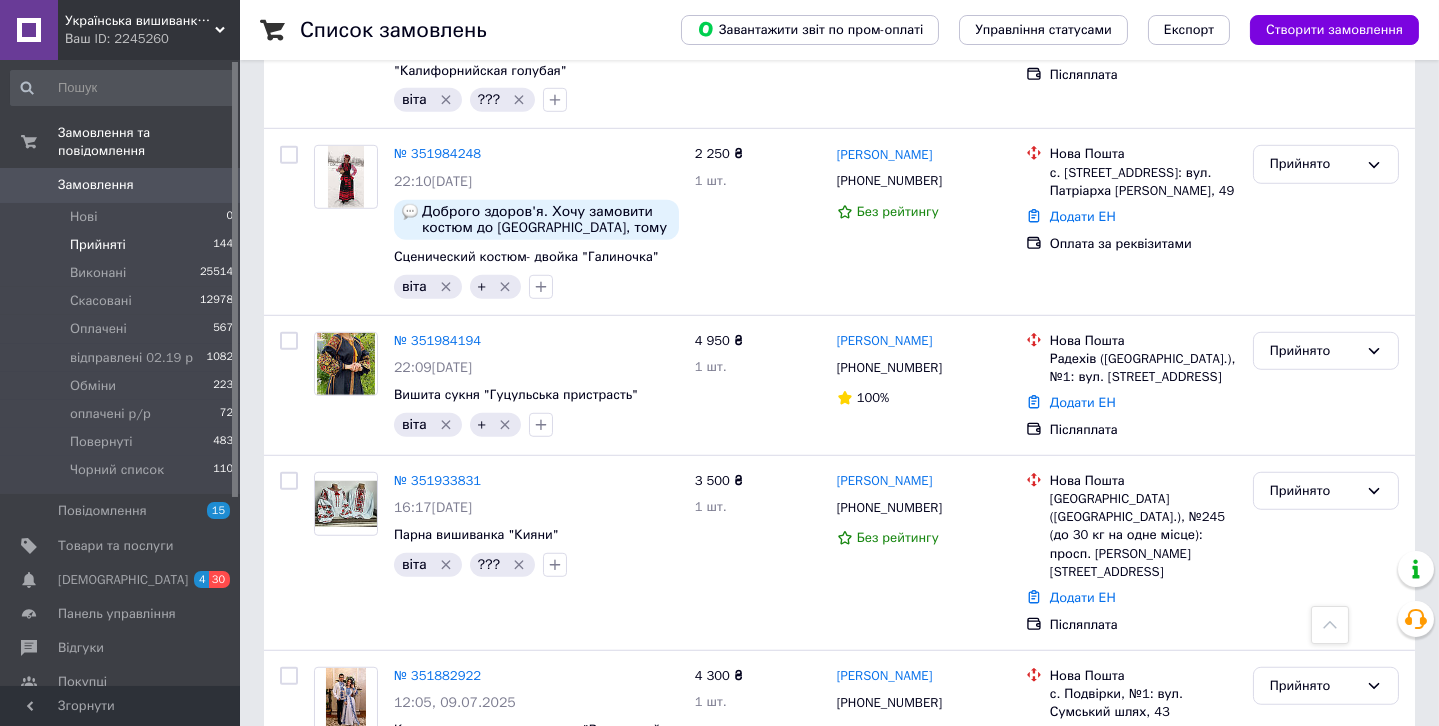 click on "2" at bounding box center [327, 852] 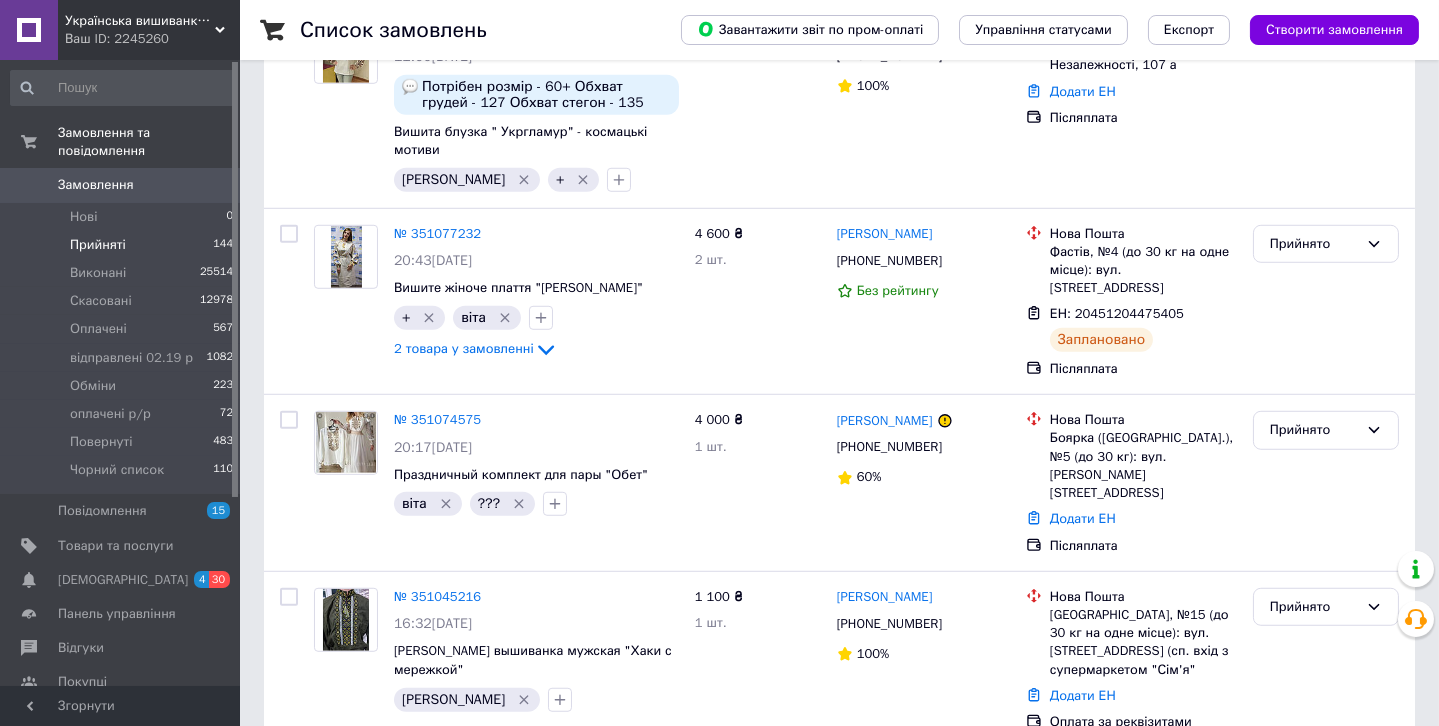 scroll, scrollTop: 0, scrollLeft: 0, axis: both 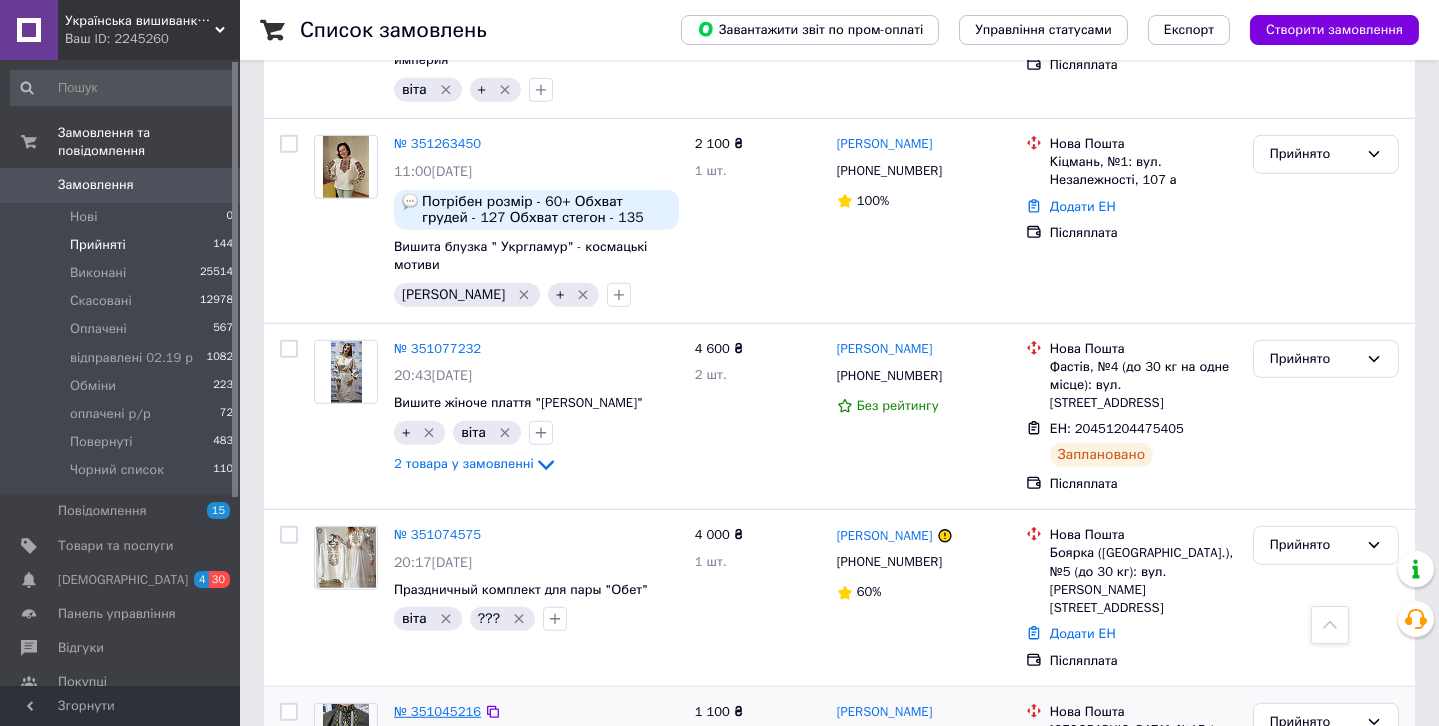 click on "№ 351045216" at bounding box center [437, 711] 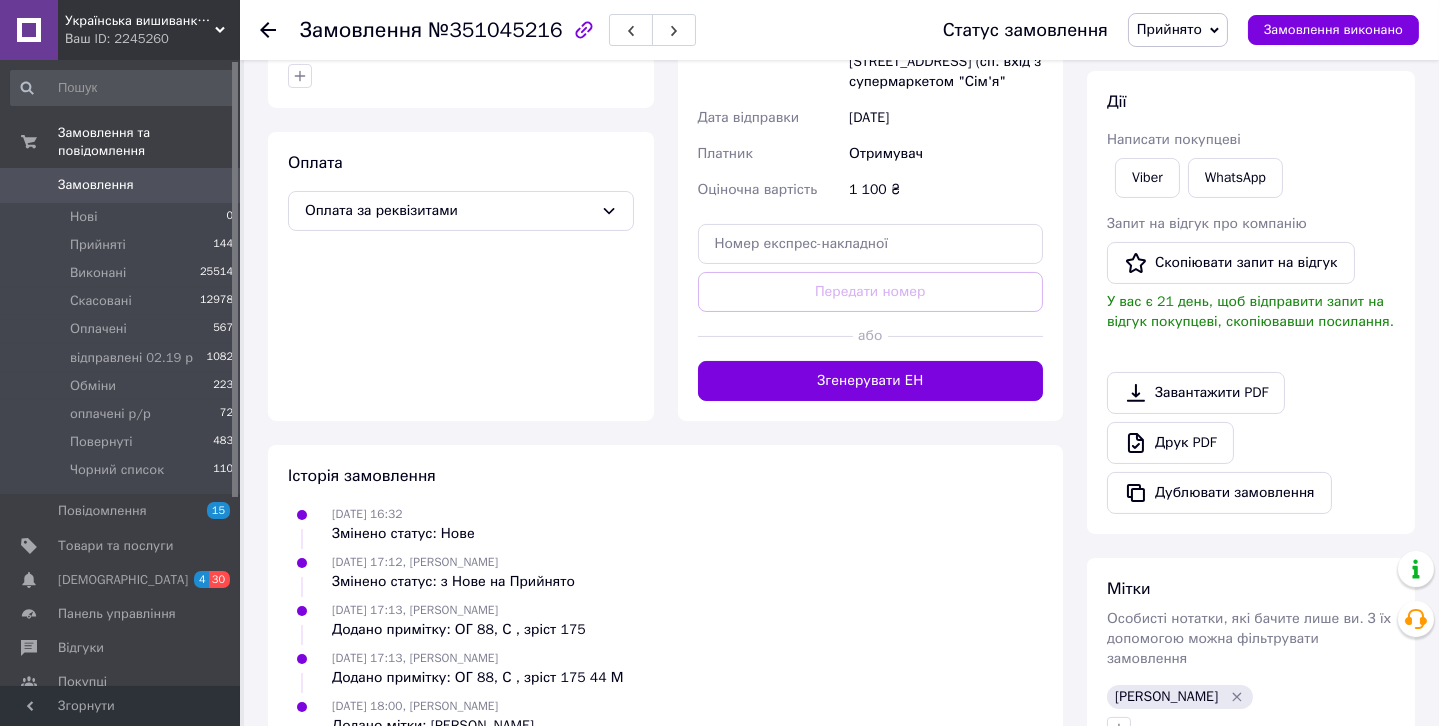 scroll, scrollTop: 602, scrollLeft: 0, axis: vertical 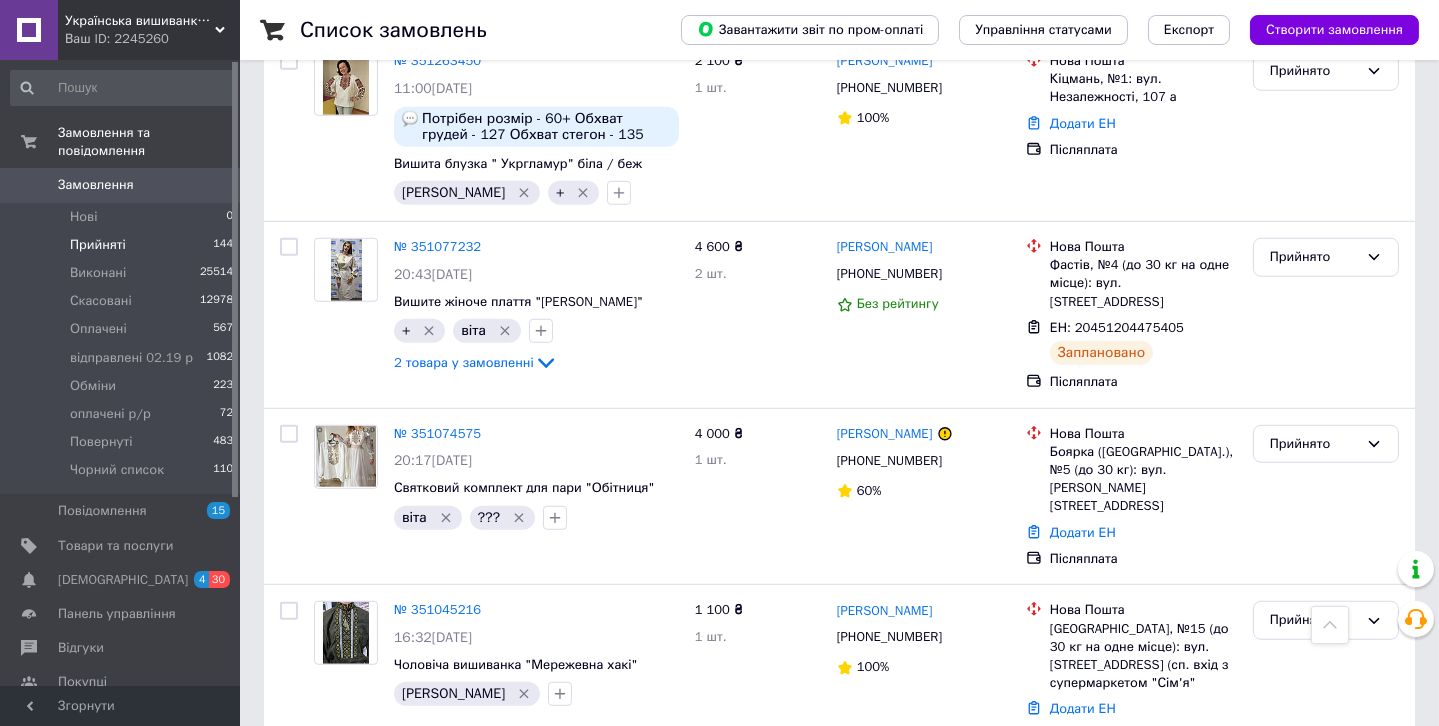 click on "3" at bounding box center (494, 1011) 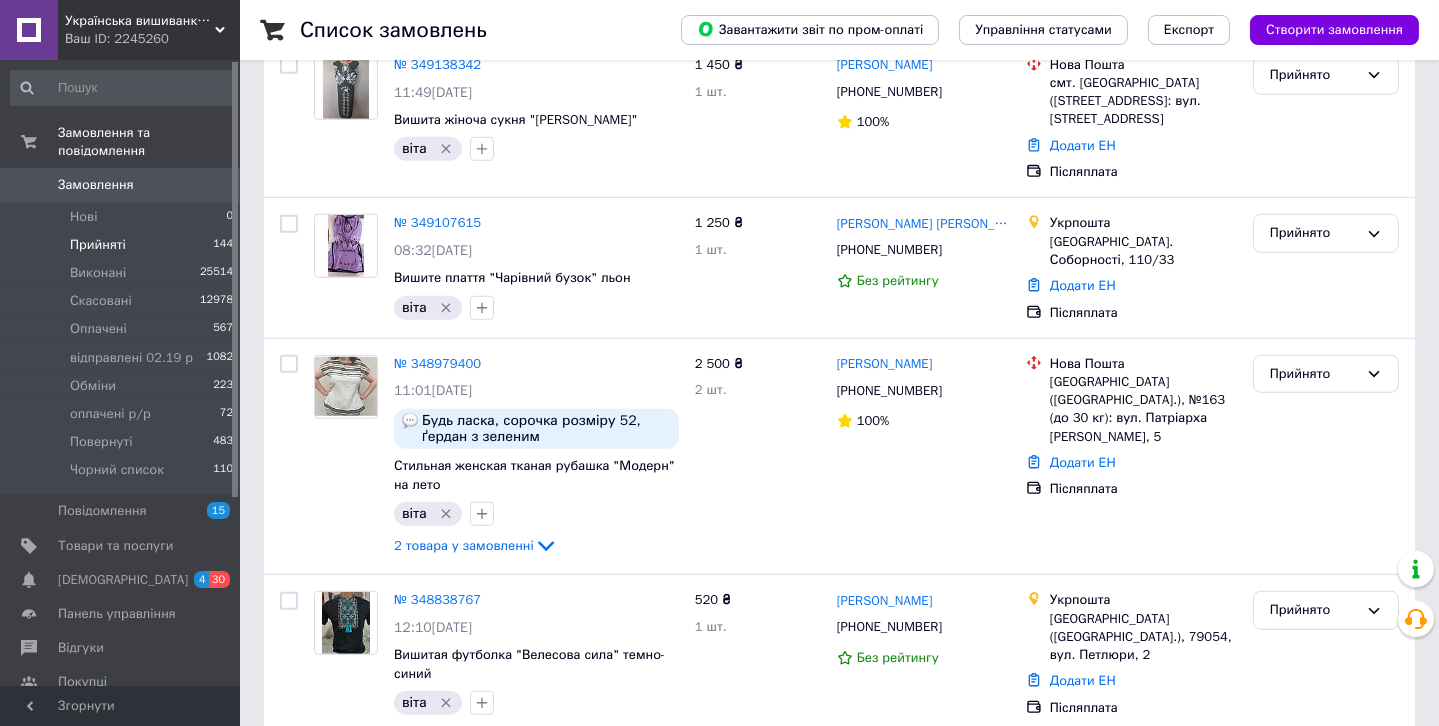 scroll, scrollTop: 0, scrollLeft: 0, axis: both 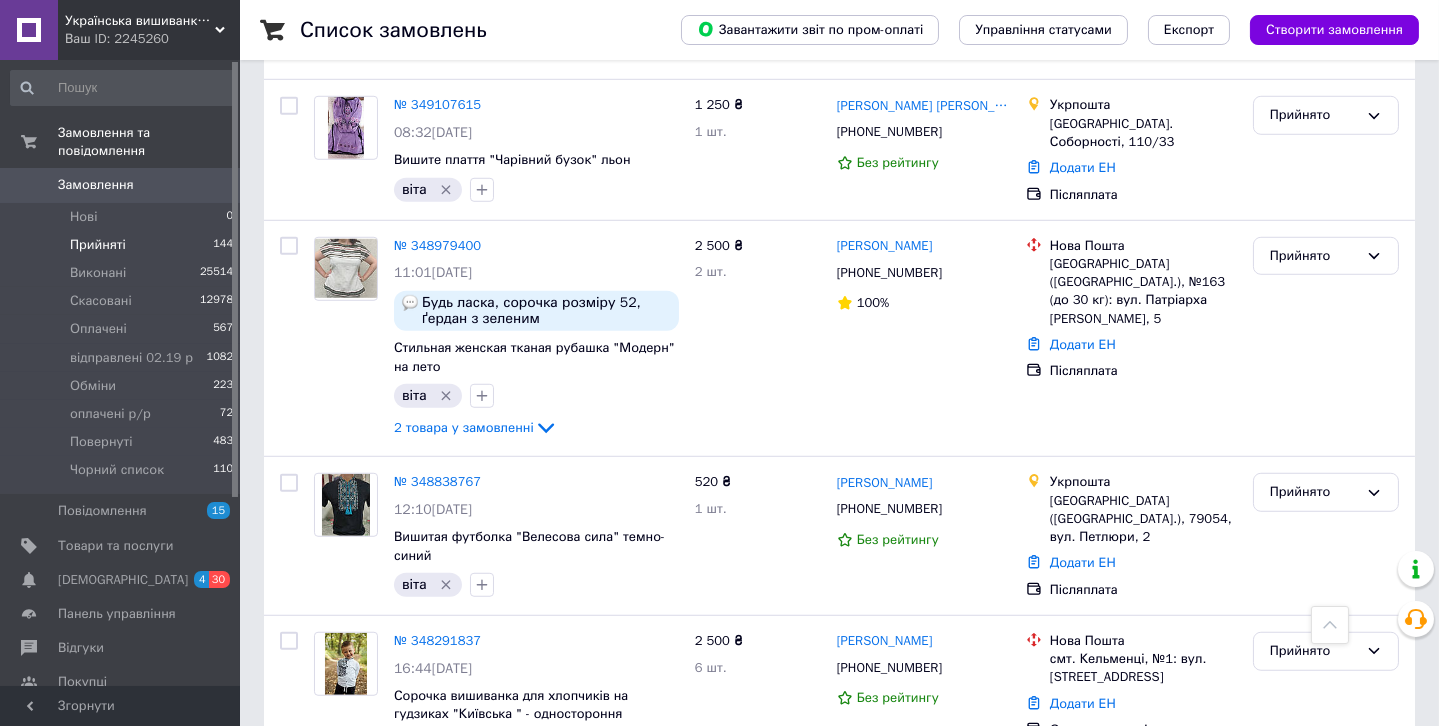 click on "4" at bounding box center [539, 849] 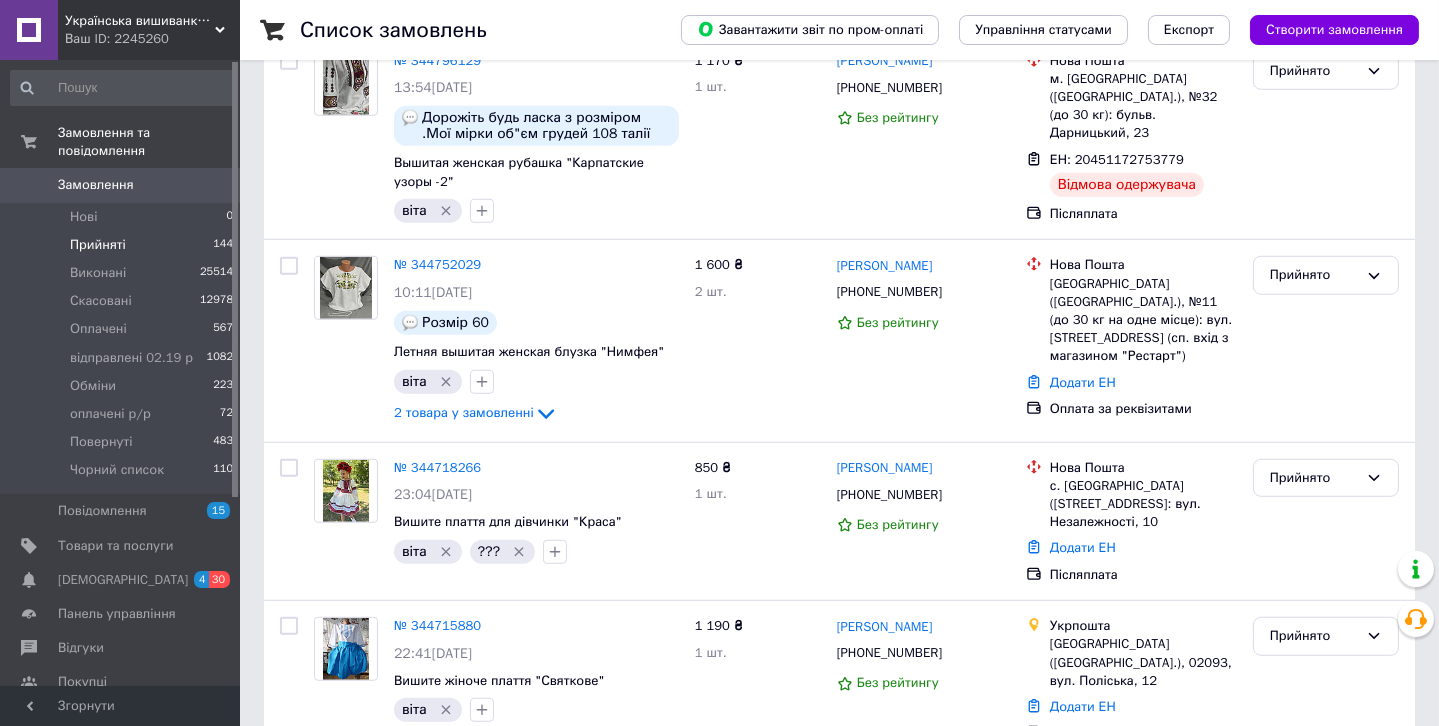scroll, scrollTop: 0, scrollLeft: 0, axis: both 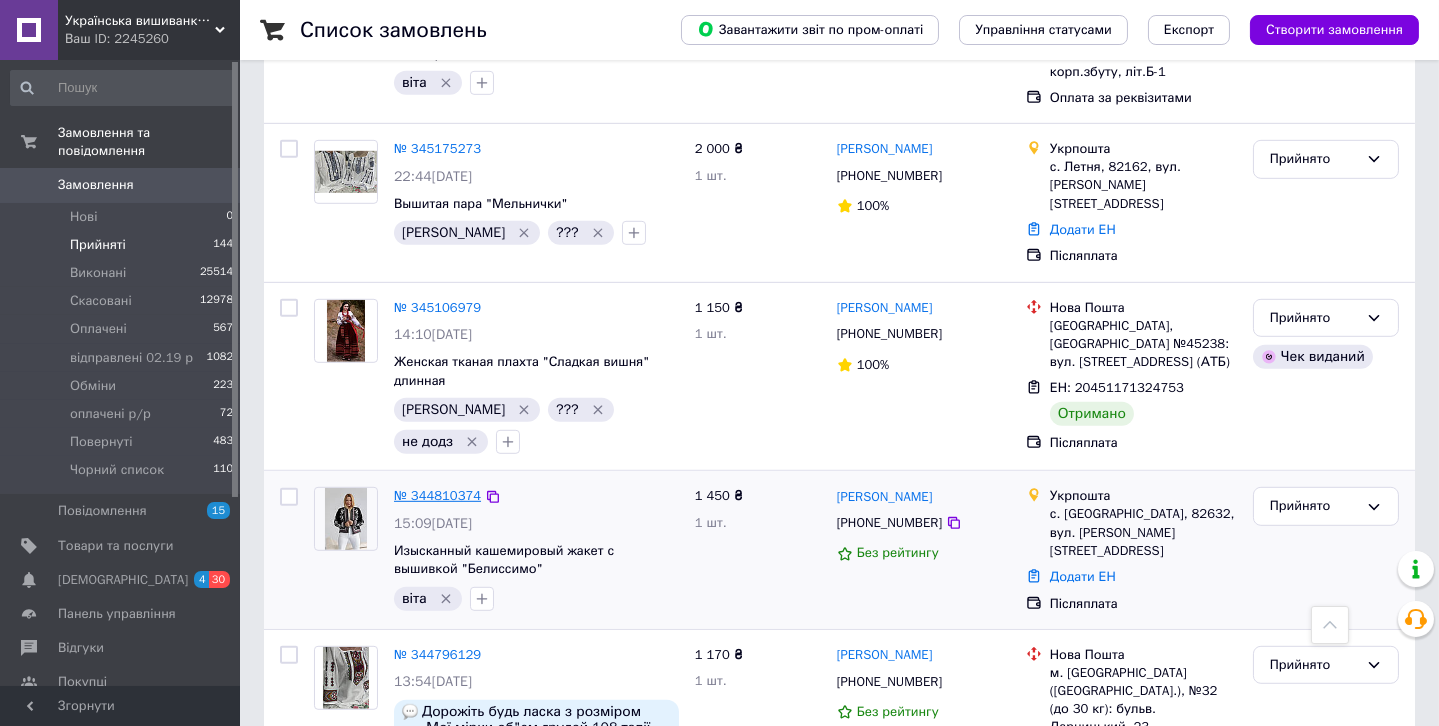 click on "№ 344810374" at bounding box center [437, 495] 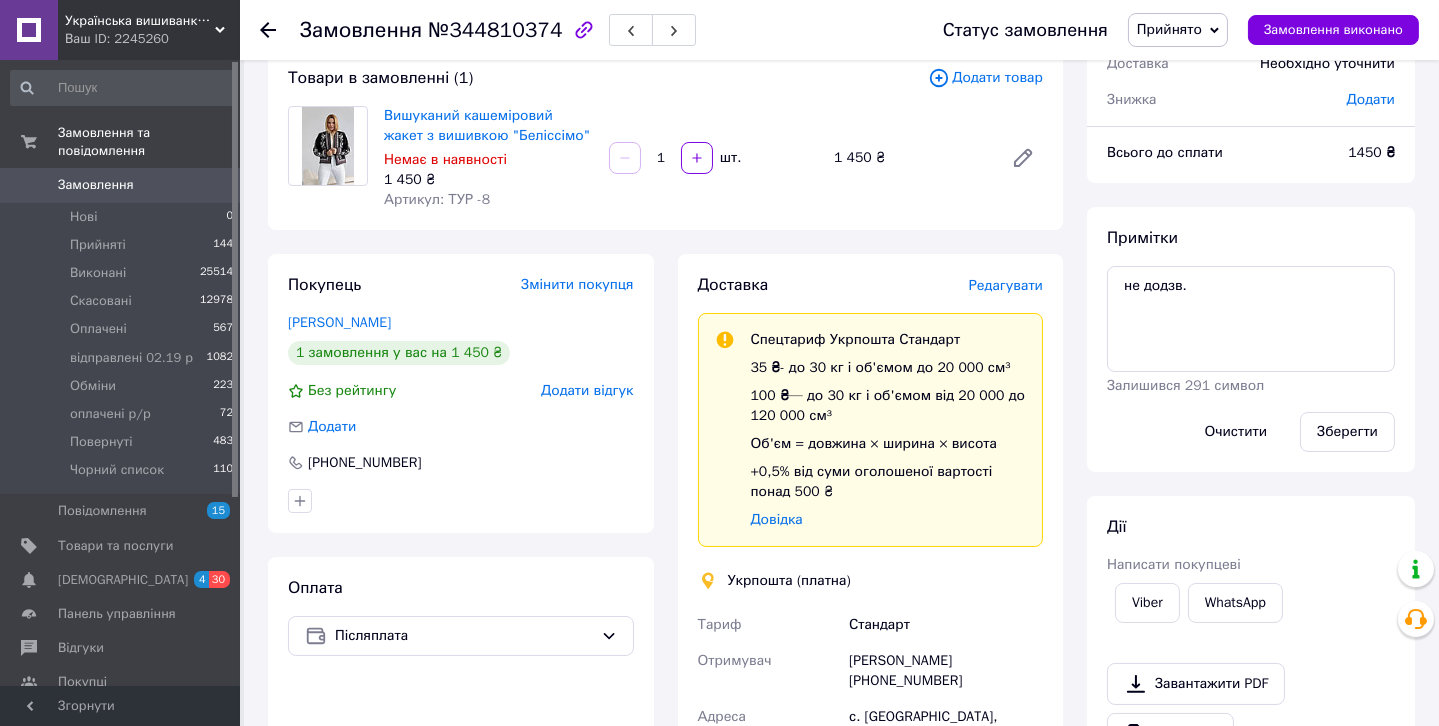 scroll, scrollTop: 840, scrollLeft: 0, axis: vertical 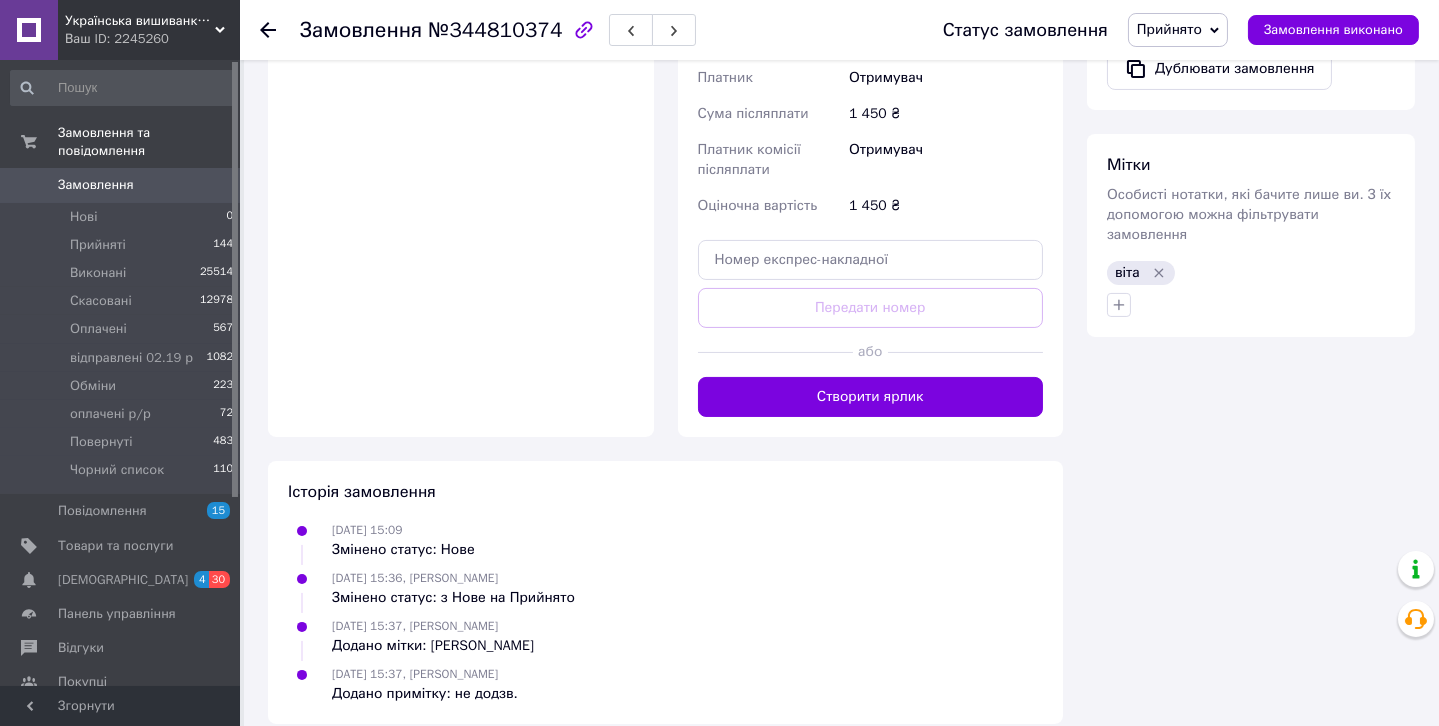 click on "Прийнято" at bounding box center (1169, 29) 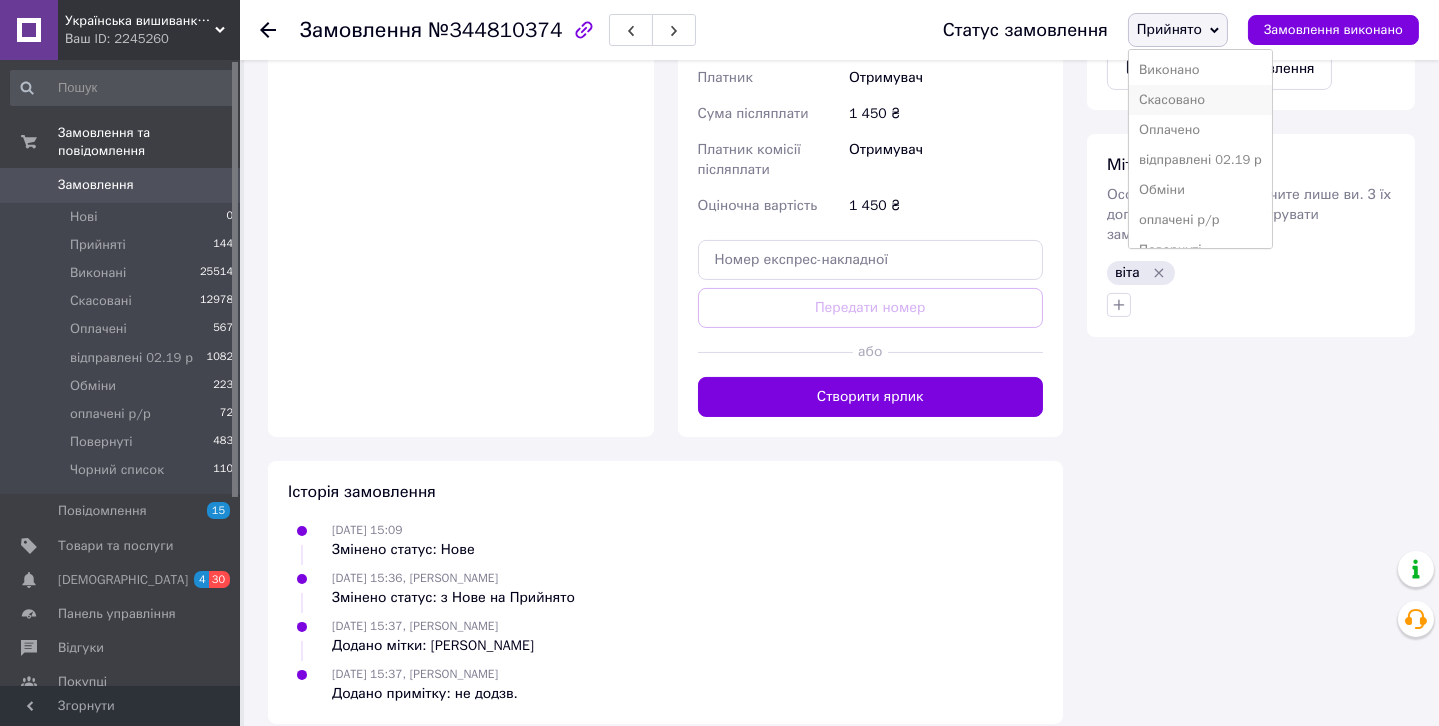 click on "Скасовано" at bounding box center (1200, 100) 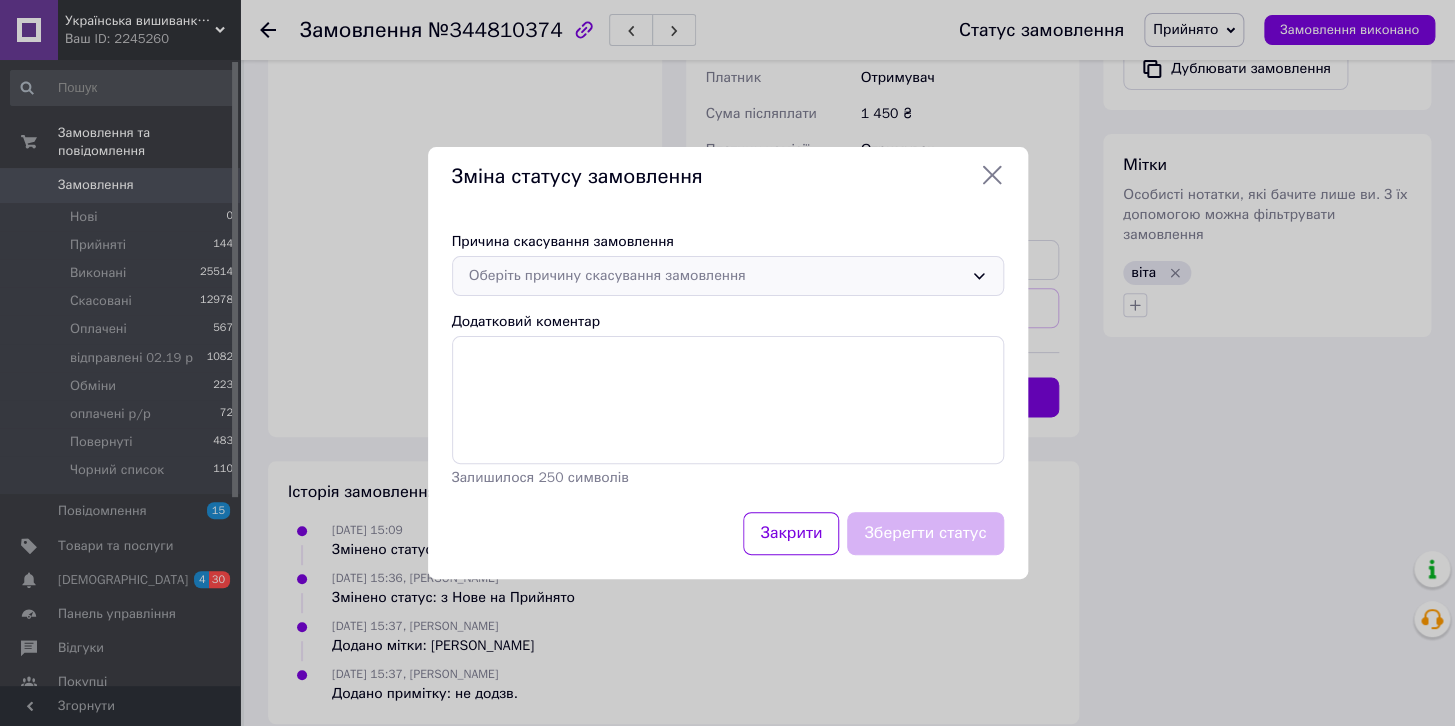 click on "Оберіть причину скасування замовлення" at bounding box center (716, 276) 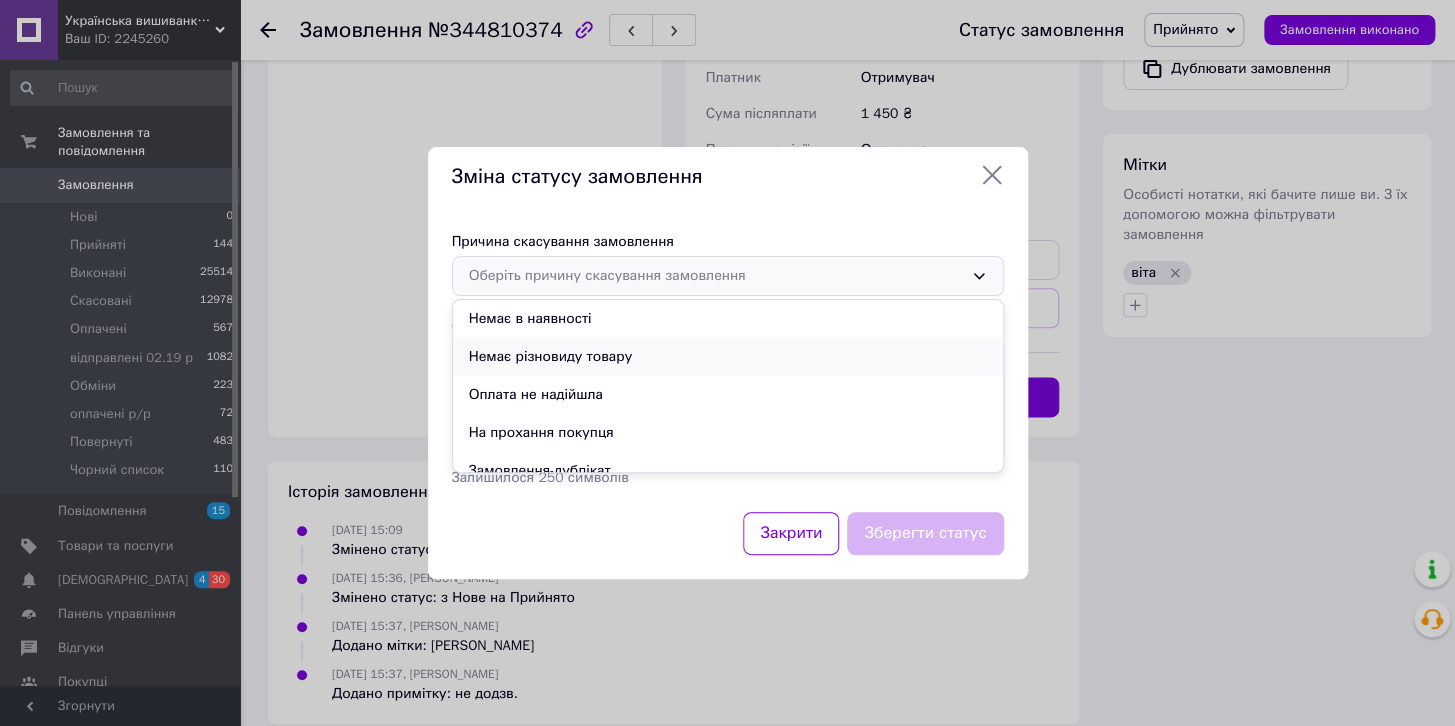 click on "Немає різновиду товару" at bounding box center (728, 357) 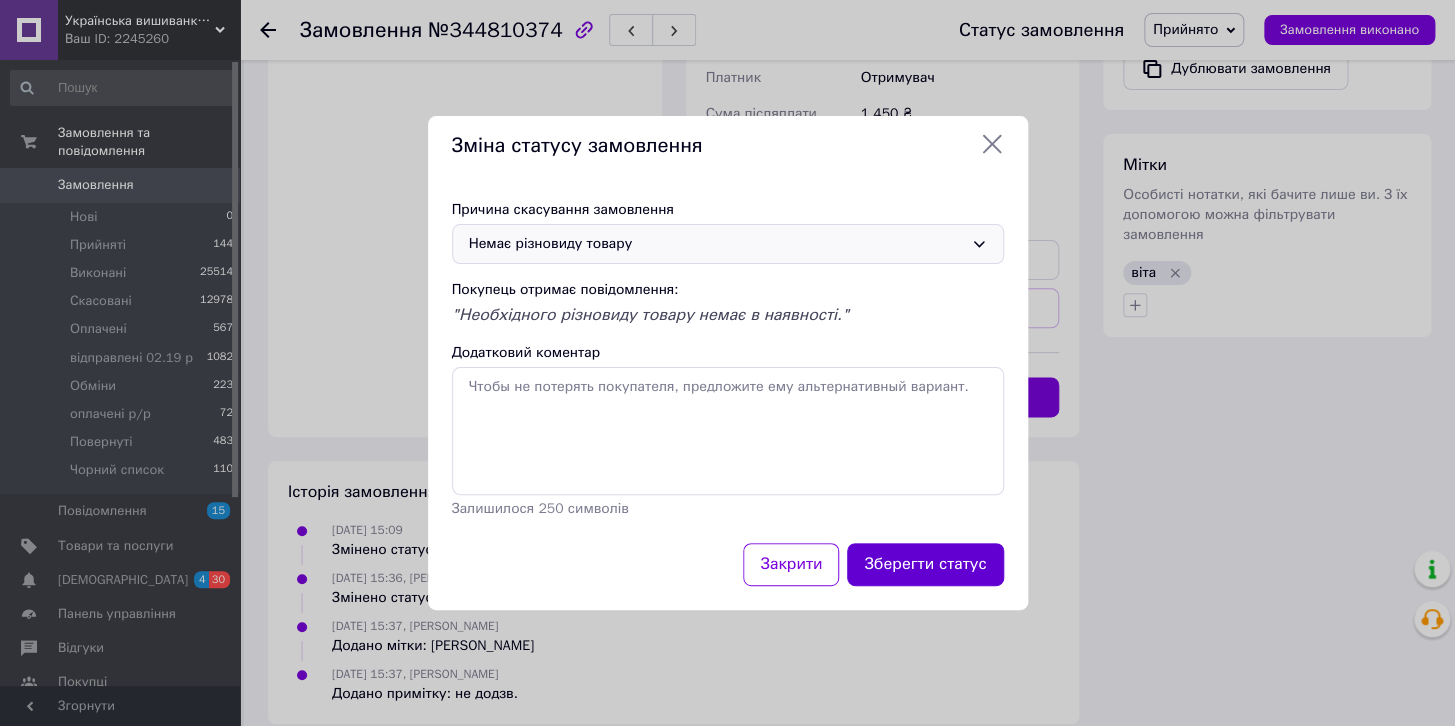 click on "Зберегти статус" at bounding box center (925, 564) 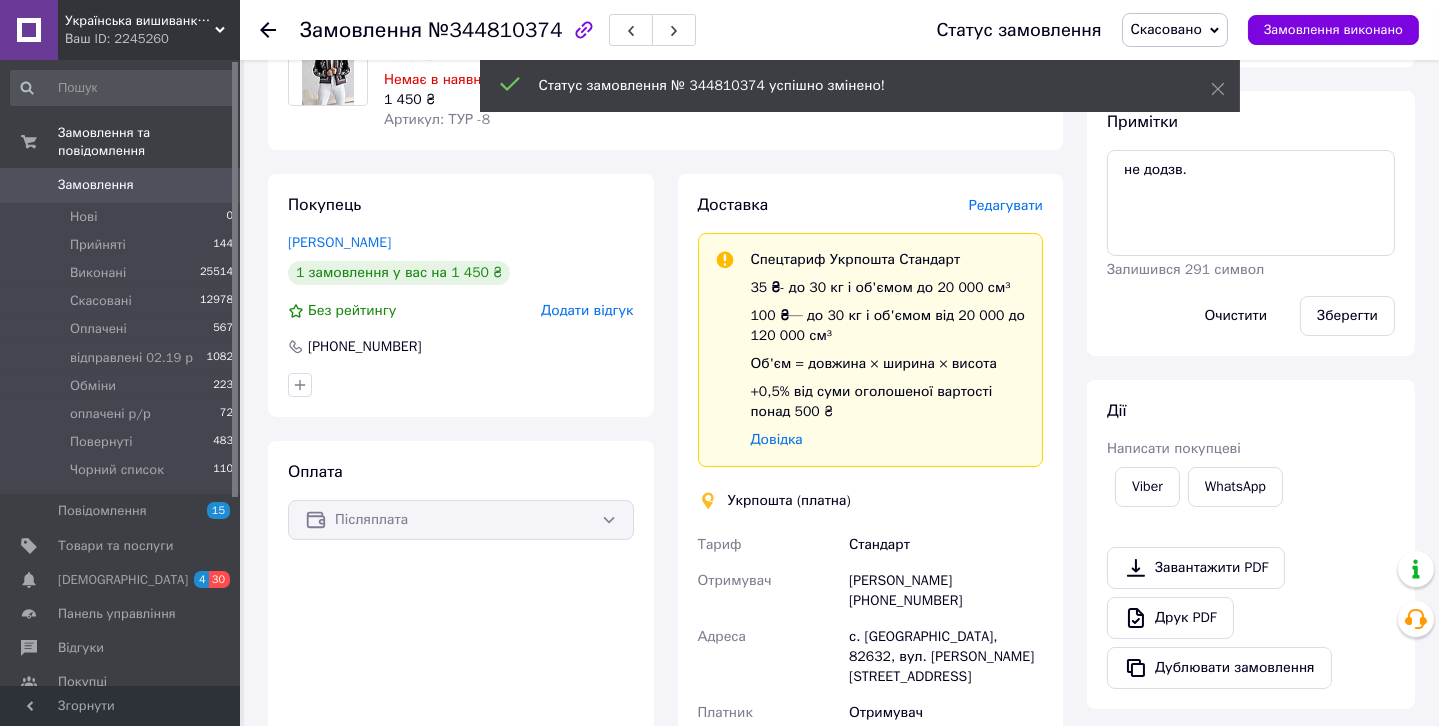 scroll, scrollTop: 203, scrollLeft: 0, axis: vertical 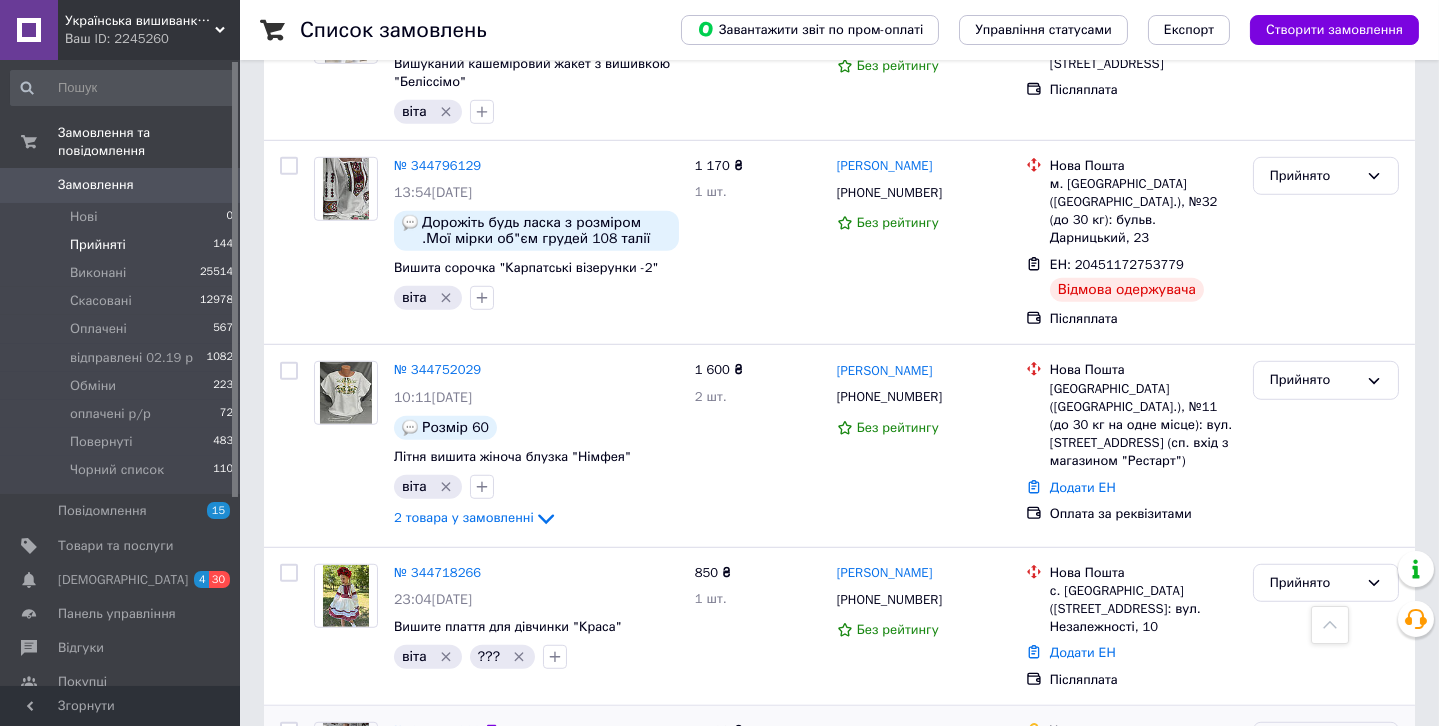 click on "Прийнято" at bounding box center (1314, 741) 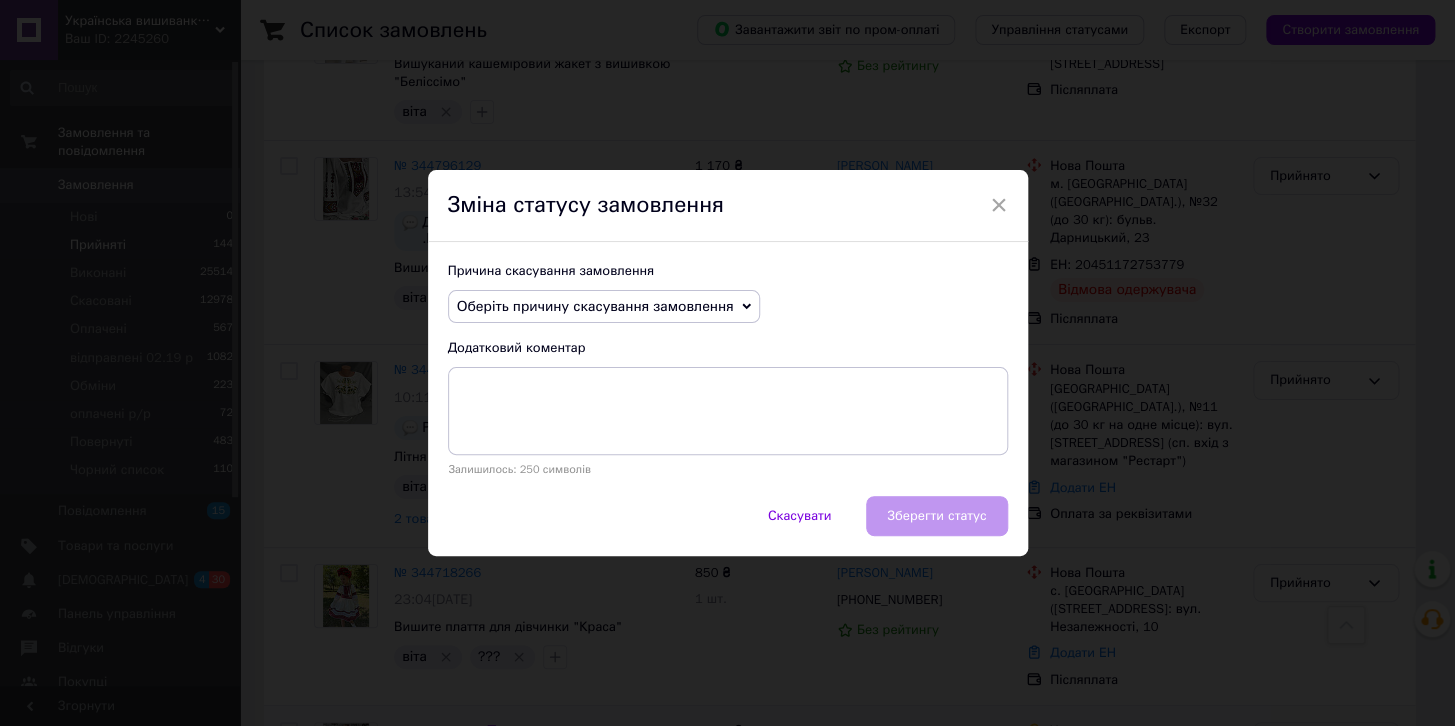 click on "Оберіть причину скасування замовлення" at bounding box center (595, 306) 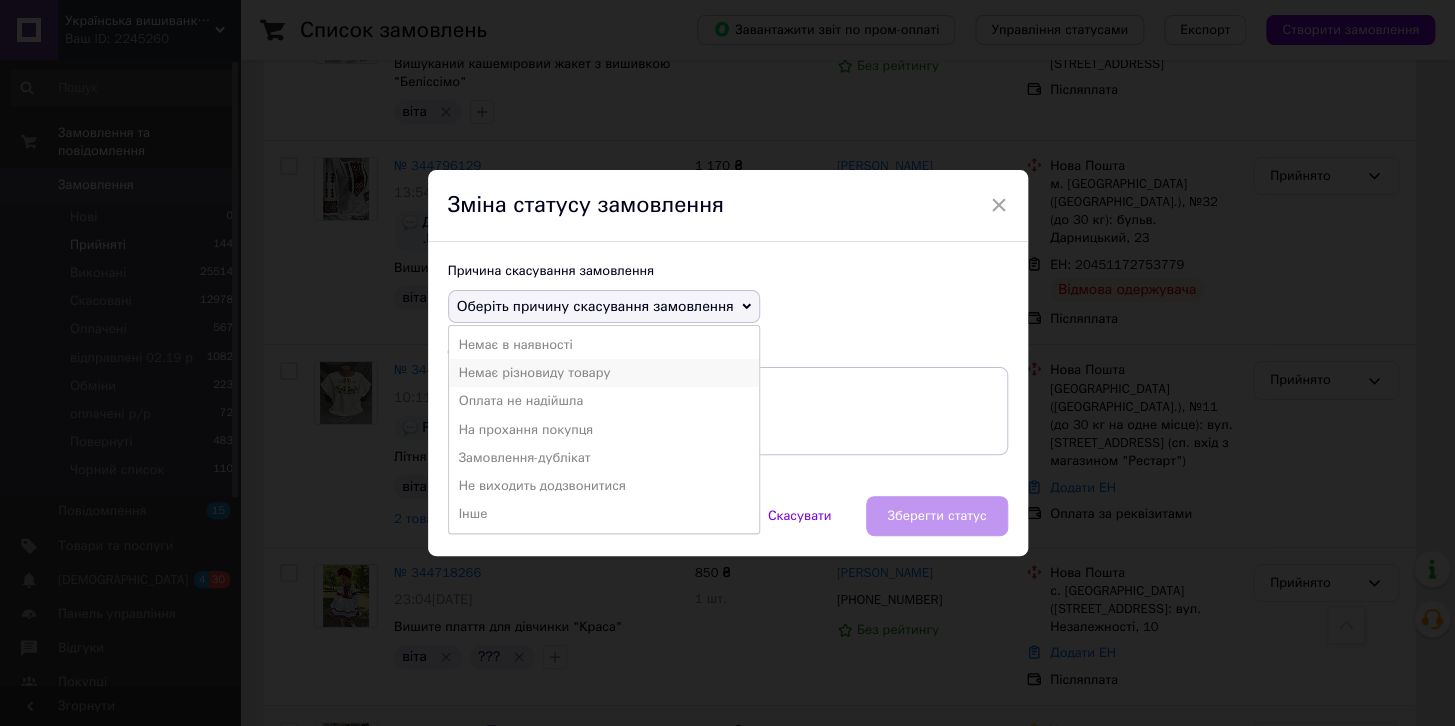 click on "Немає різновиду товару" at bounding box center [604, 373] 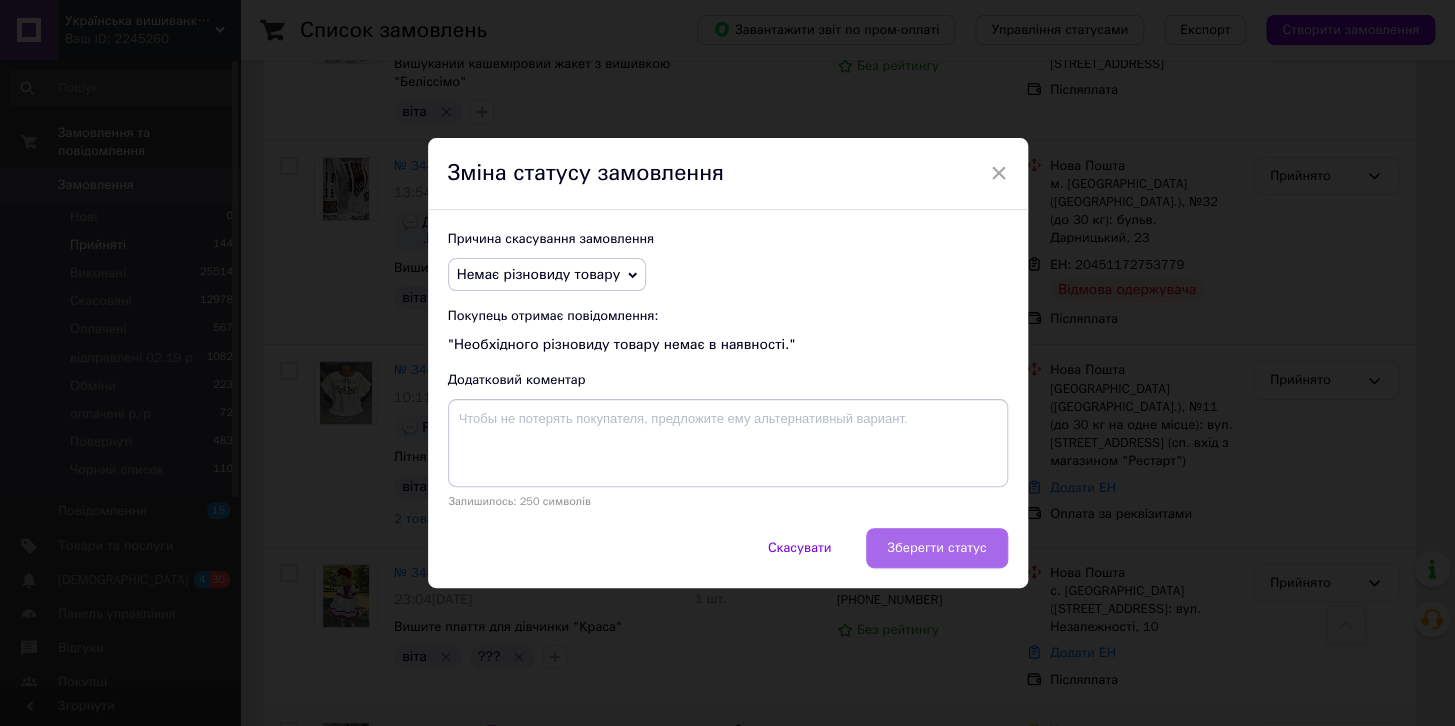 click on "Зберегти статус" at bounding box center [936, 548] 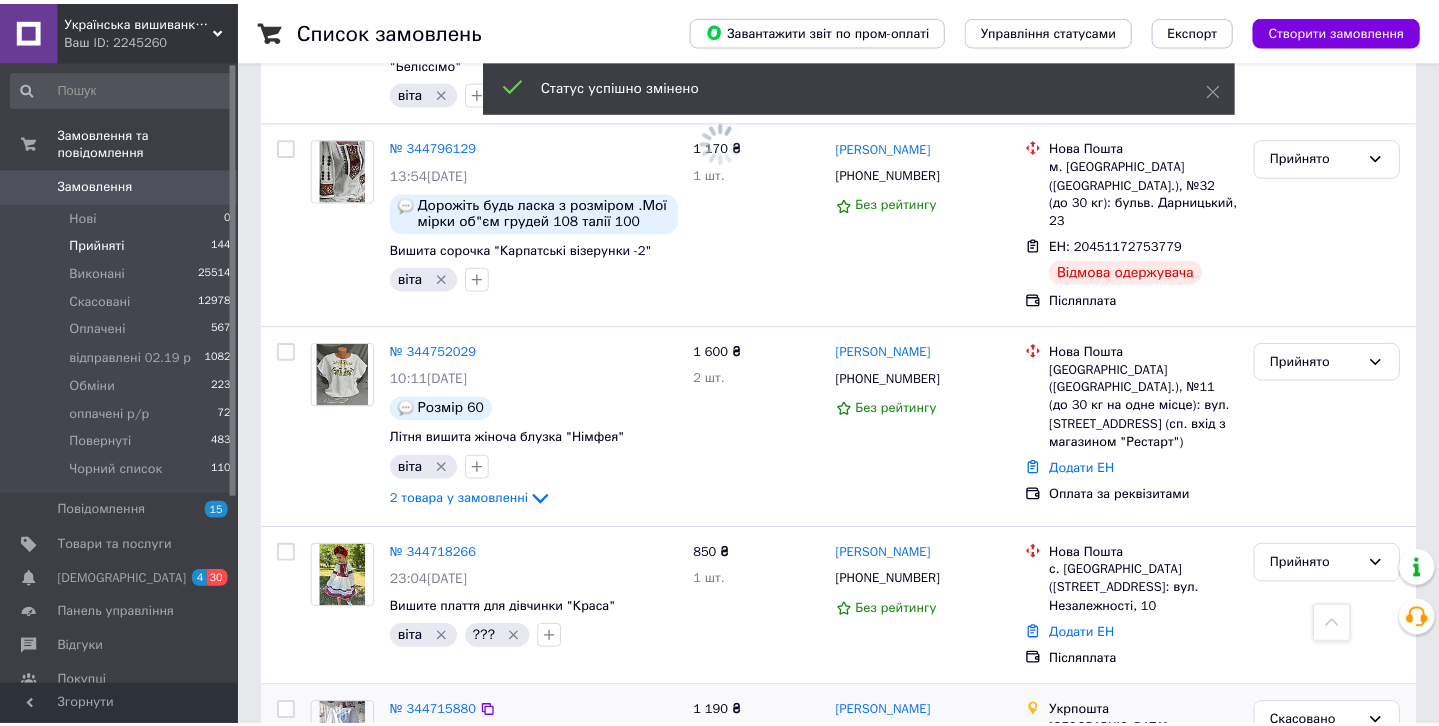 scroll, scrollTop: 3010, scrollLeft: 0, axis: vertical 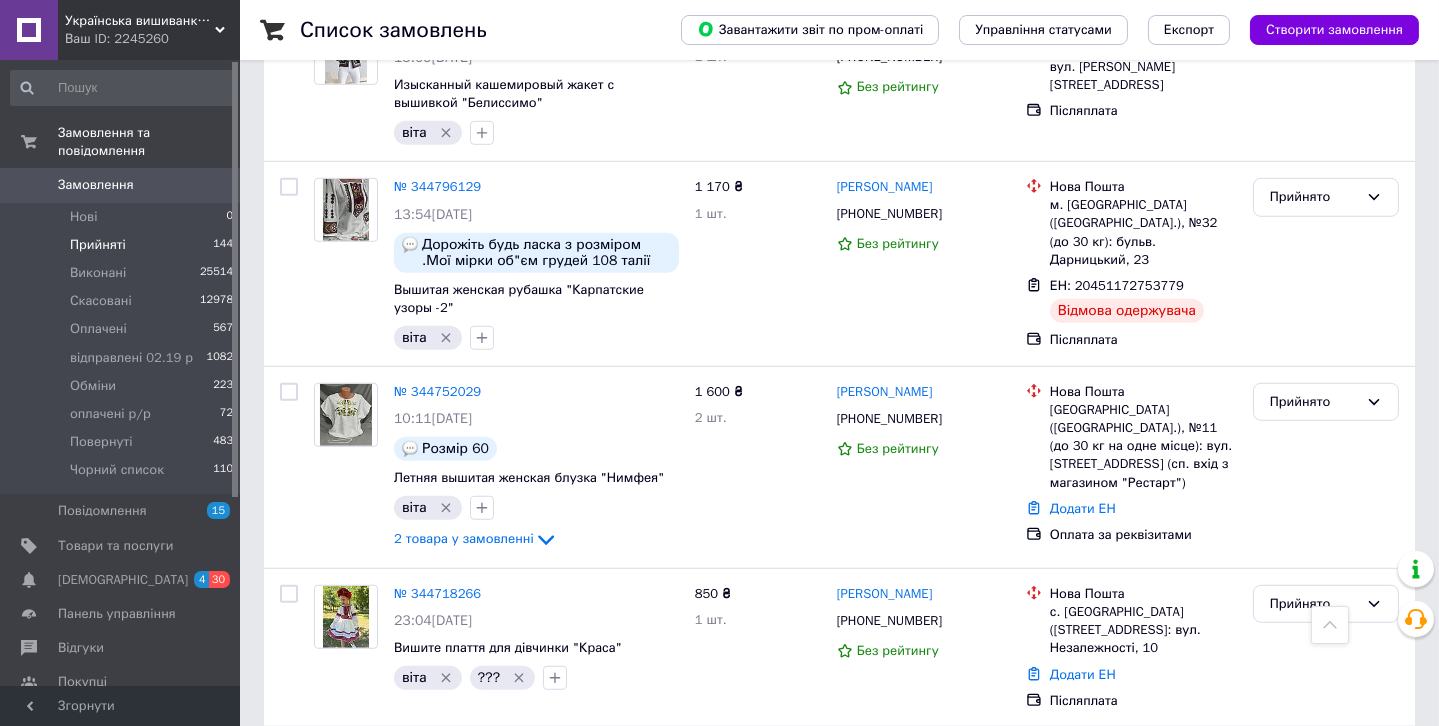 click on "5" at bounding box center [584, 909] 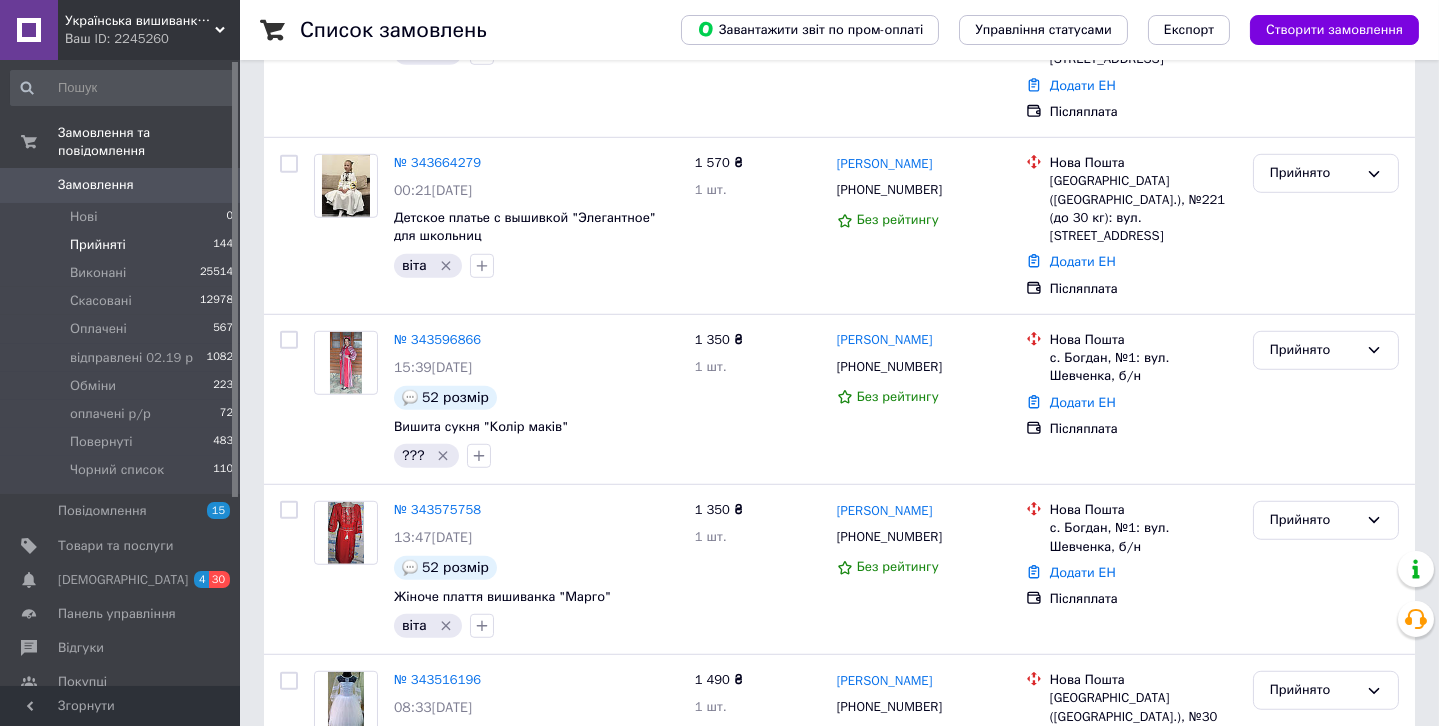 scroll, scrollTop: 0, scrollLeft: 0, axis: both 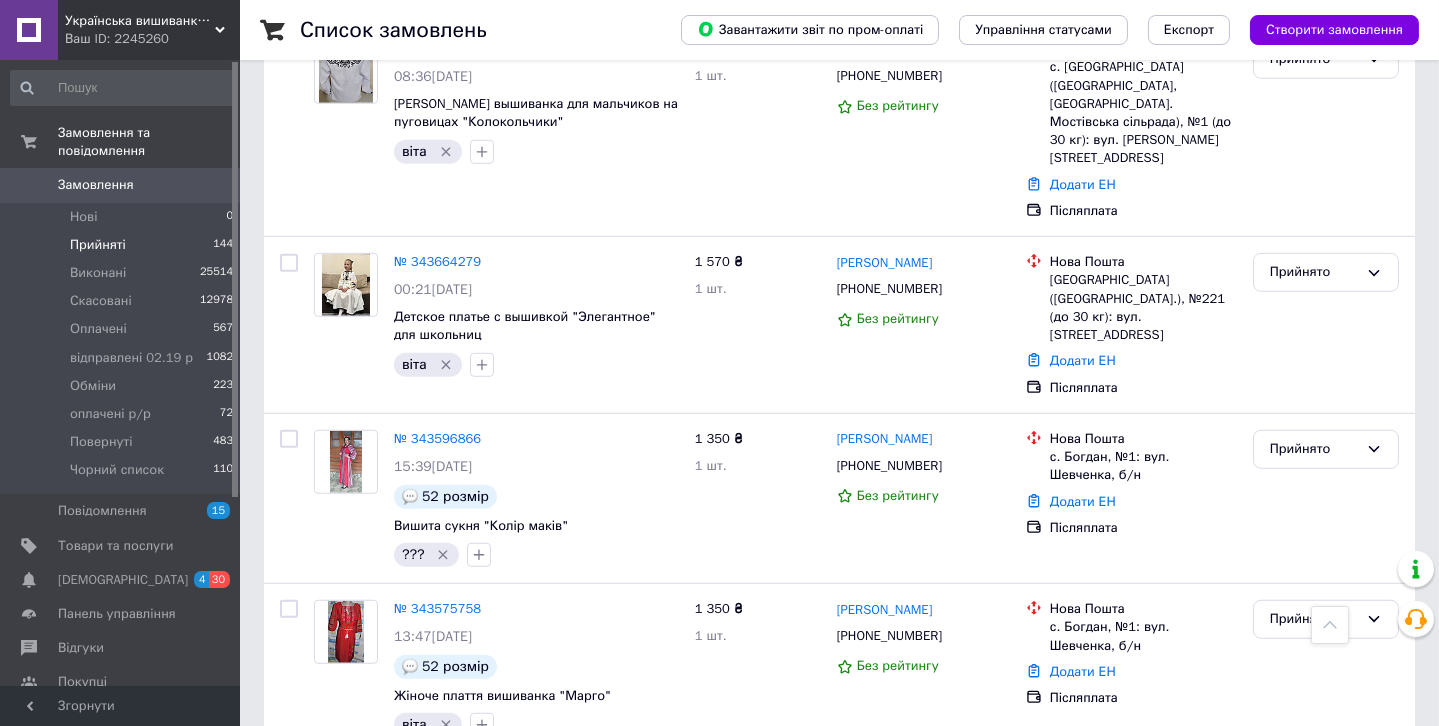 click on "6" at bounding box center [629, 975] 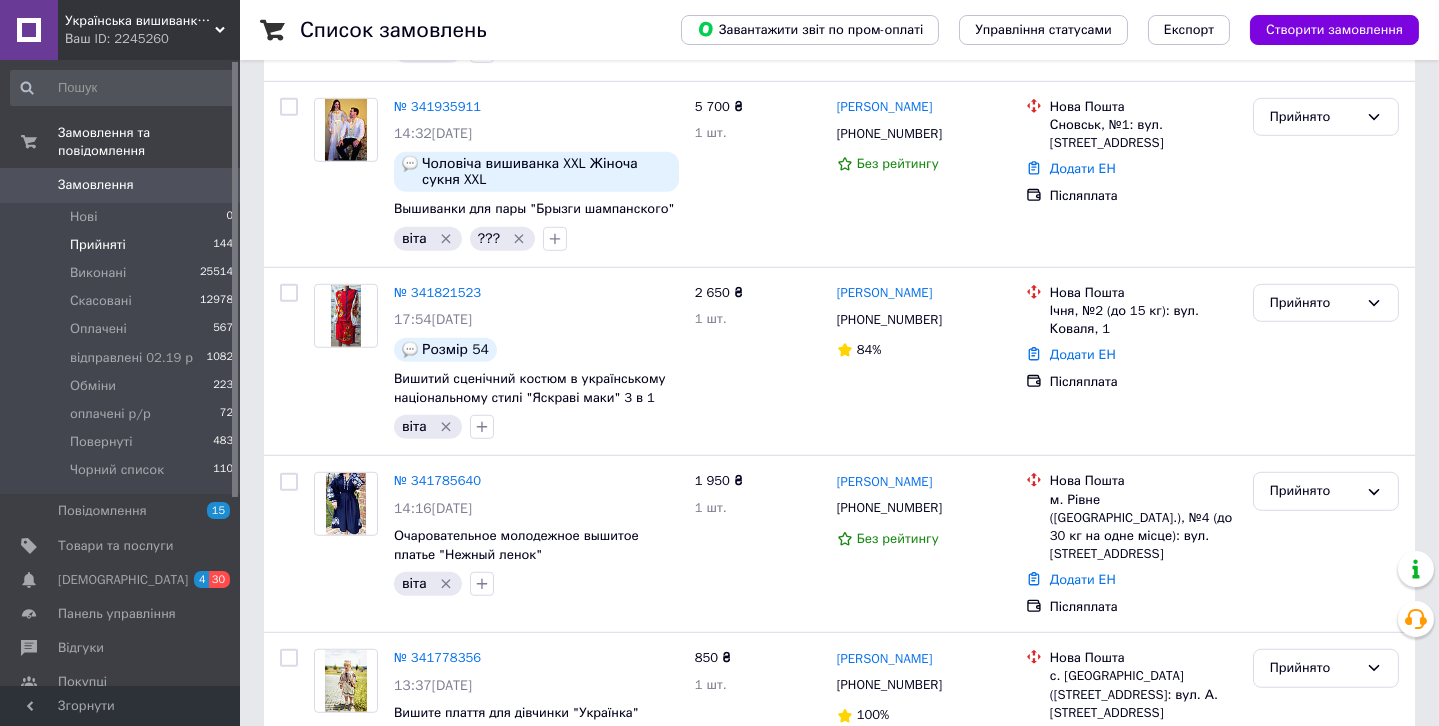 scroll, scrollTop: 0, scrollLeft: 0, axis: both 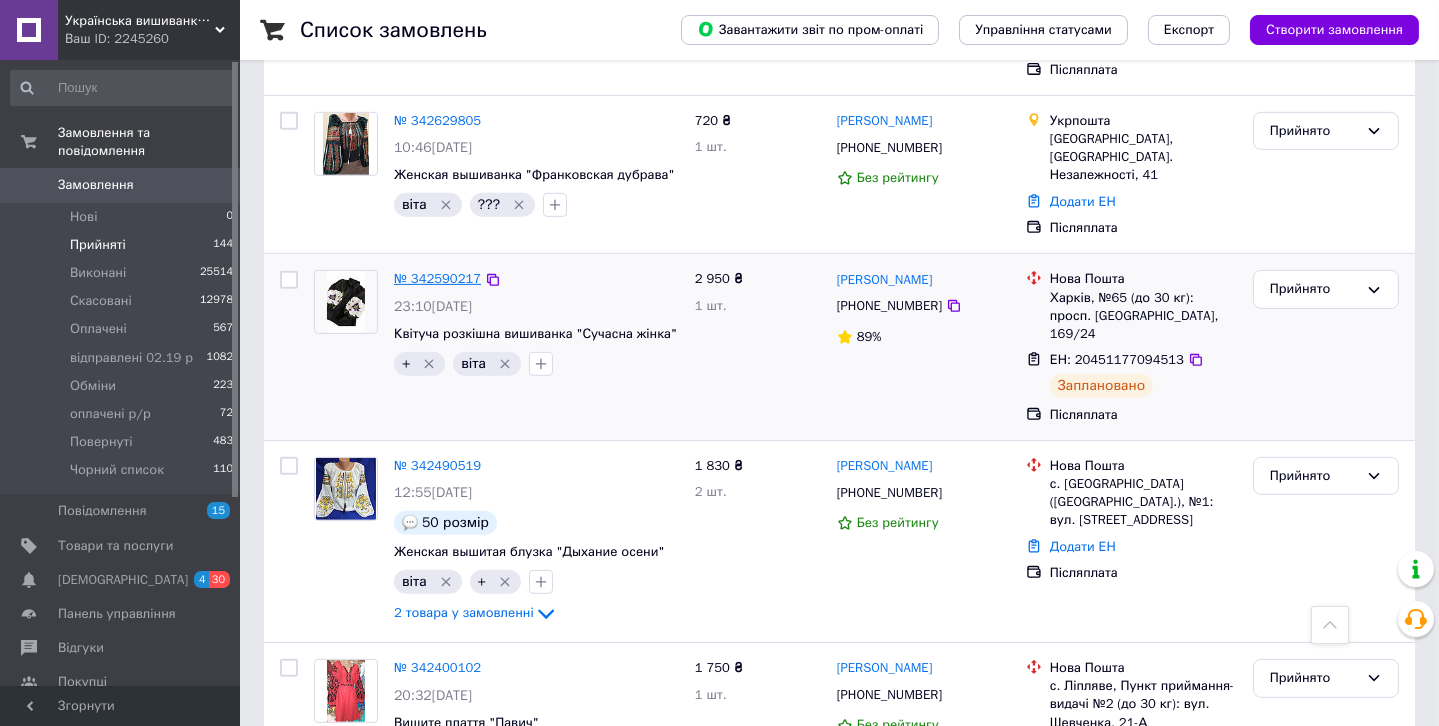 click on "№ 342590217" at bounding box center [437, 278] 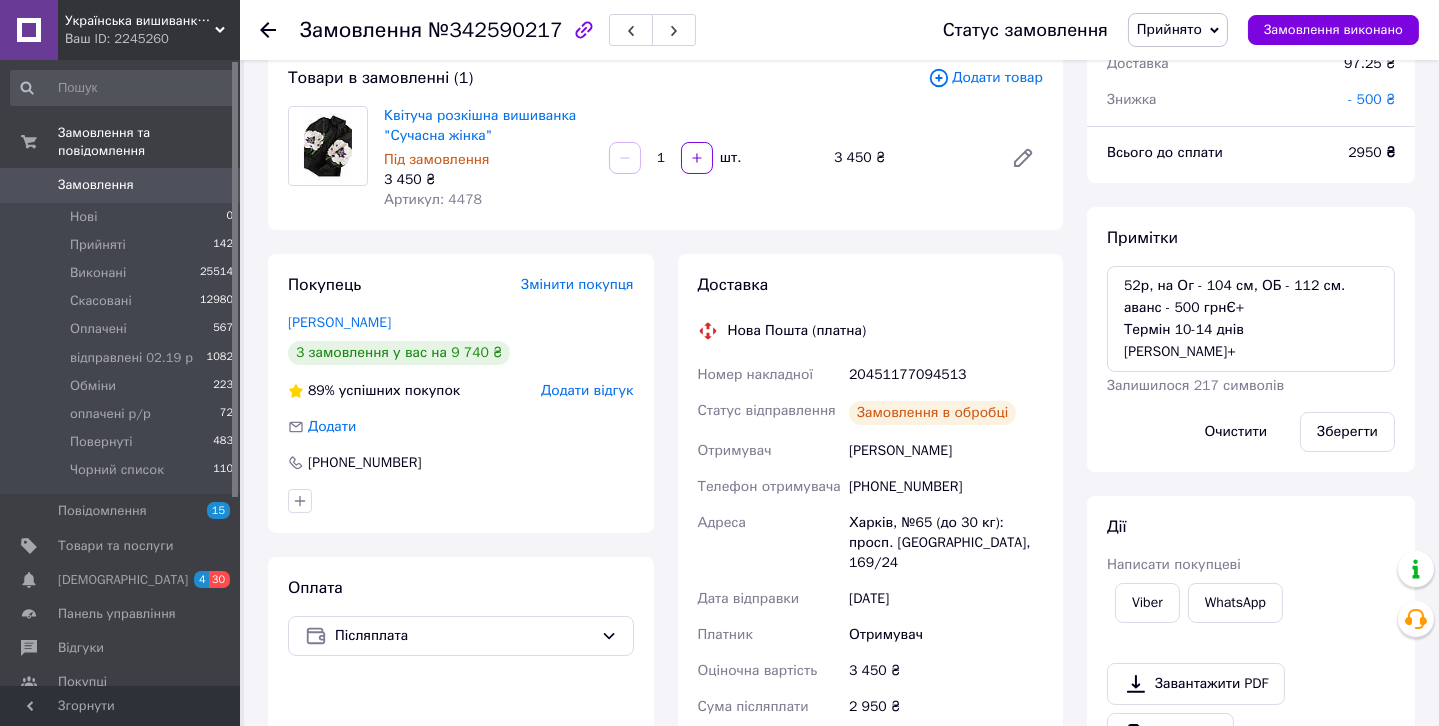 scroll, scrollTop: 1033, scrollLeft: 0, axis: vertical 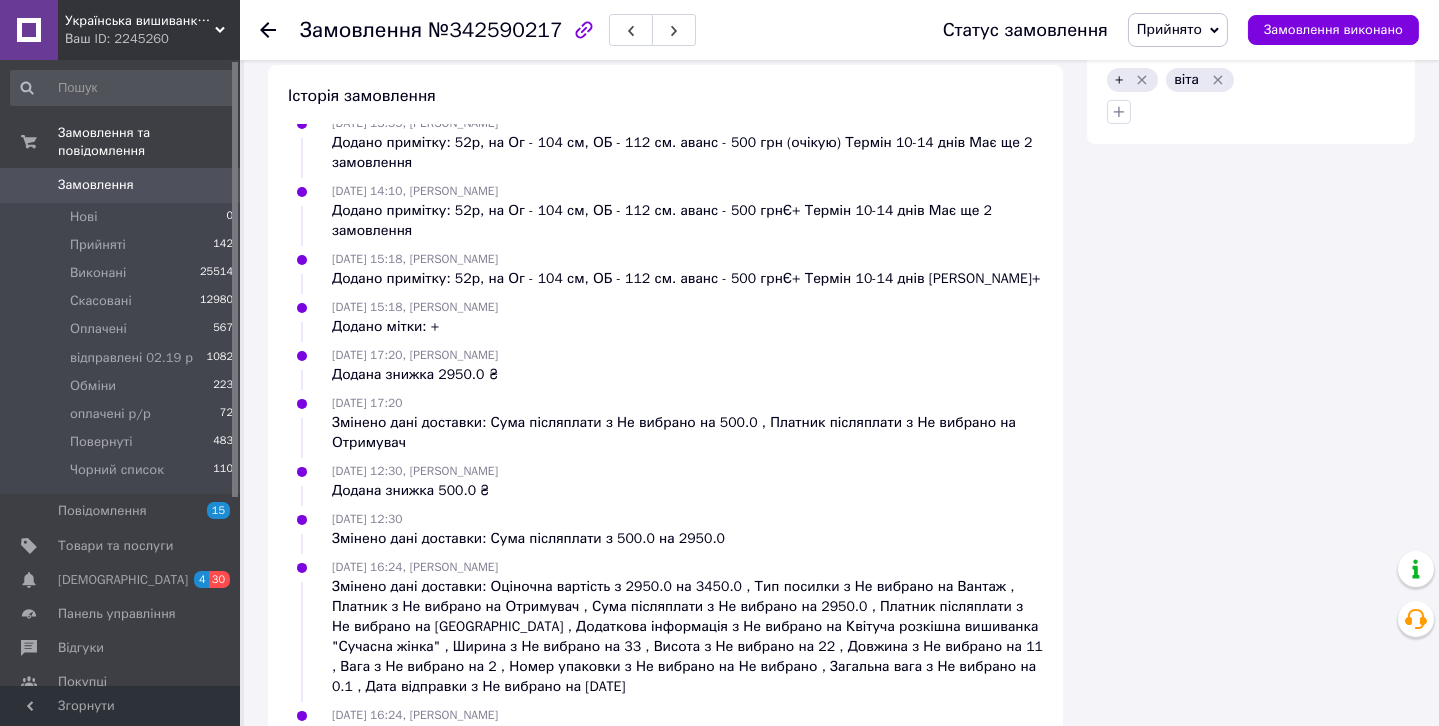 click on "Прийнято" at bounding box center (1169, 29) 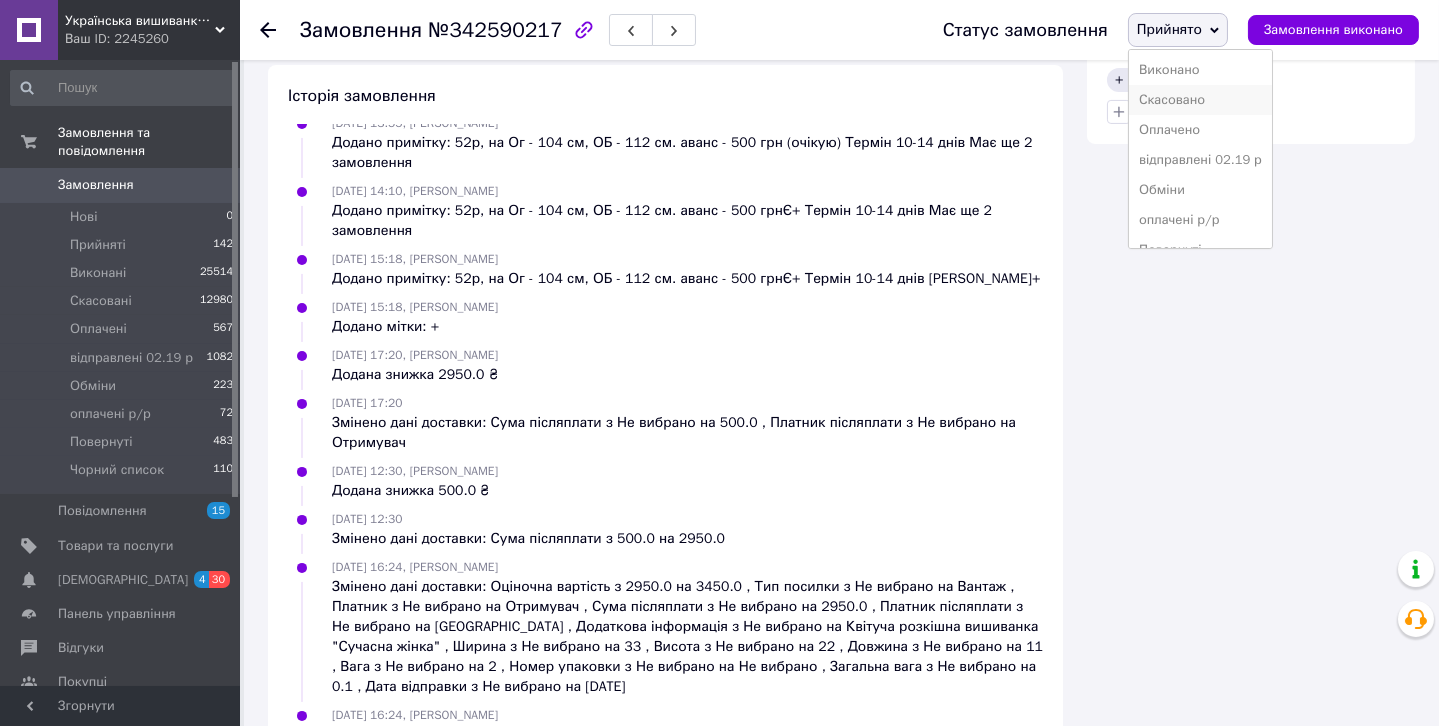 click on "Скасовано" at bounding box center [1200, 100] 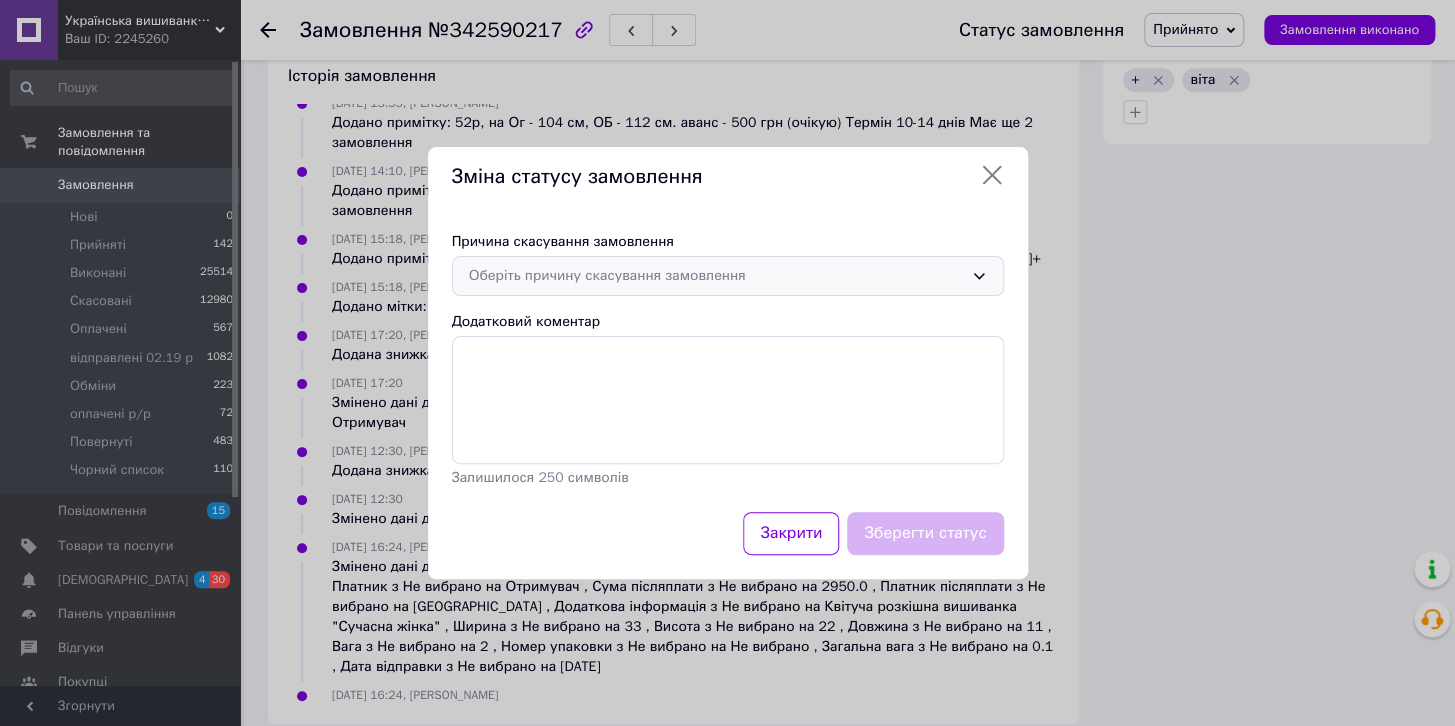 click on "Оберіть причину скасування замовлення" at bounding box center (716, 276) 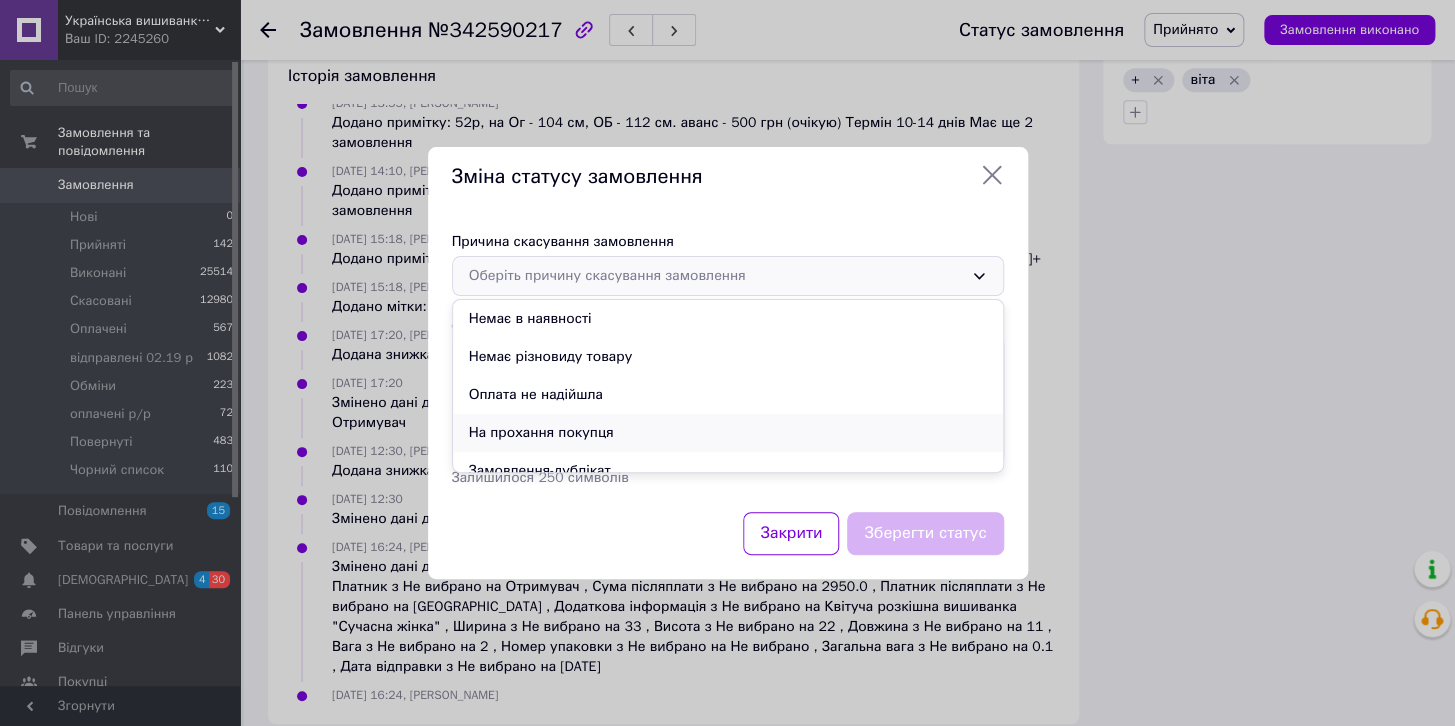click on "На прохання покупця" at bounding box center (728, 433) 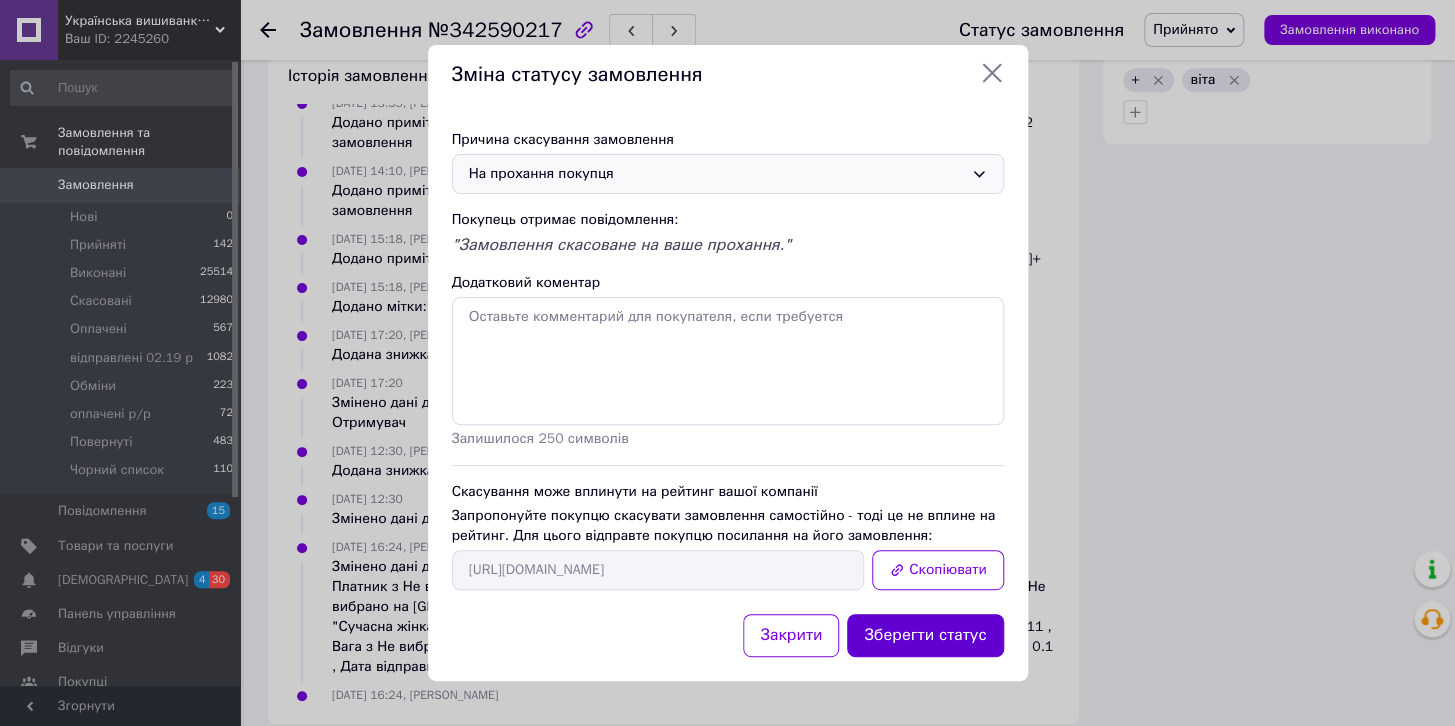 click on "Зберегти статус" at bounding box center [925, 635] 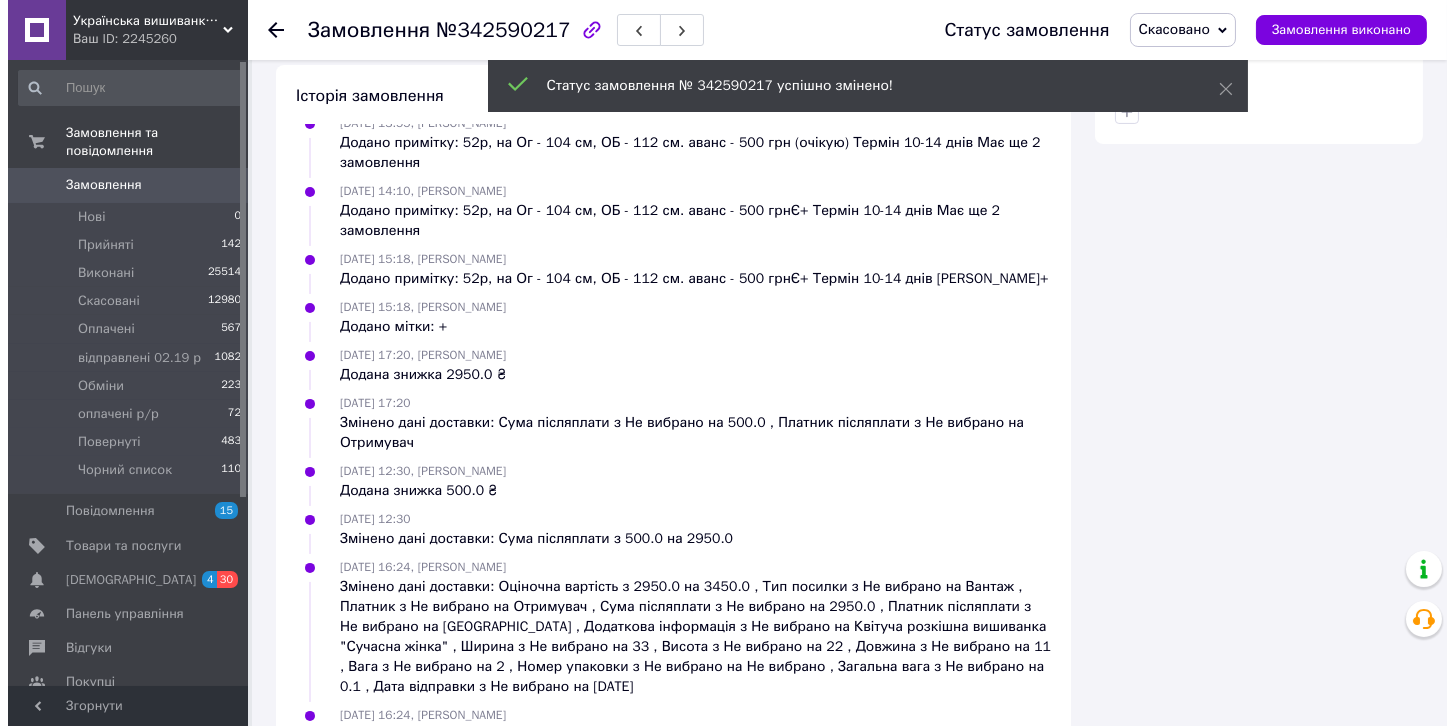 scroll, scrollTop: 0, scrollLeft: 0, axis: both 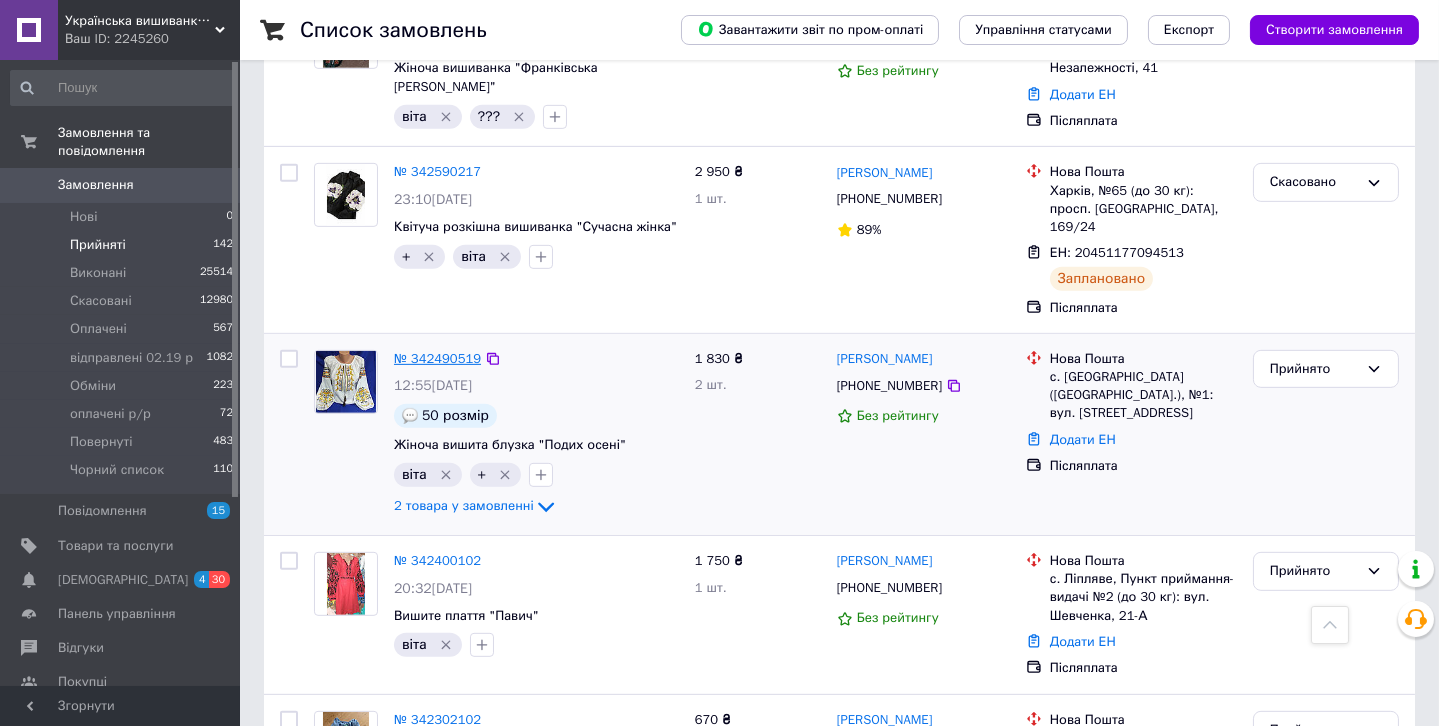 click on "№ 342490519" at bounding box center [437, 358] 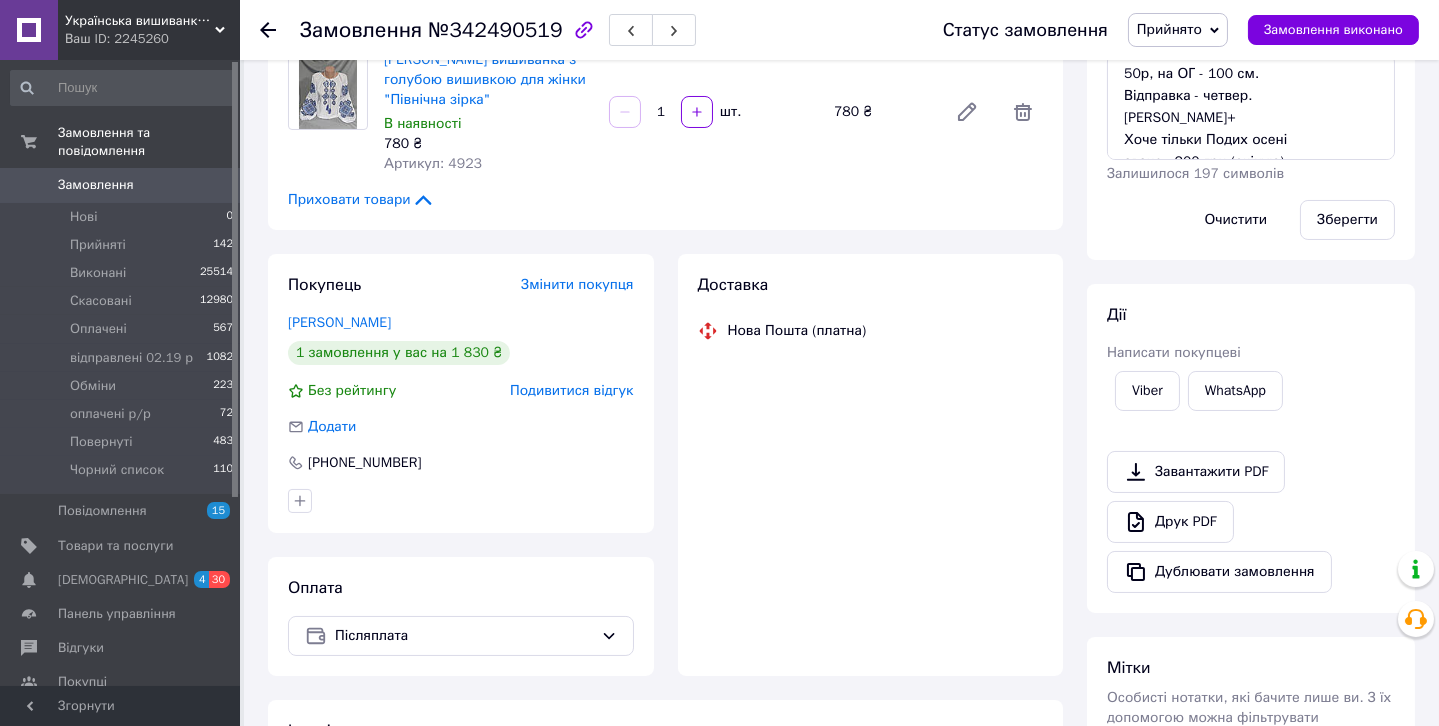 scroll, scrollTop: 840, scrollLeft: 0, axis: vertical 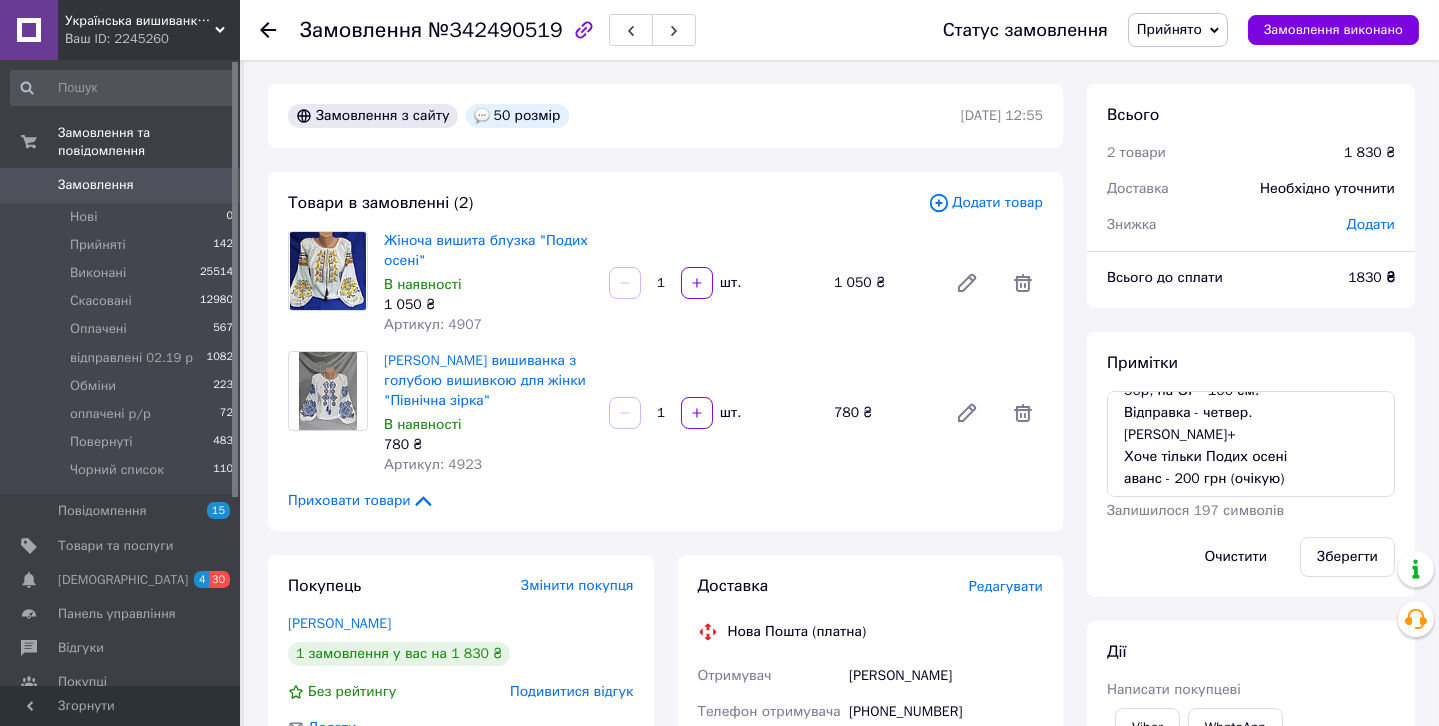 click on "Прийнято" at bounding box center (1169, 29) 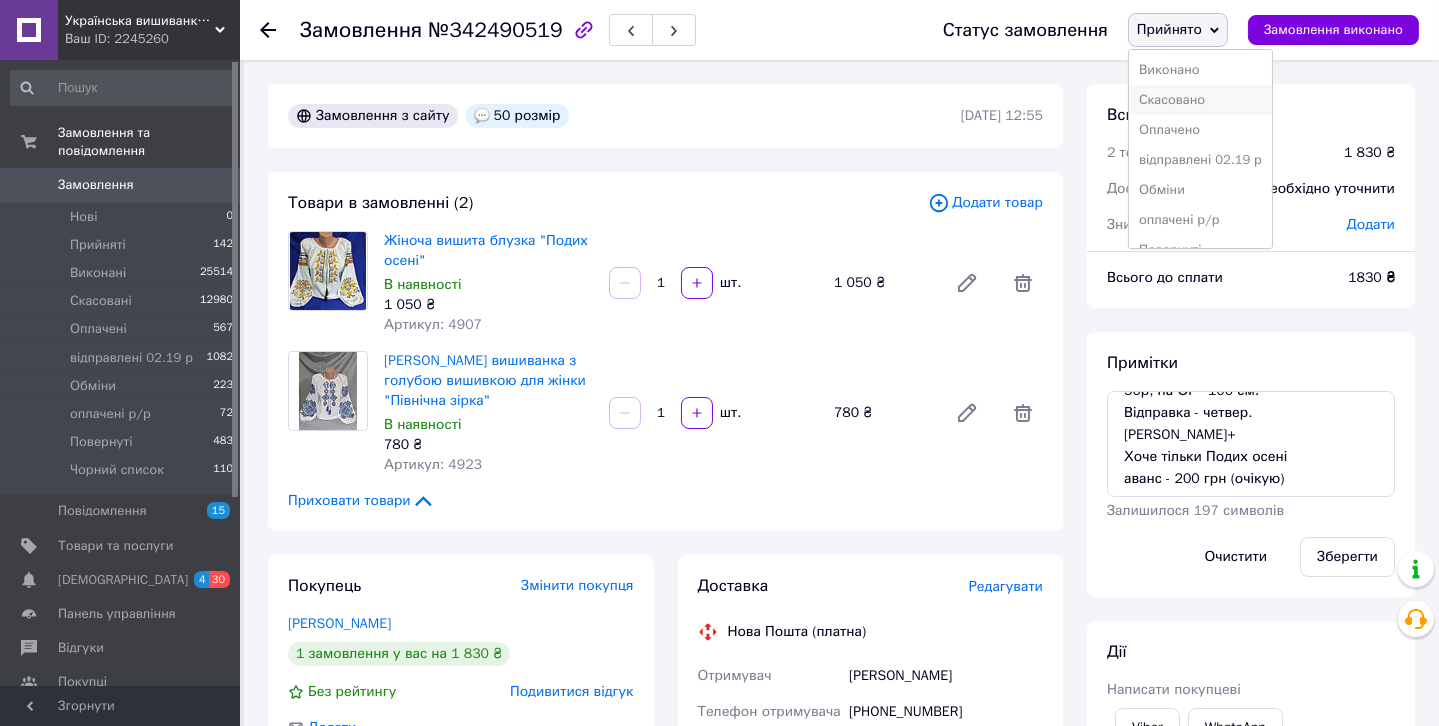 click on "Скасовано" at bounding box center (1200, 100) 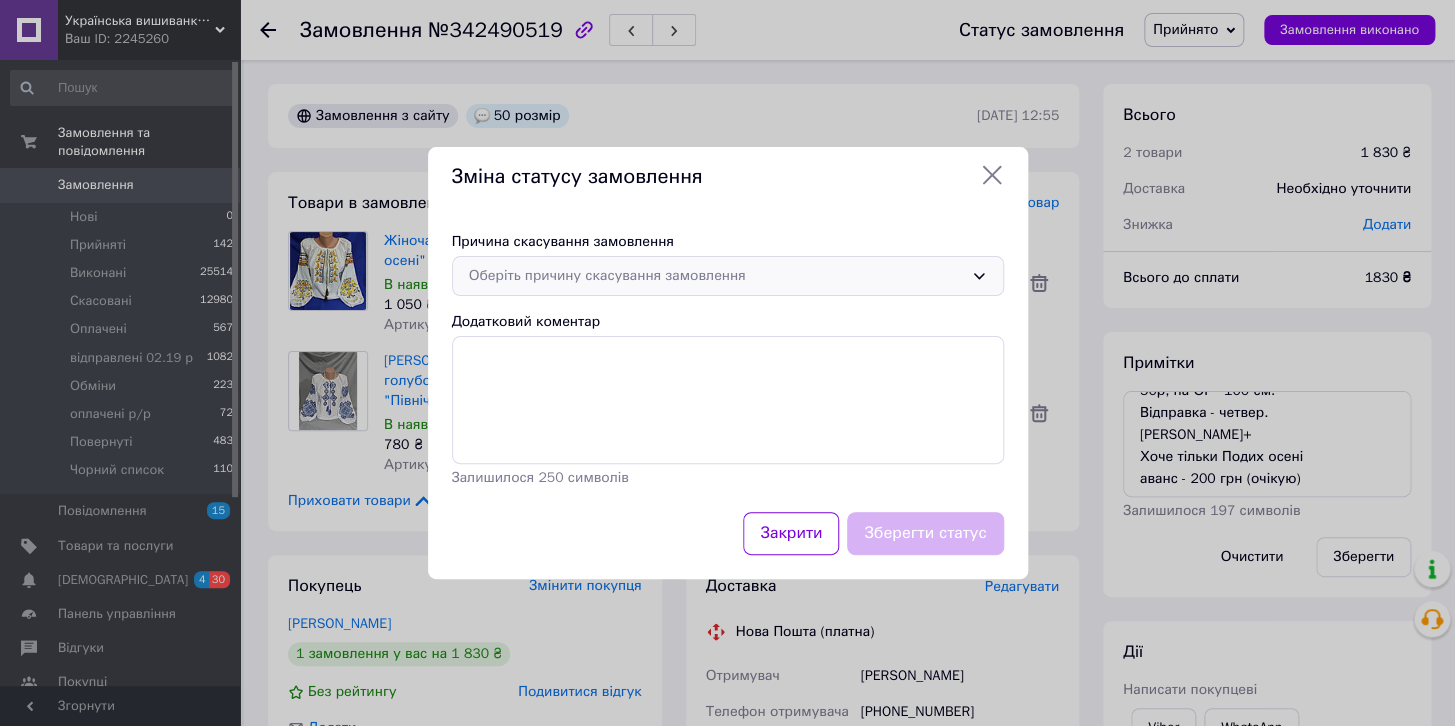 click on "Оберіть причину скасування замовлення" at bounding box center (716, 276) 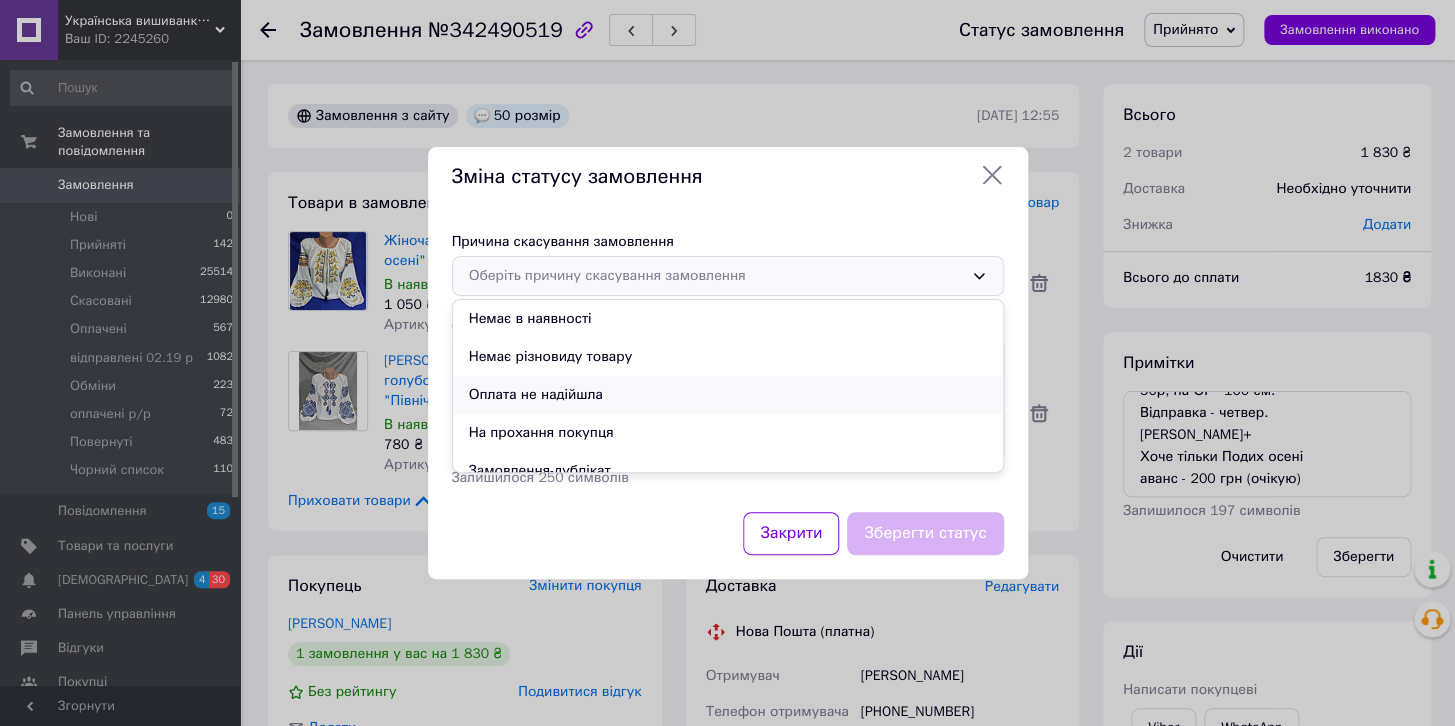 click on "Оплата не надійшла" at bounding box center (728, 395) 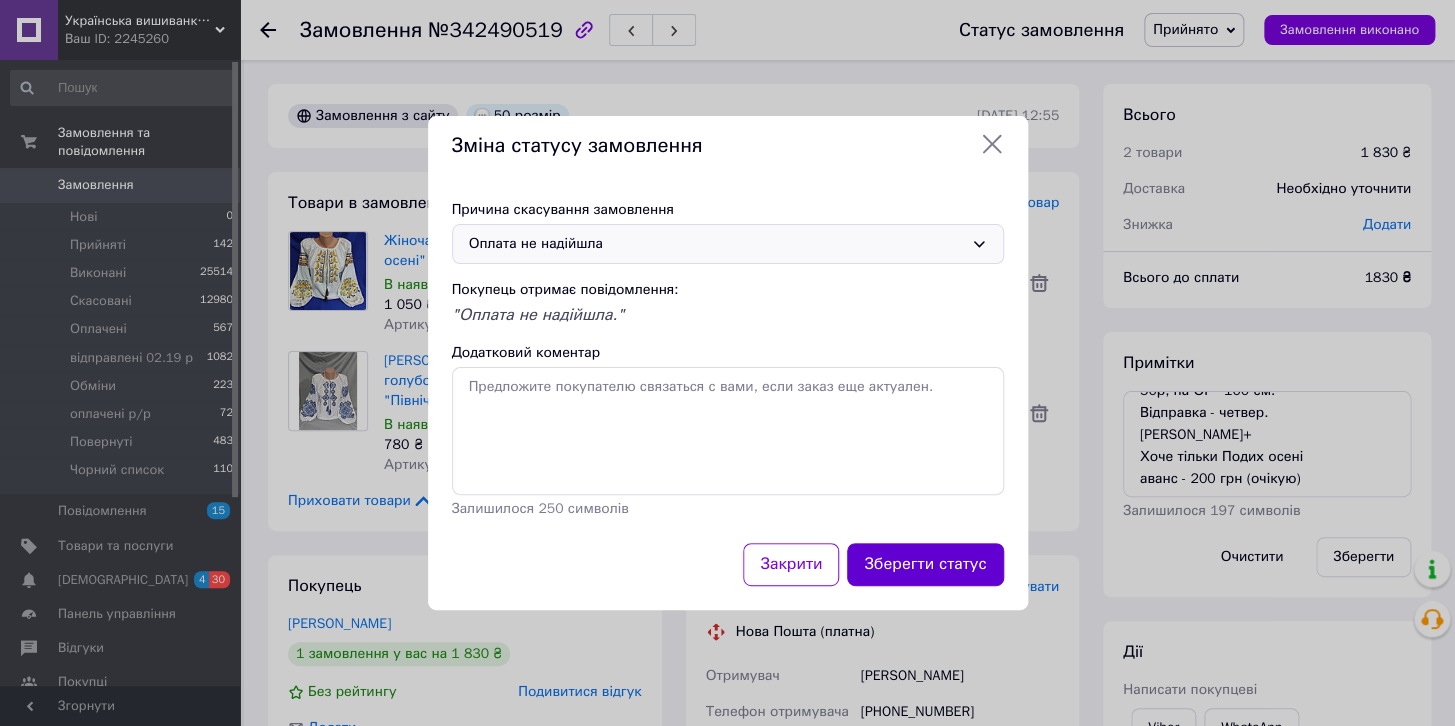 click on "Зберегти статус" at bounding box center (925, 564) 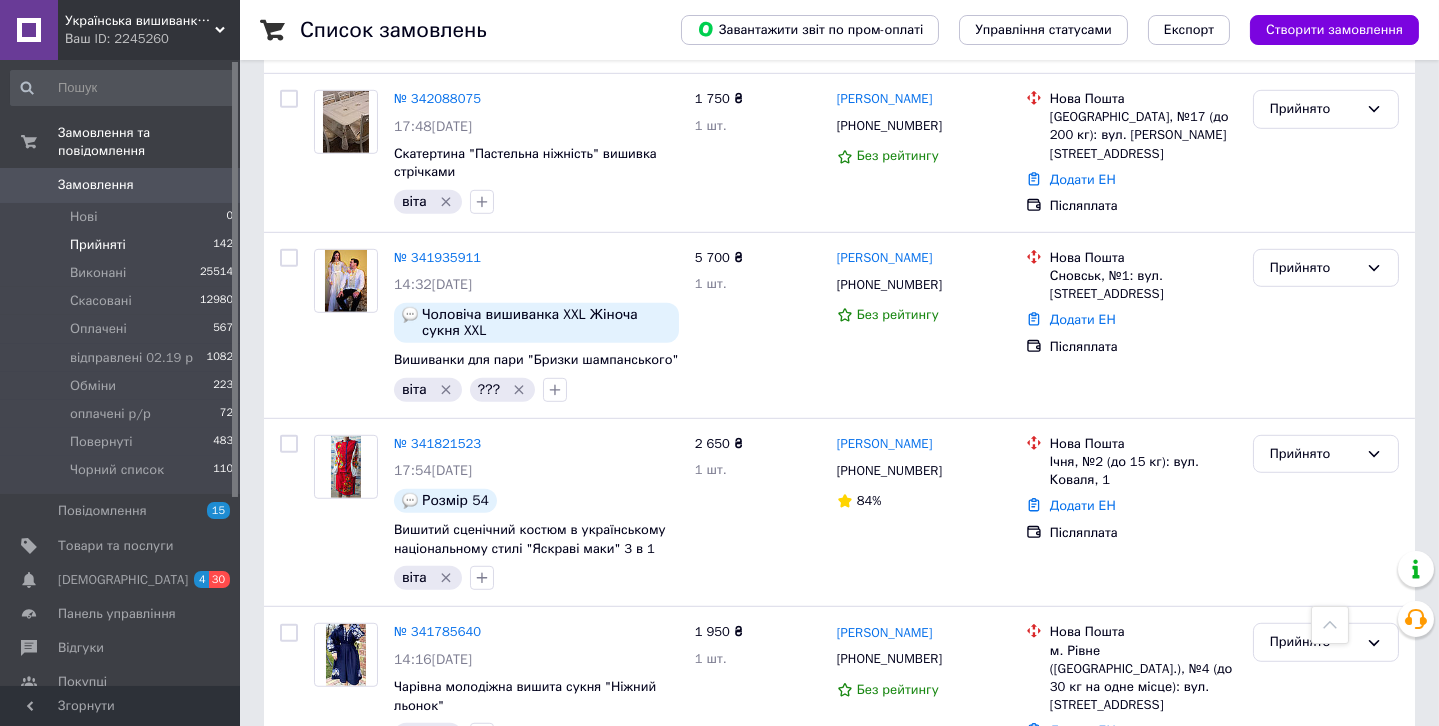 scroll, scrollTop: 2858, scrollLeft: 0, axis: vertical 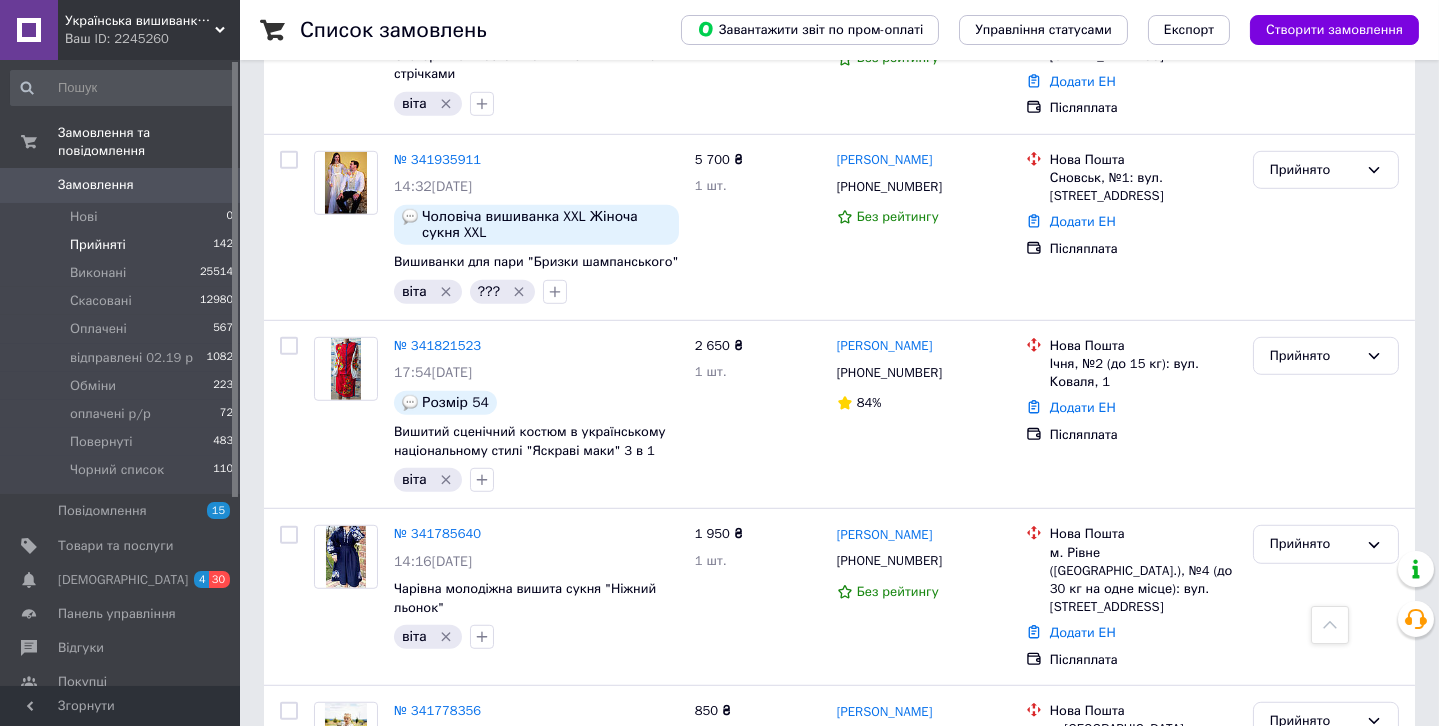click on "7" at bounding box center (629, 889) 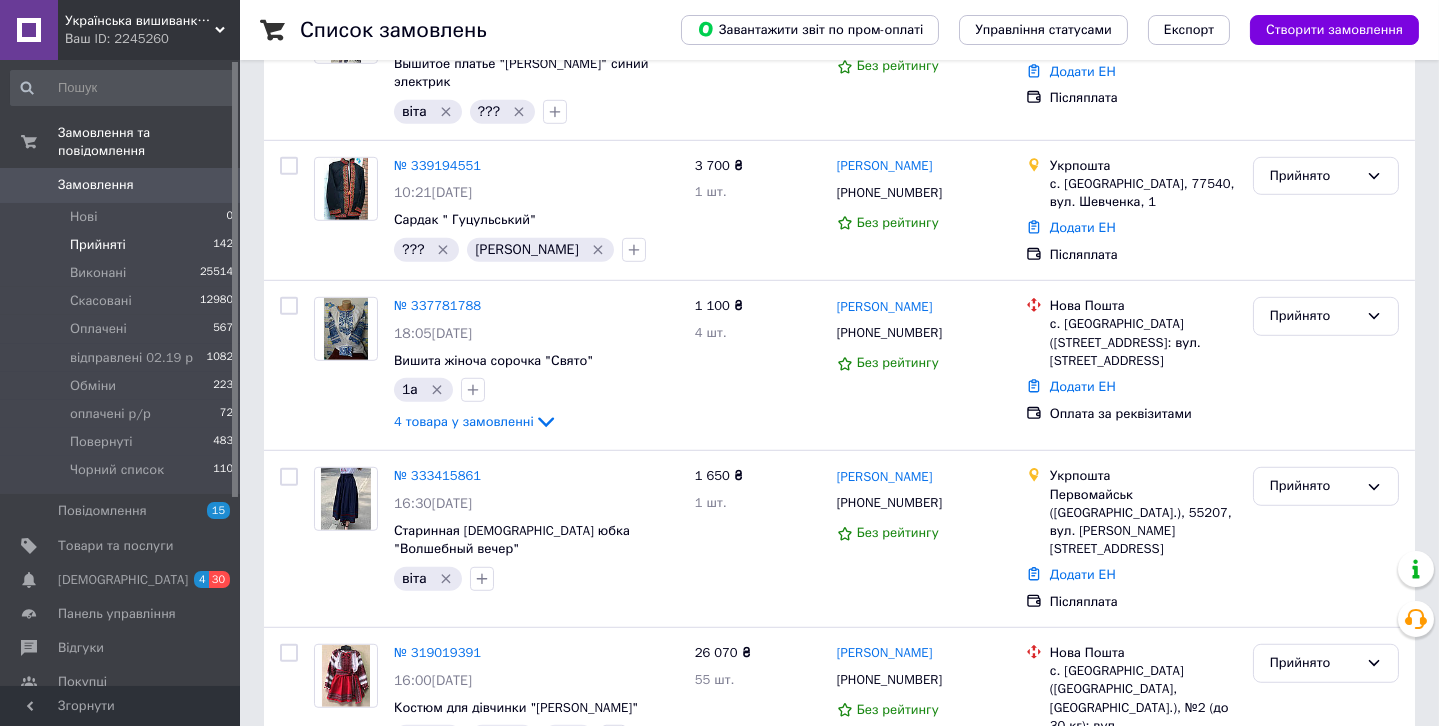 scroll, scrollTop: 0, scrollLeft: 0, axis: both 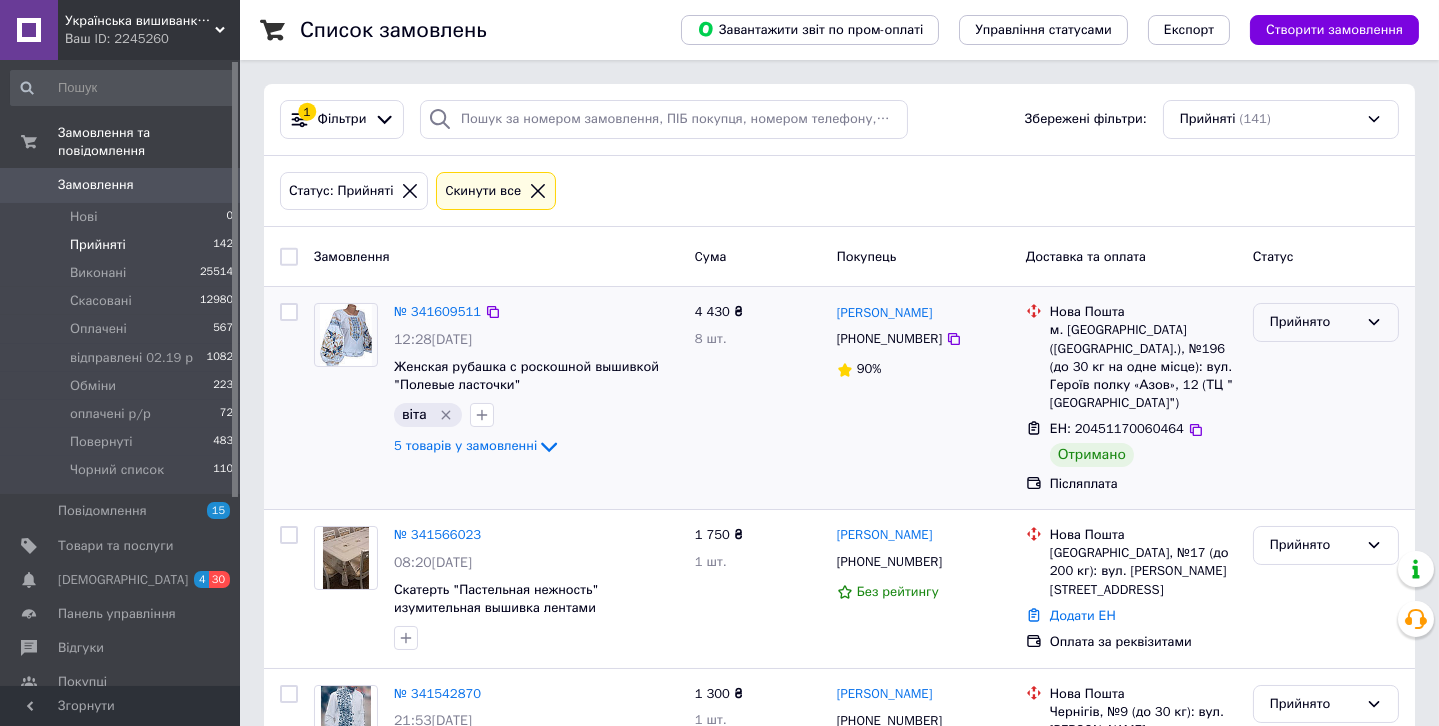 click on "Прийнято" at bounding box center [1314, 322] 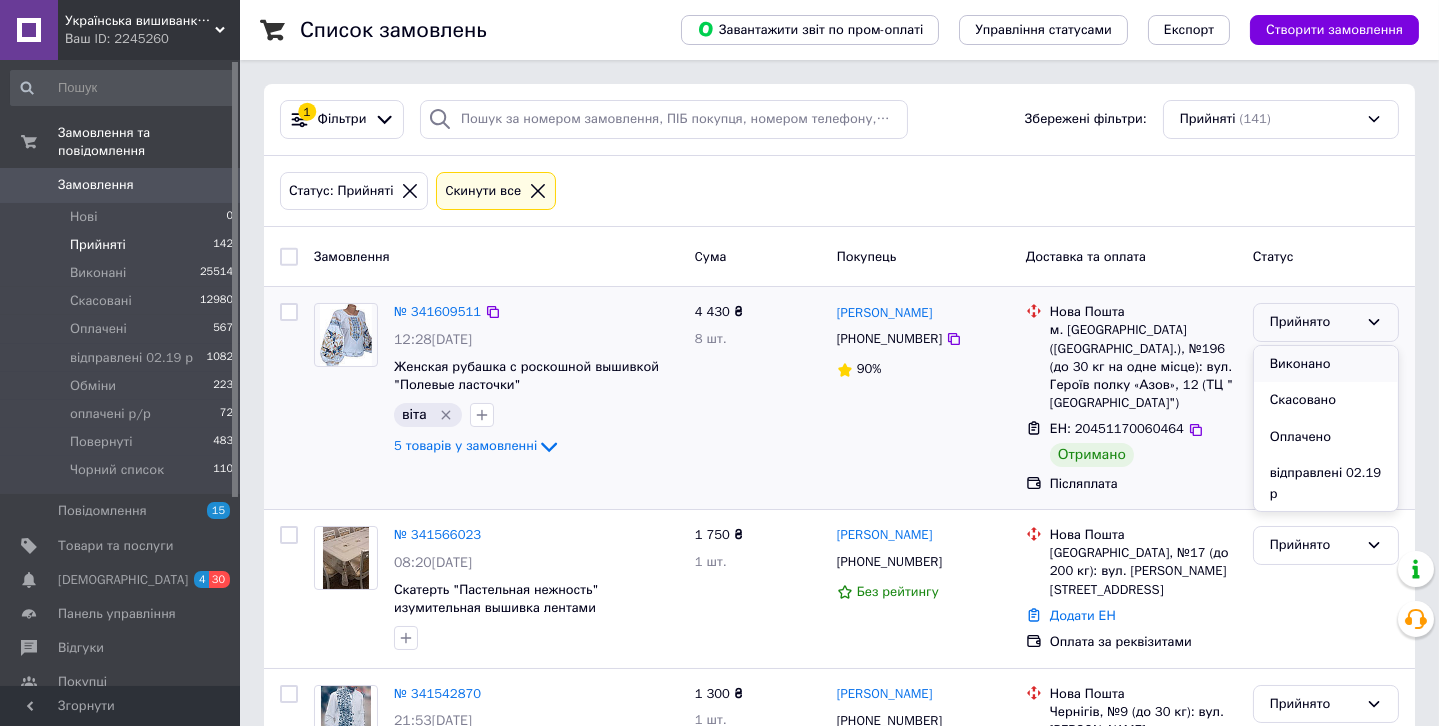 click on "Виконано" at bounding box center [1326, 364] 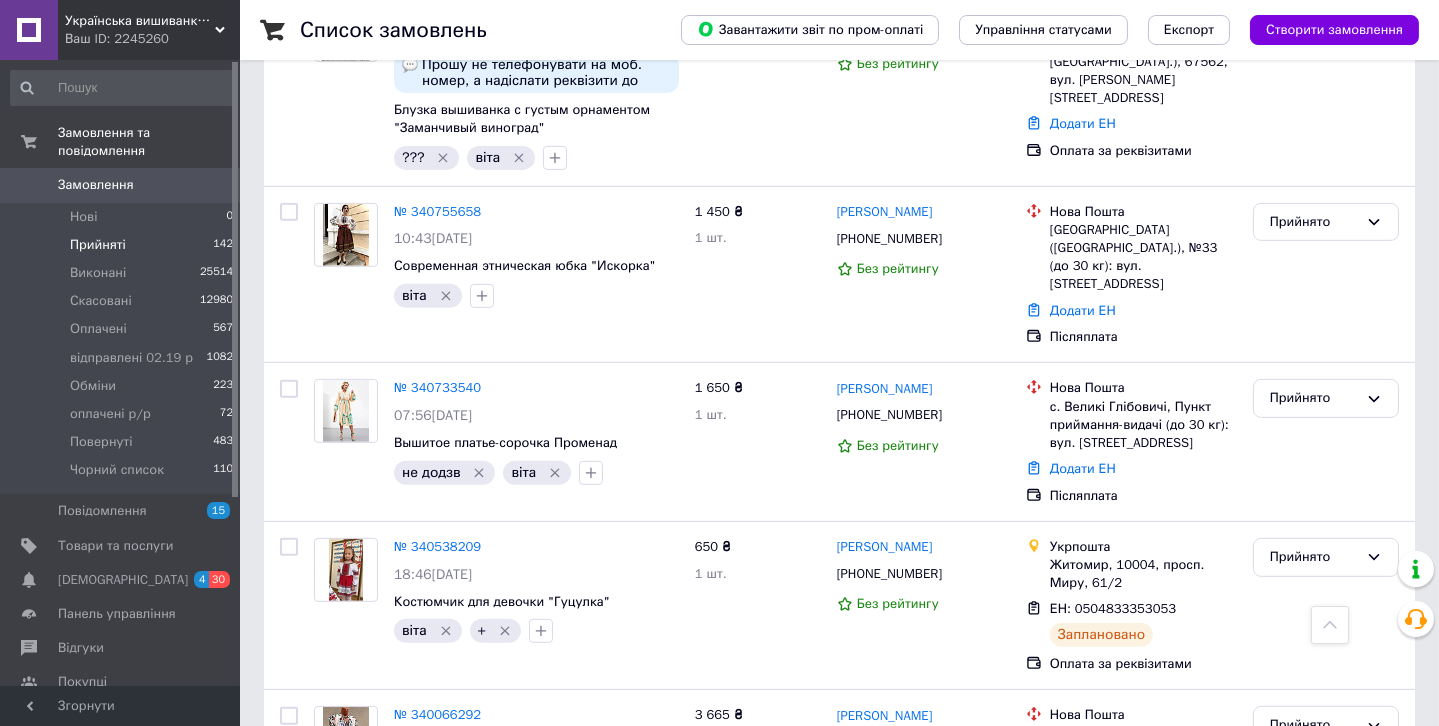 scroll, scrollTop: 1771, scrollLeft: 0, axis: vertical 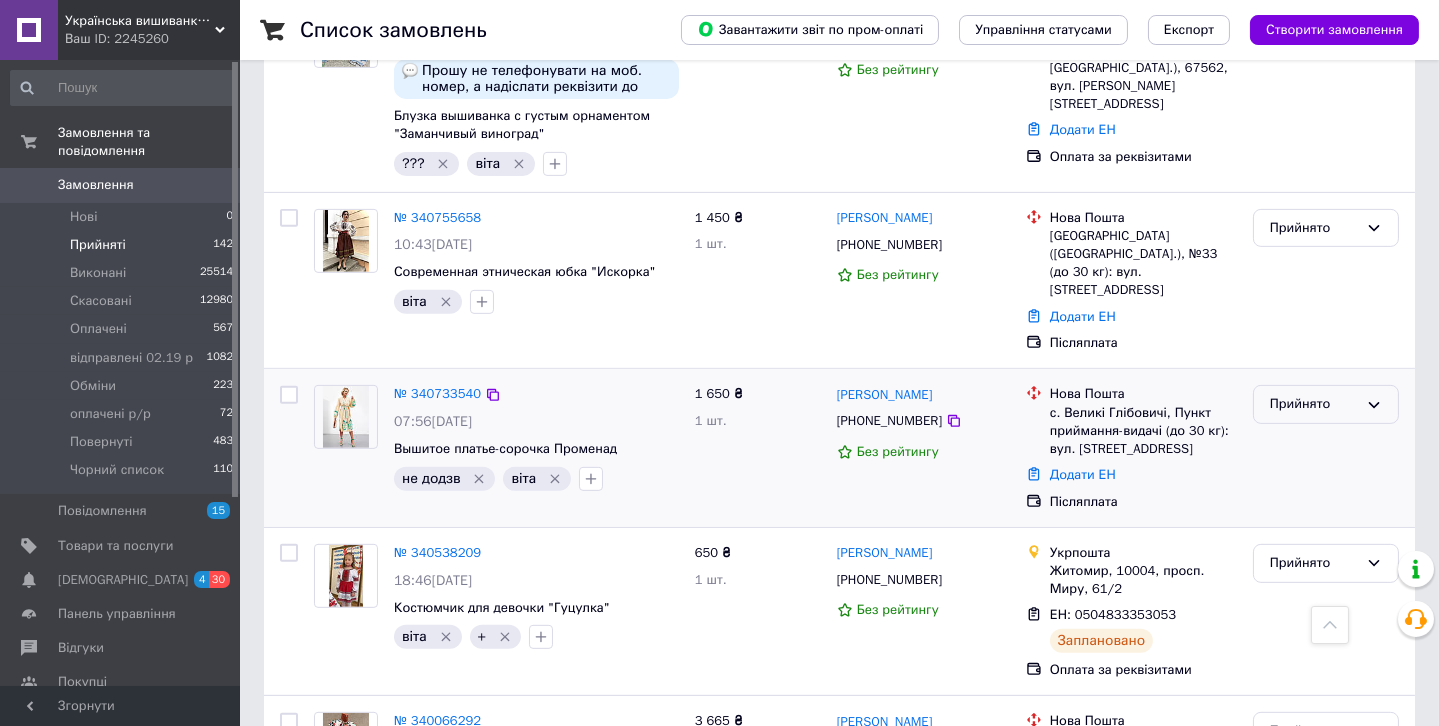 click on "Прийнято" at bounding box center [1314, 404] 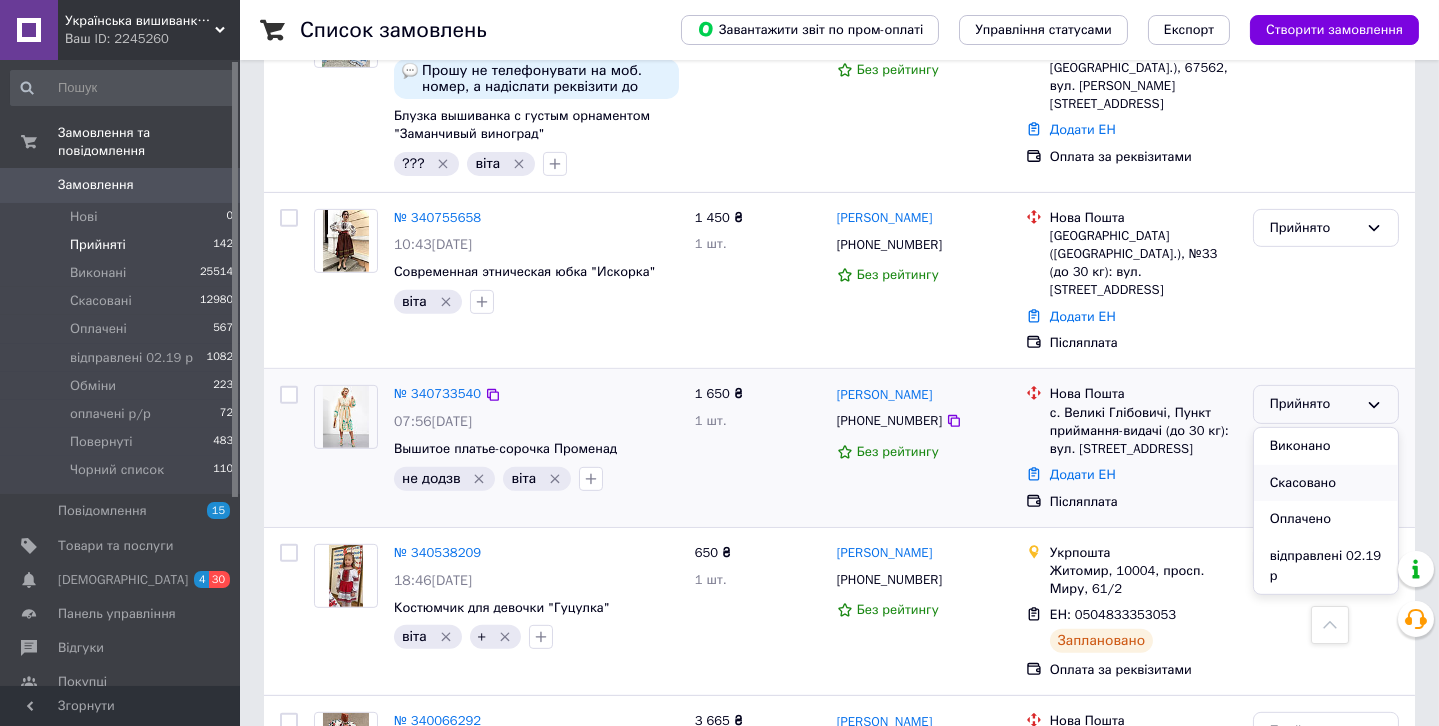 click on "Скасовано" at bounding box center [1326, 483] 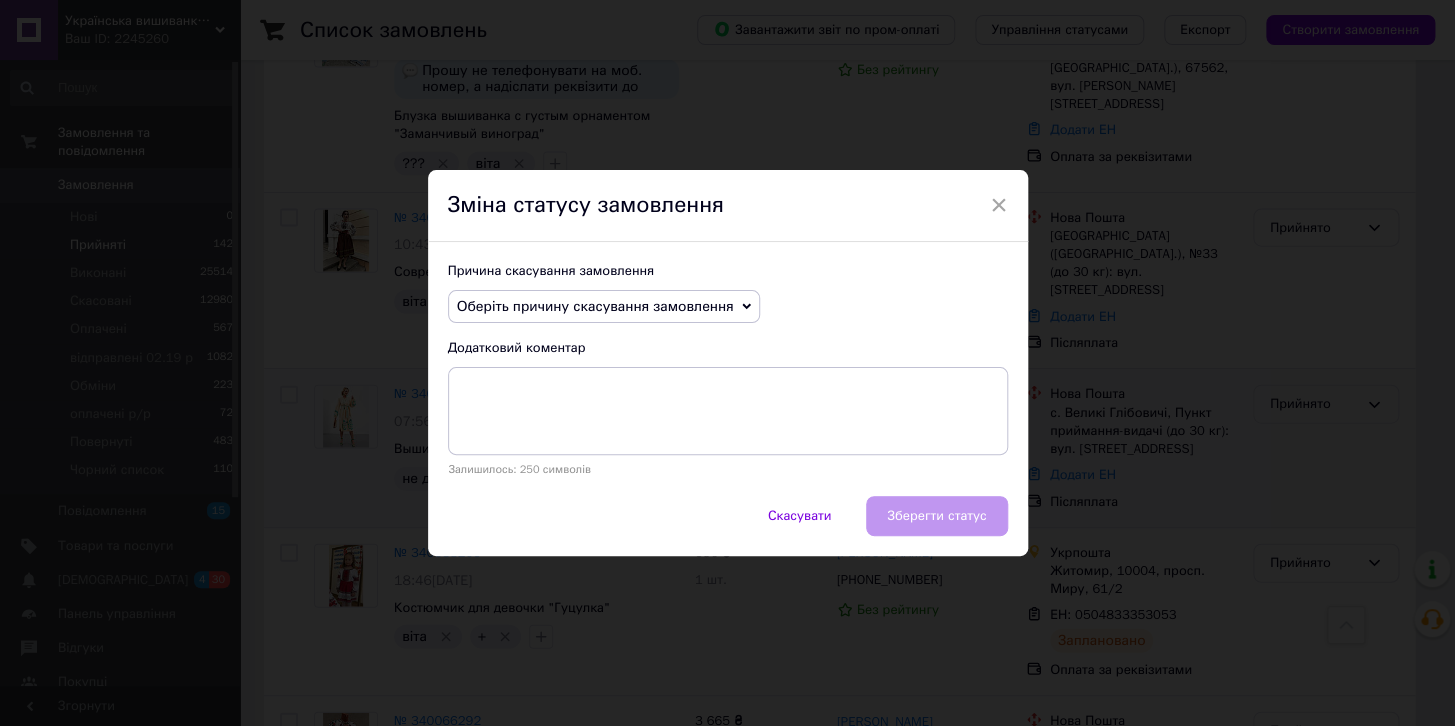 click on "Оберіть причину скасування замовлення" at bounding box center [604, 307] 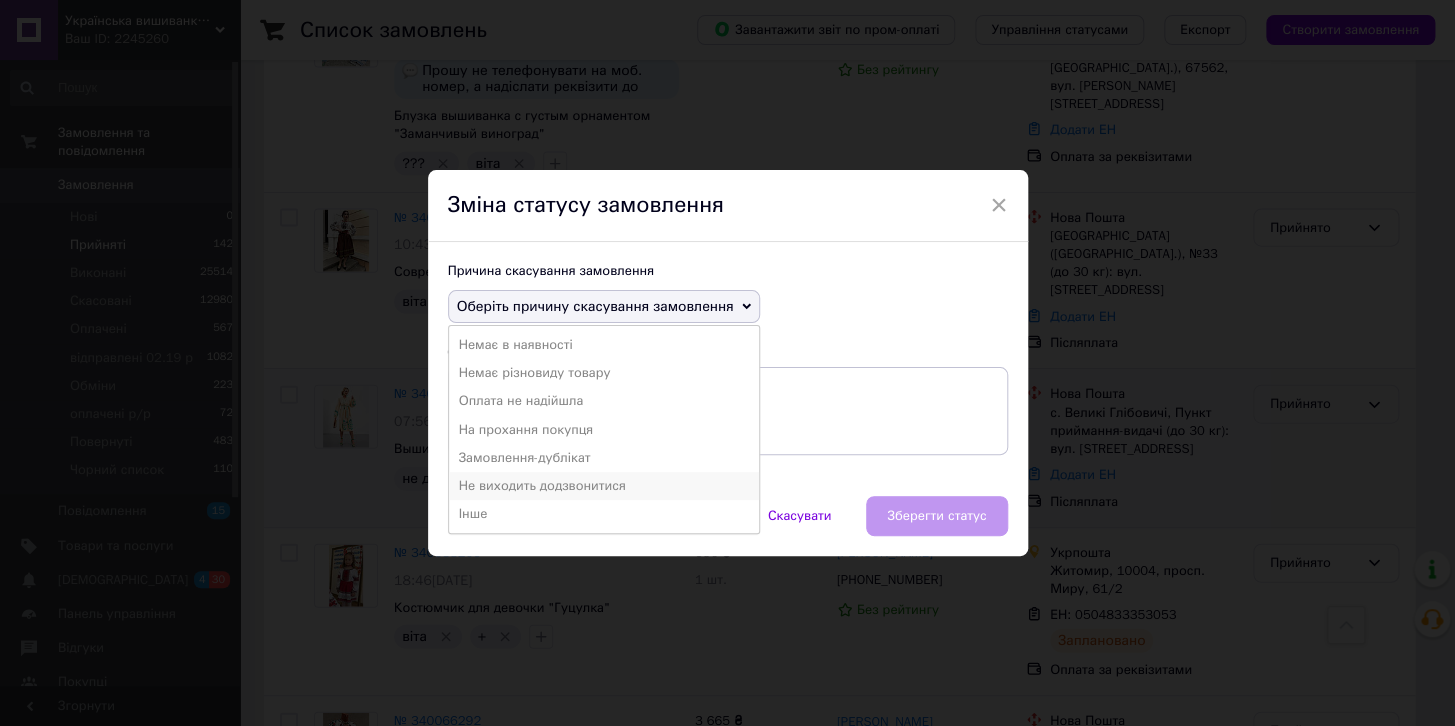 click on "Не виходить додзвонитися" at bounding box center [604, 486] 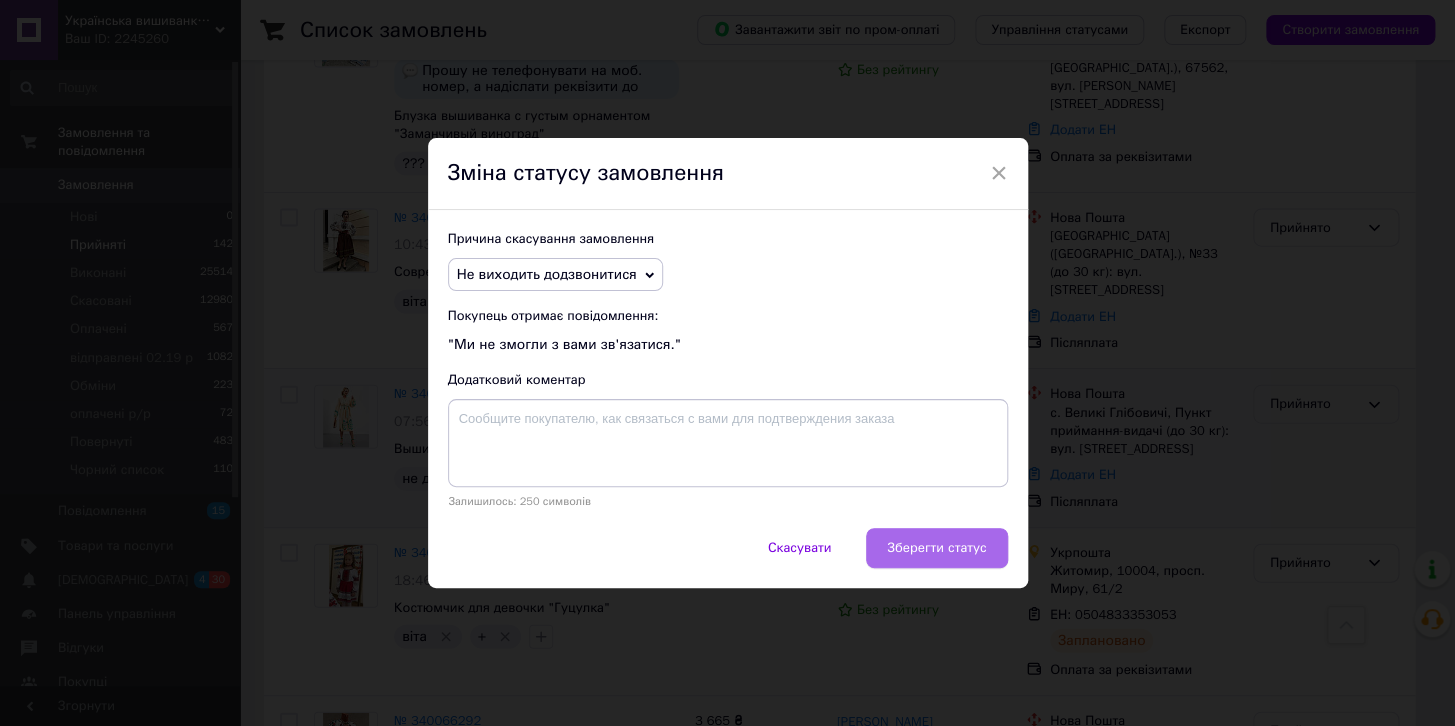 click on "Зберегти статус" at bounding box center [936, 548] 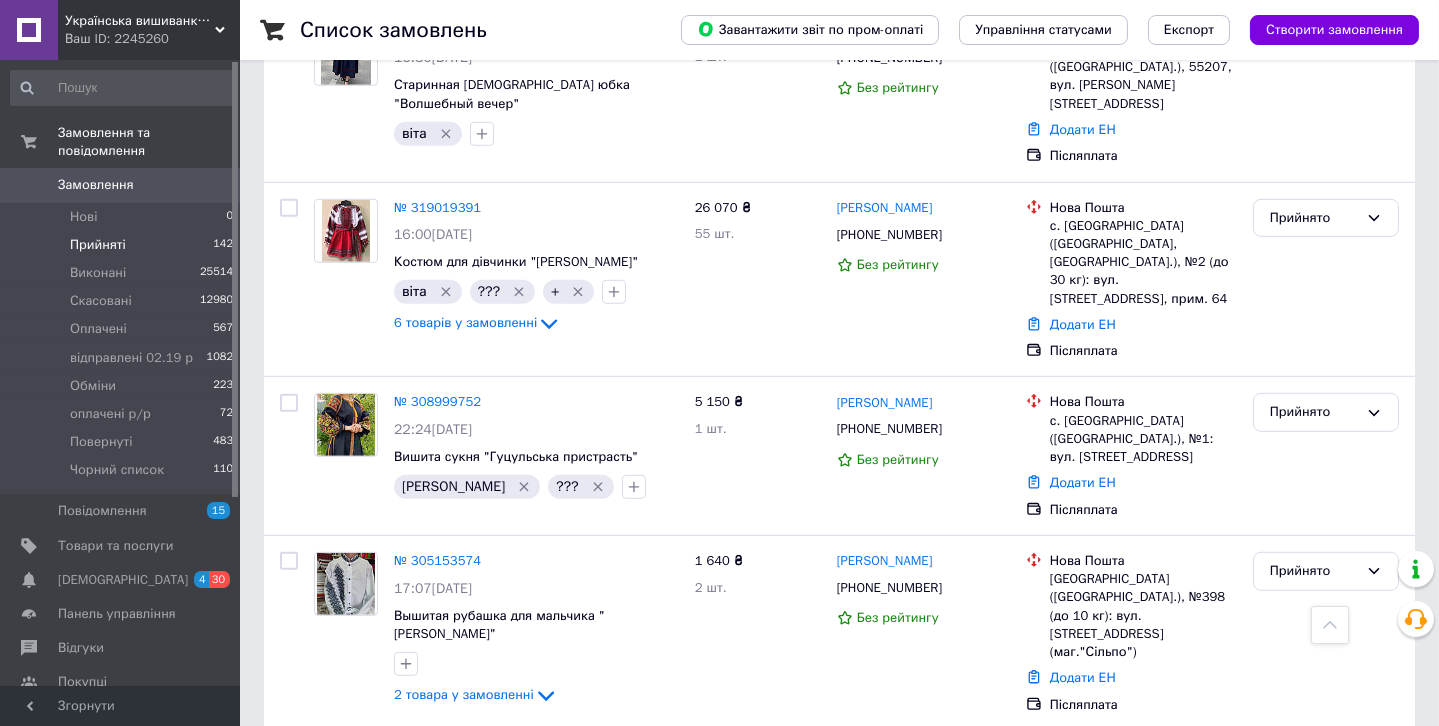 scroll, scrollTop: 2748, scrollLeft: 0, axis: vertical 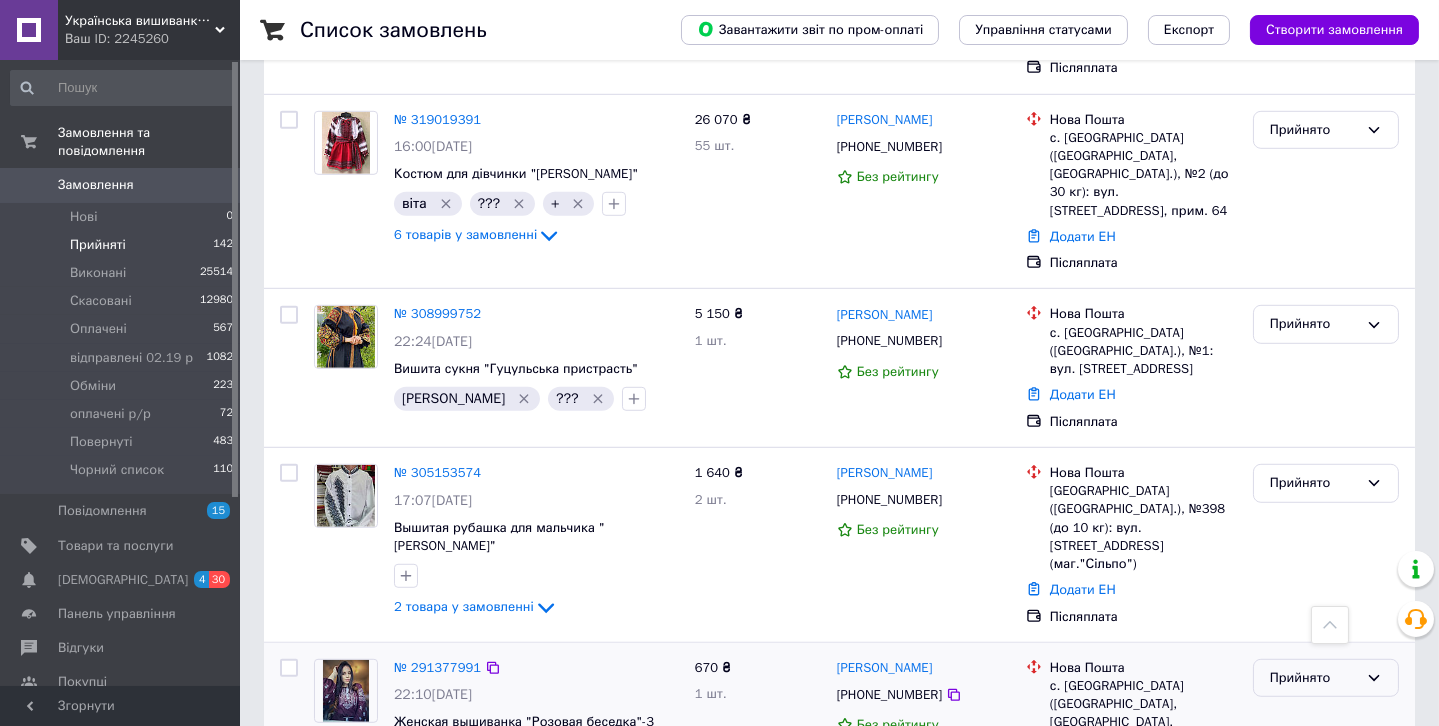 click on "Прийнято" at bounding box center (1314, 678) 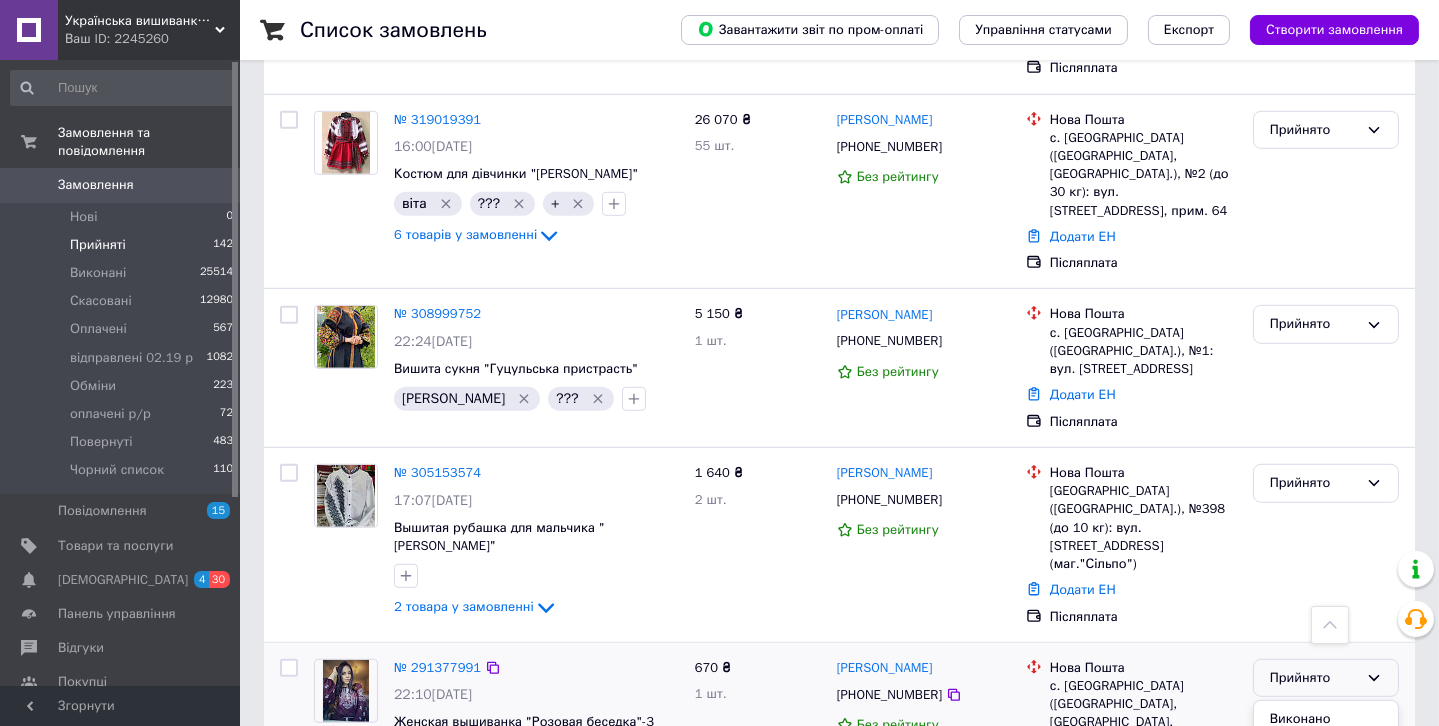 click on "Скасовано" at bounding box center [1326, 756] 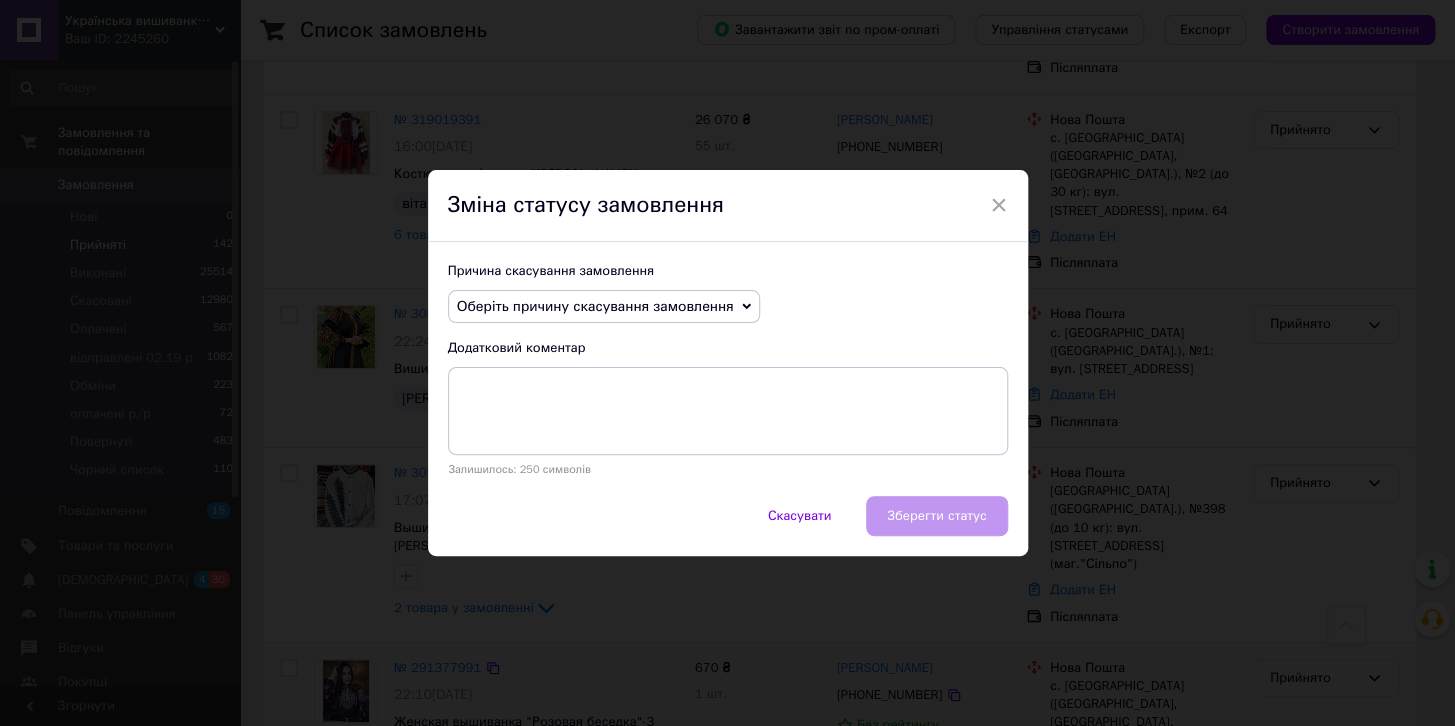 click on "Оберіть причину скасування замовлення" at bounding box center (595, 306) 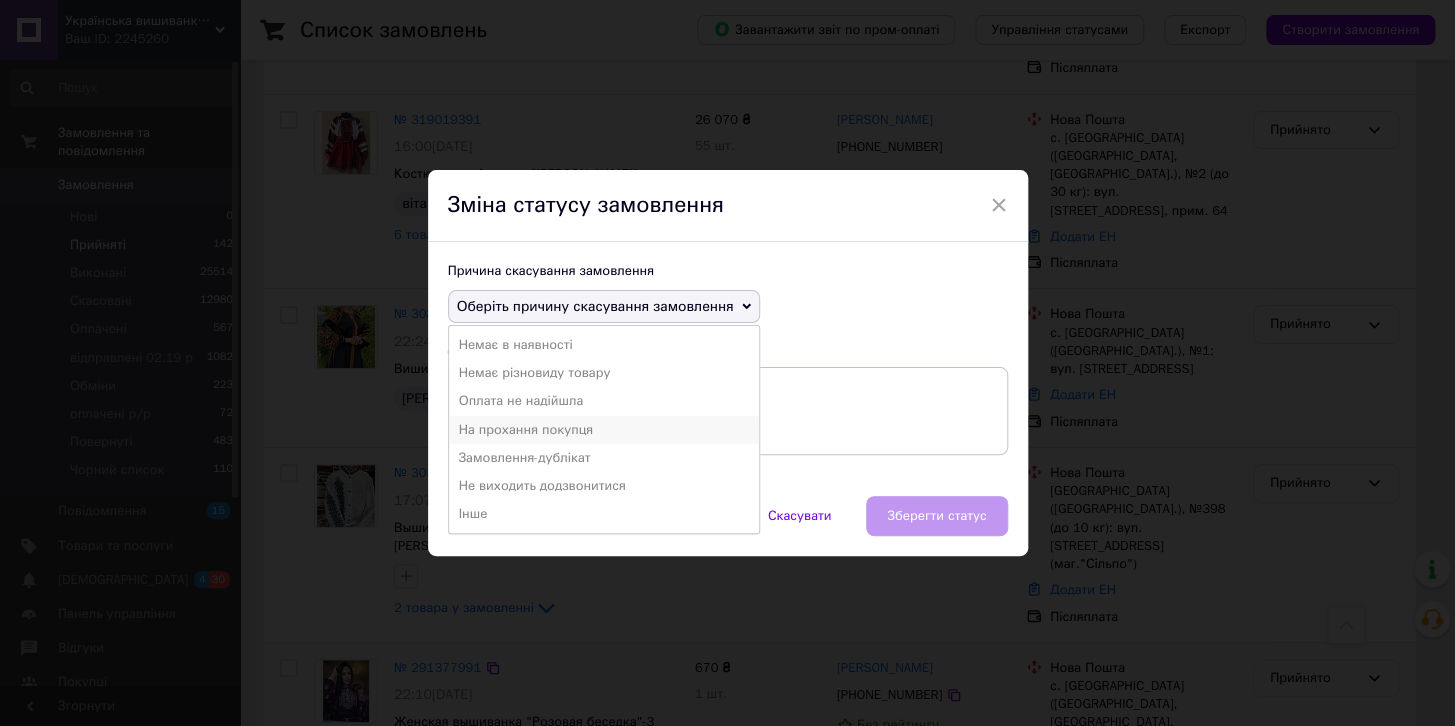 click on "На прохання покупця" at bounding box center (604, 430) 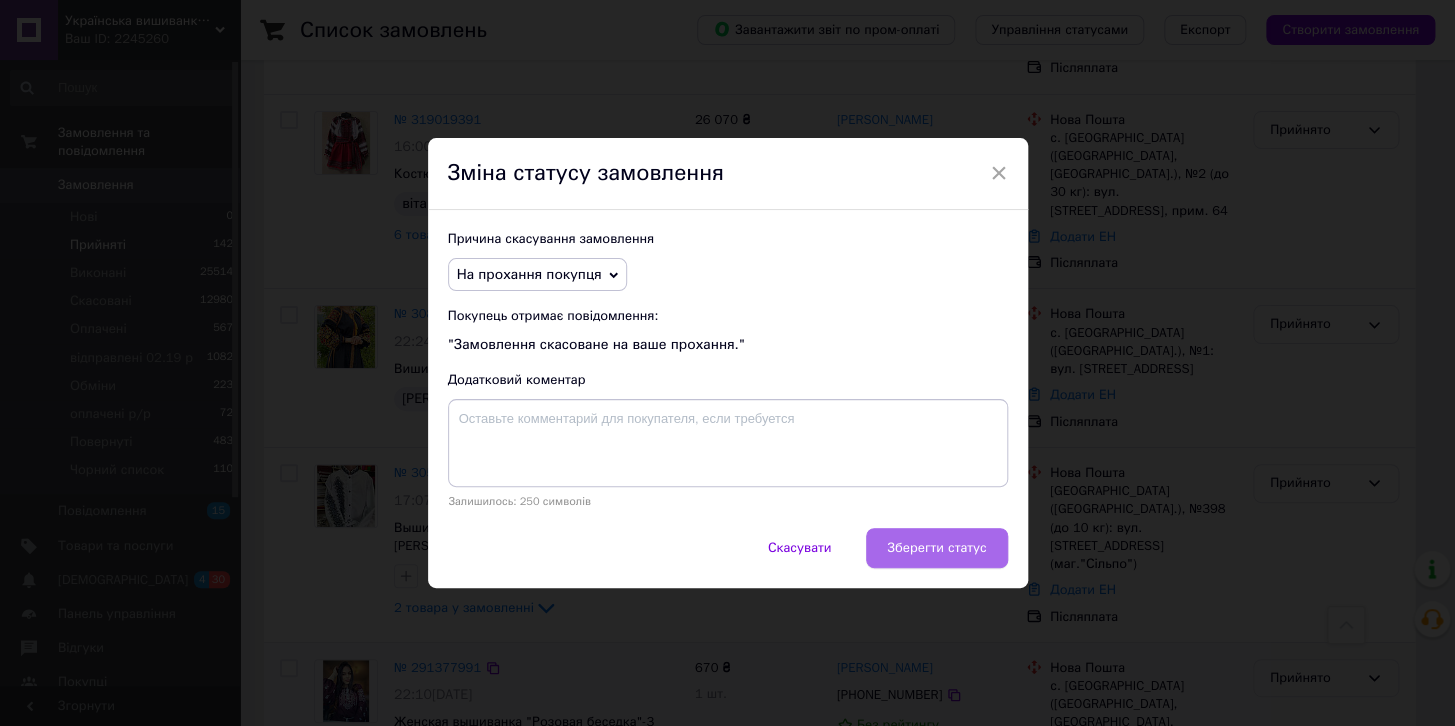 click on "Зберегти статус" at bounding box center [936, 548] 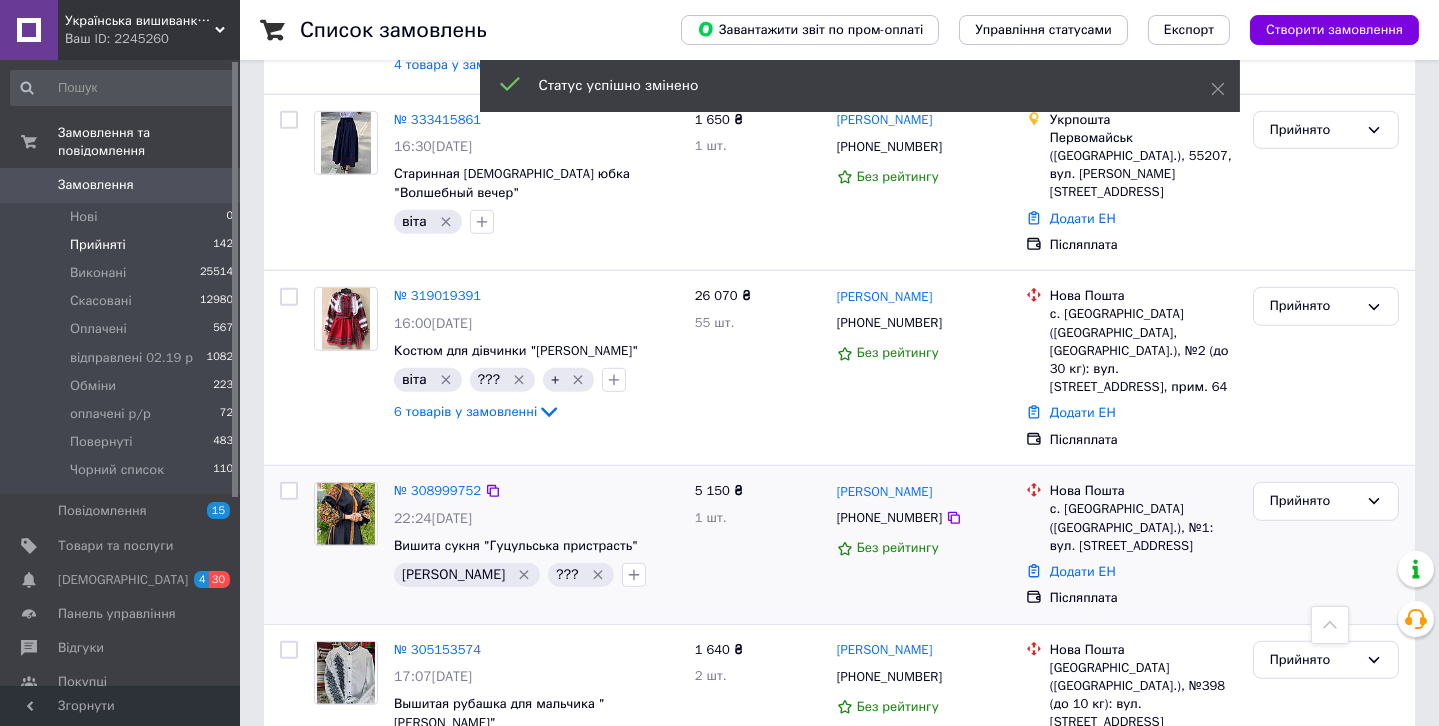 scroll, scrollTop: 2947, scrollLeft: 0, axis: vertical 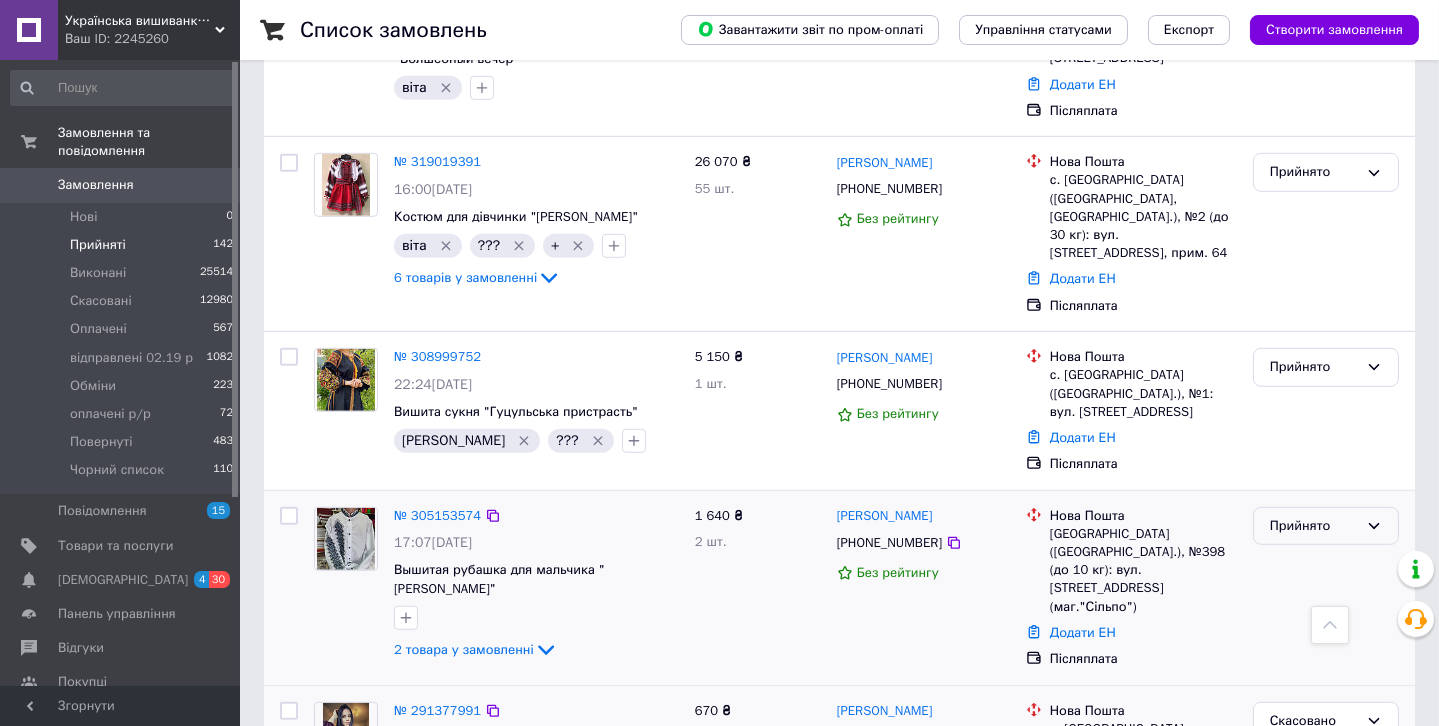 click on "Прийнято" at bounding box center (1326, 526) 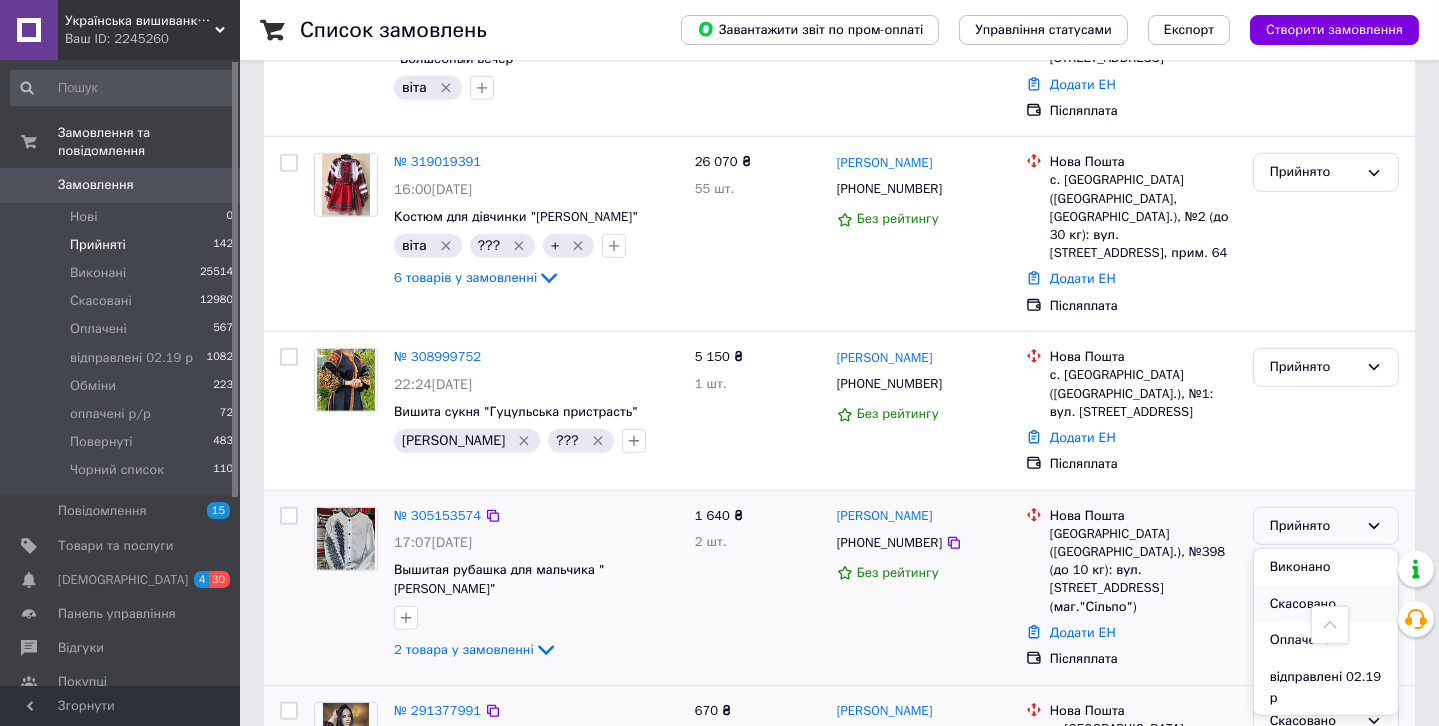 click on "Скасовано" at bounding box center (1326, 604) 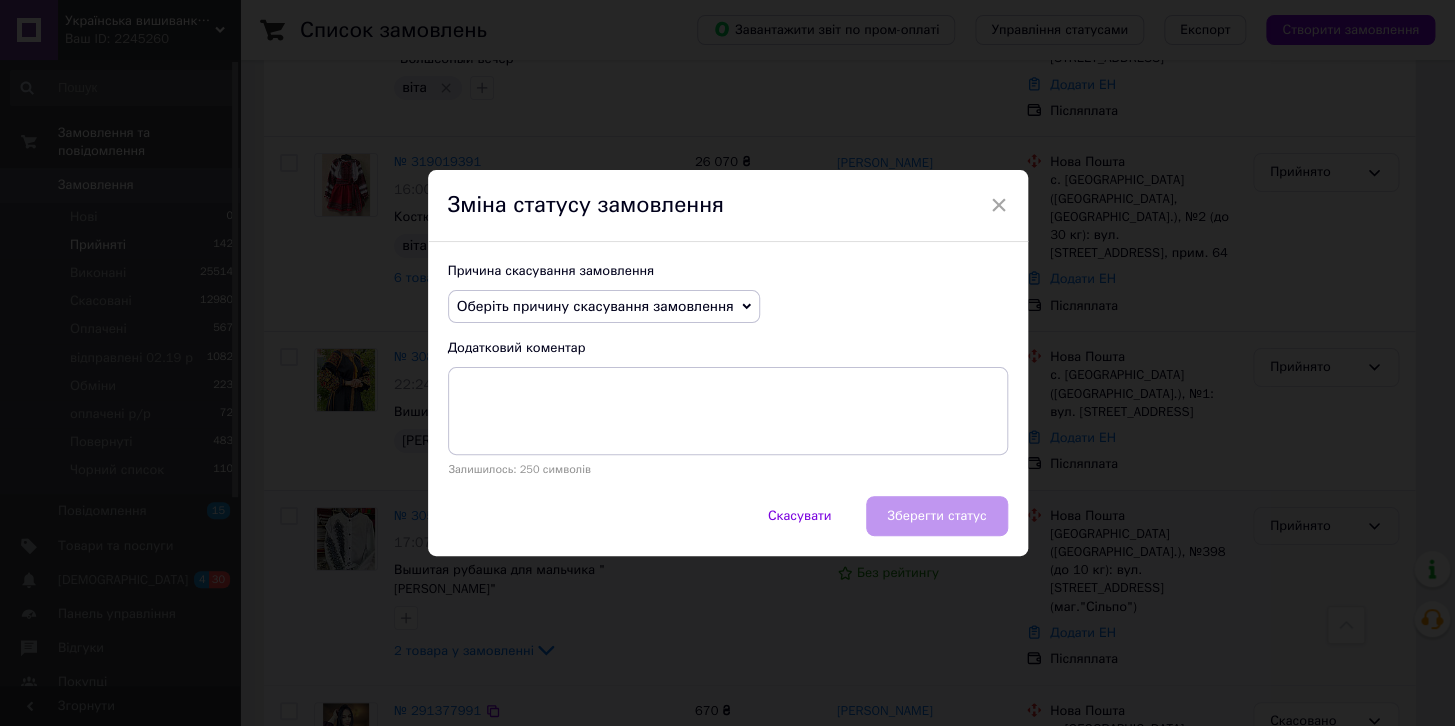 click on "Оберіть причину скасування замовлення" at bounding box center [595, 306] 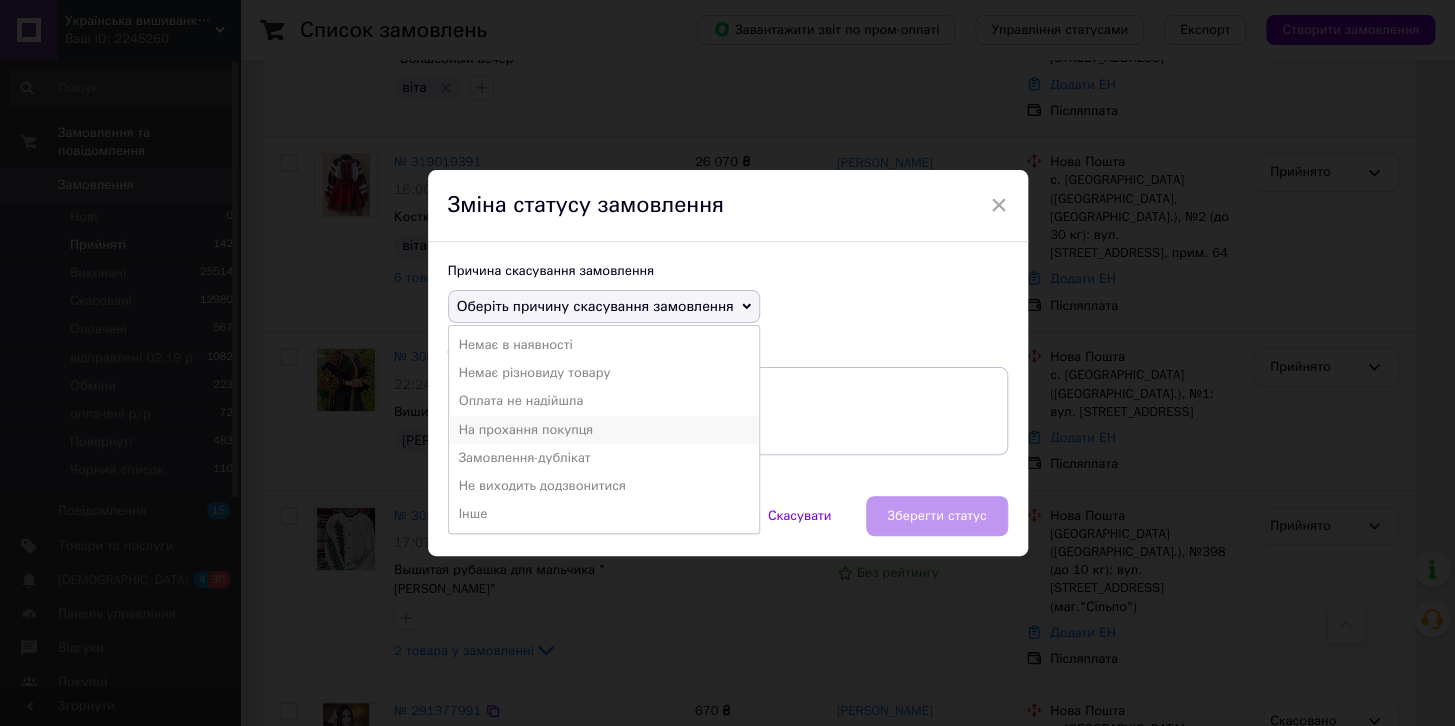 click on "На прохання покупця" at bounding box center (604, 430) 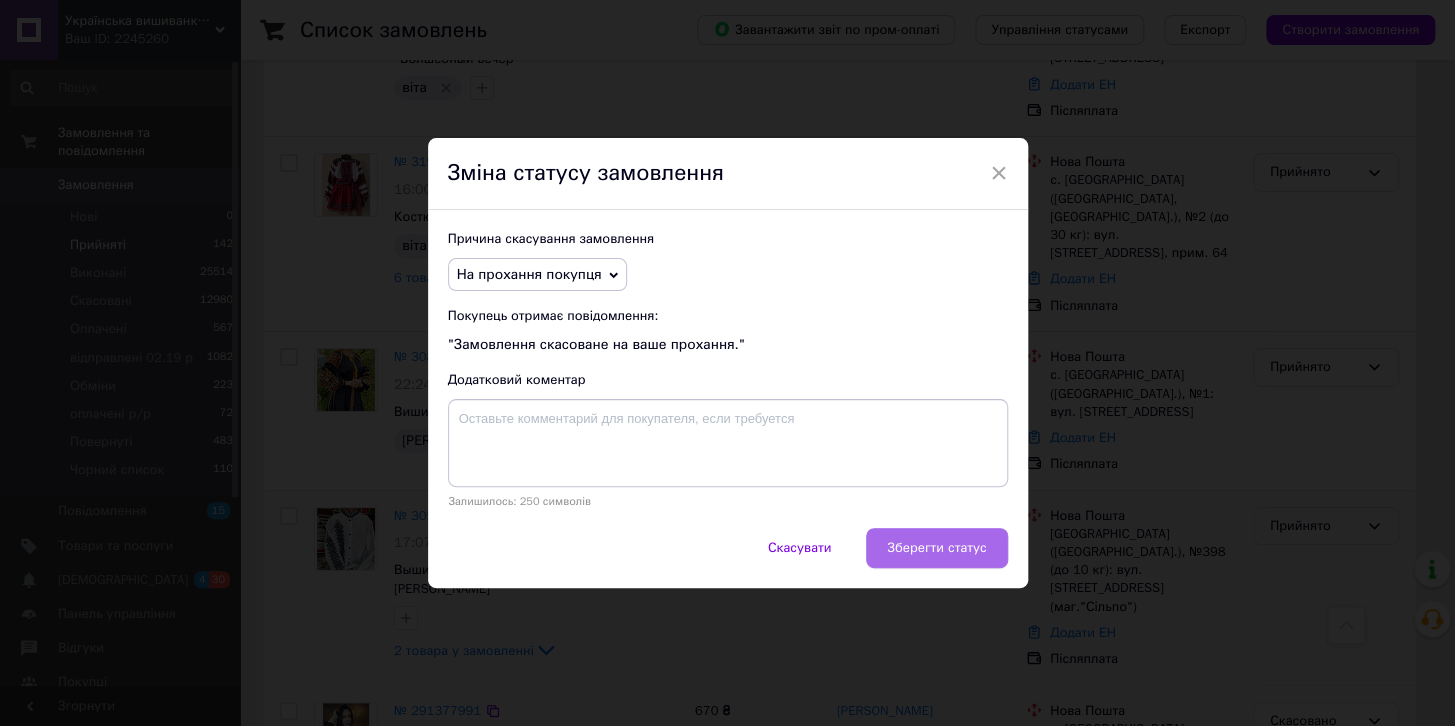 click on "Зберегти статус" at bounding box center (936, 548) 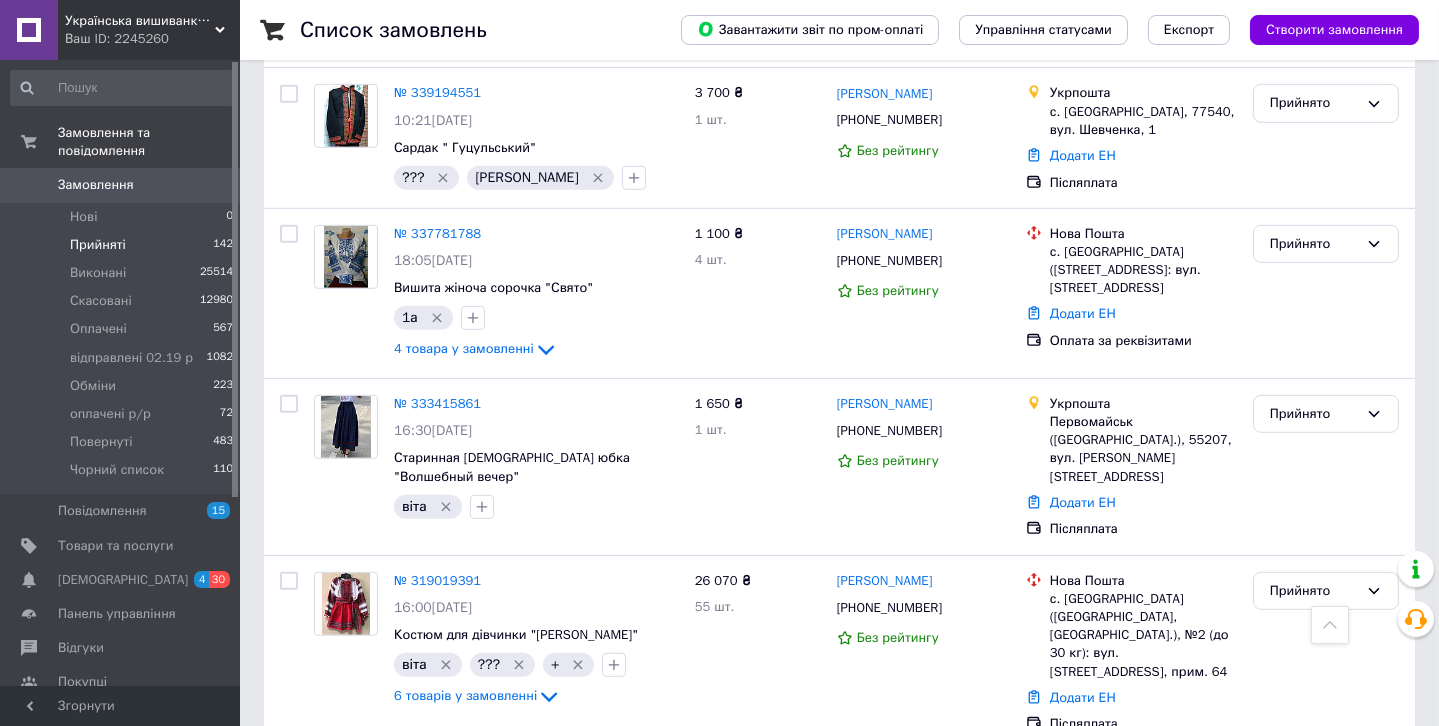 scroll, scrollTop: 2343, scrollLeft: 0, axis: vertical 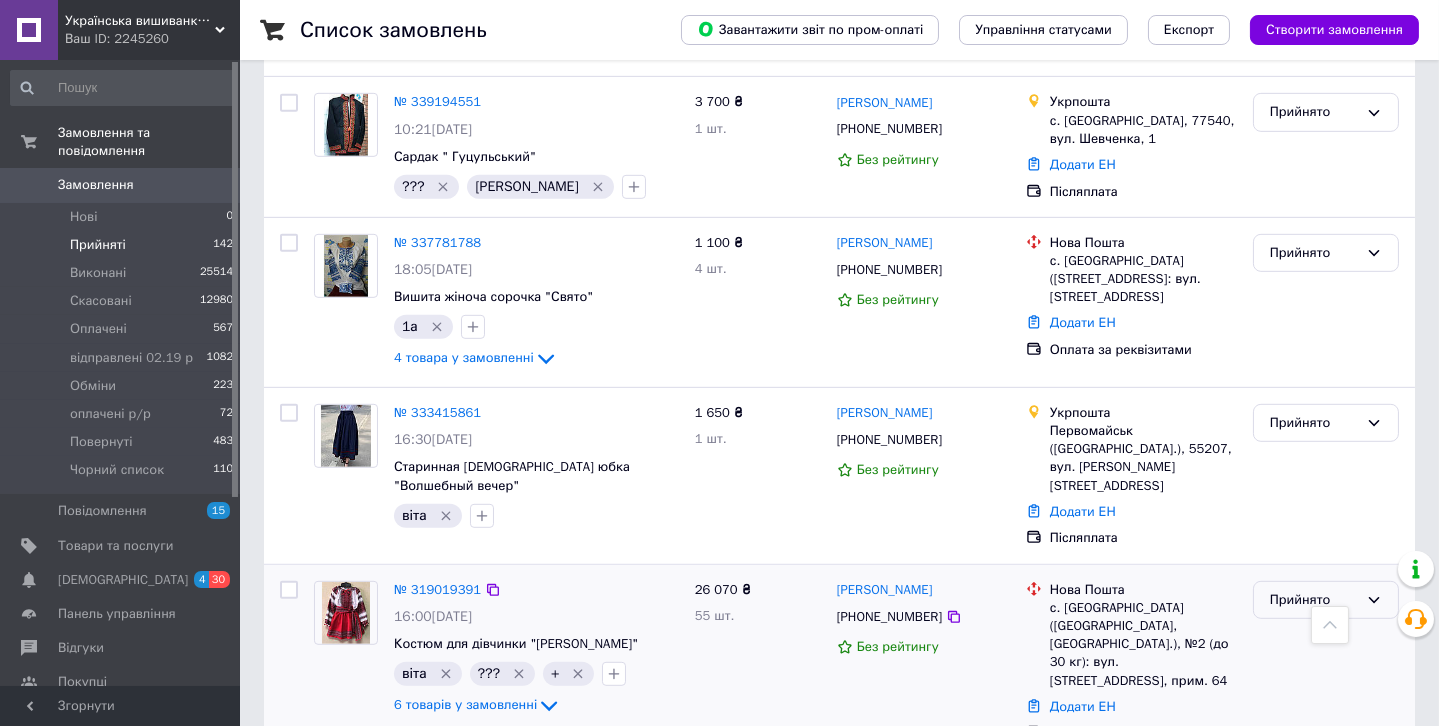 click on "Прийнято" at bounding box center [1314, 600] 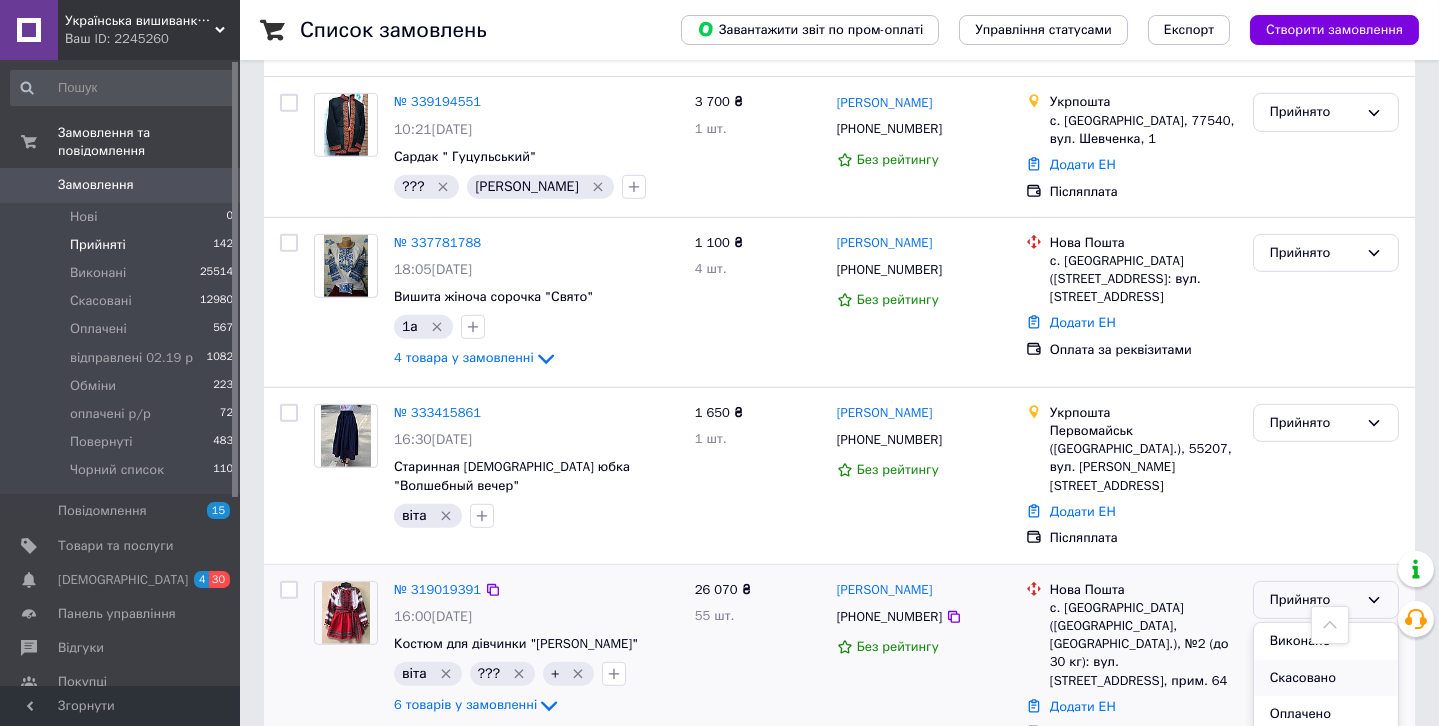 click on "Скасовано" at bounding box center [1326, 678] 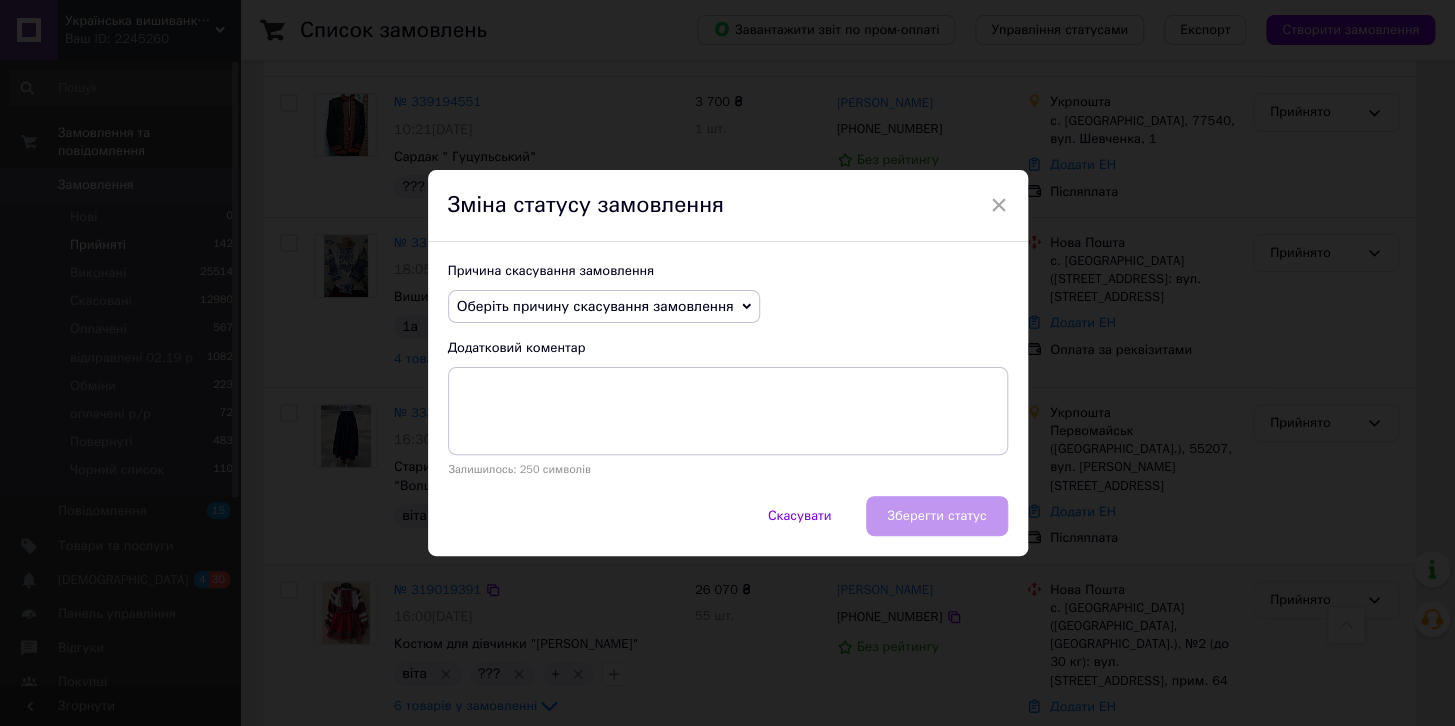 click on "Оберіть причину скасування замовлення" at bounding box center (595, 306) 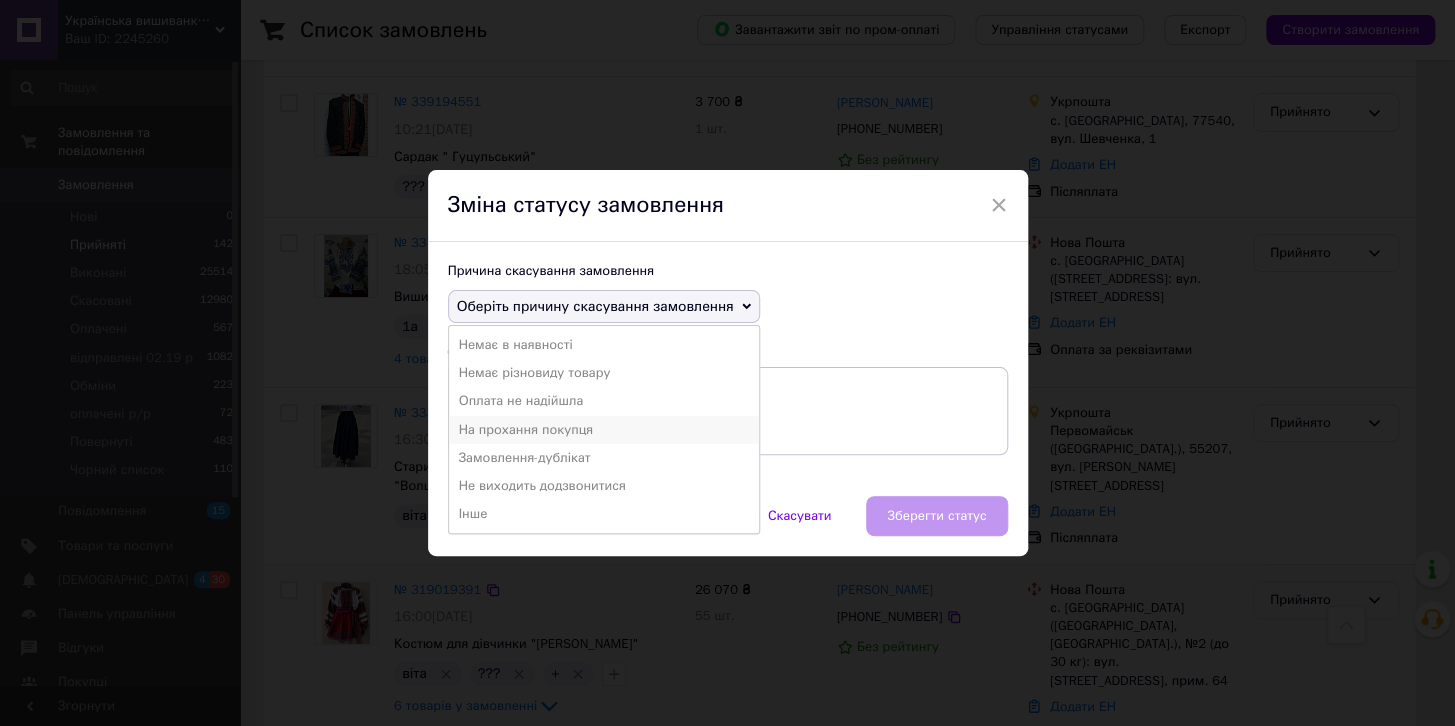 click on "На прохання покупця" at bounding box center [604, 430] 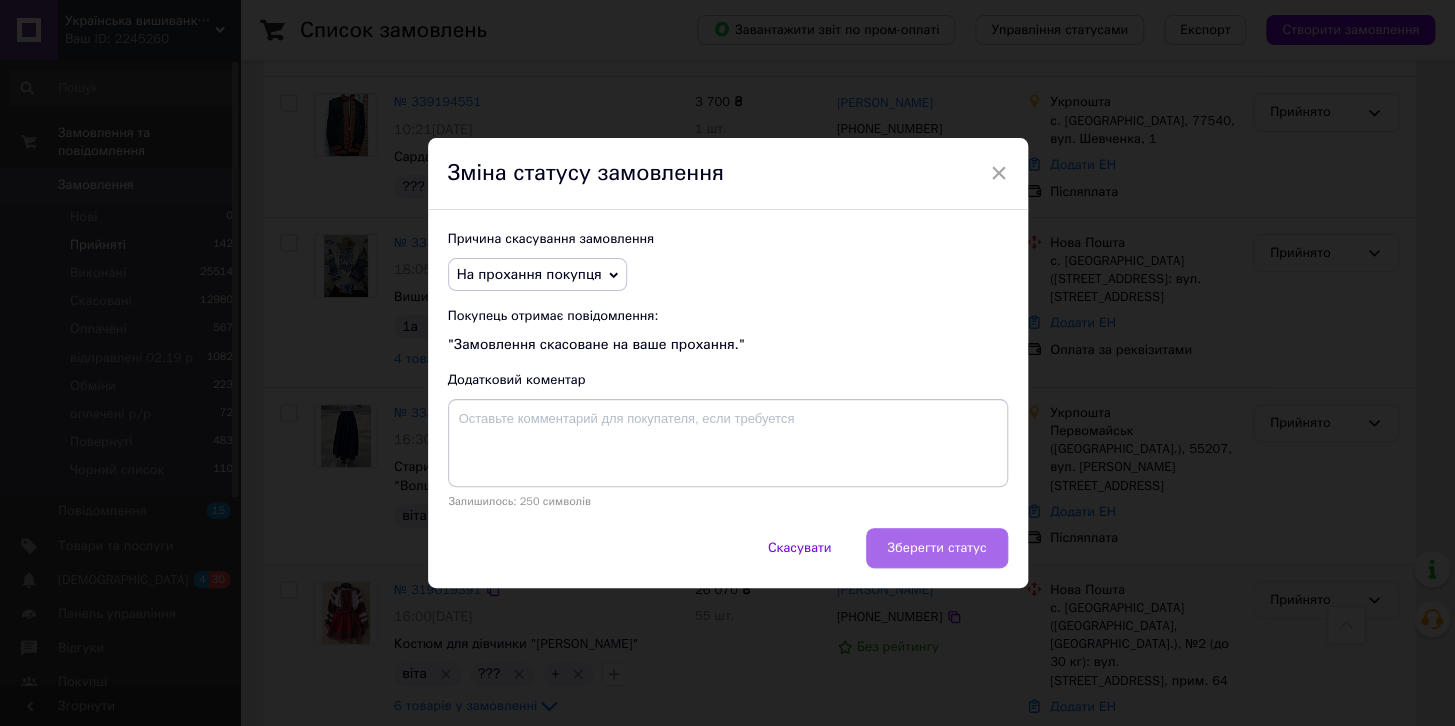 click on "Зберегти статус" at bounding box center (936, 548) 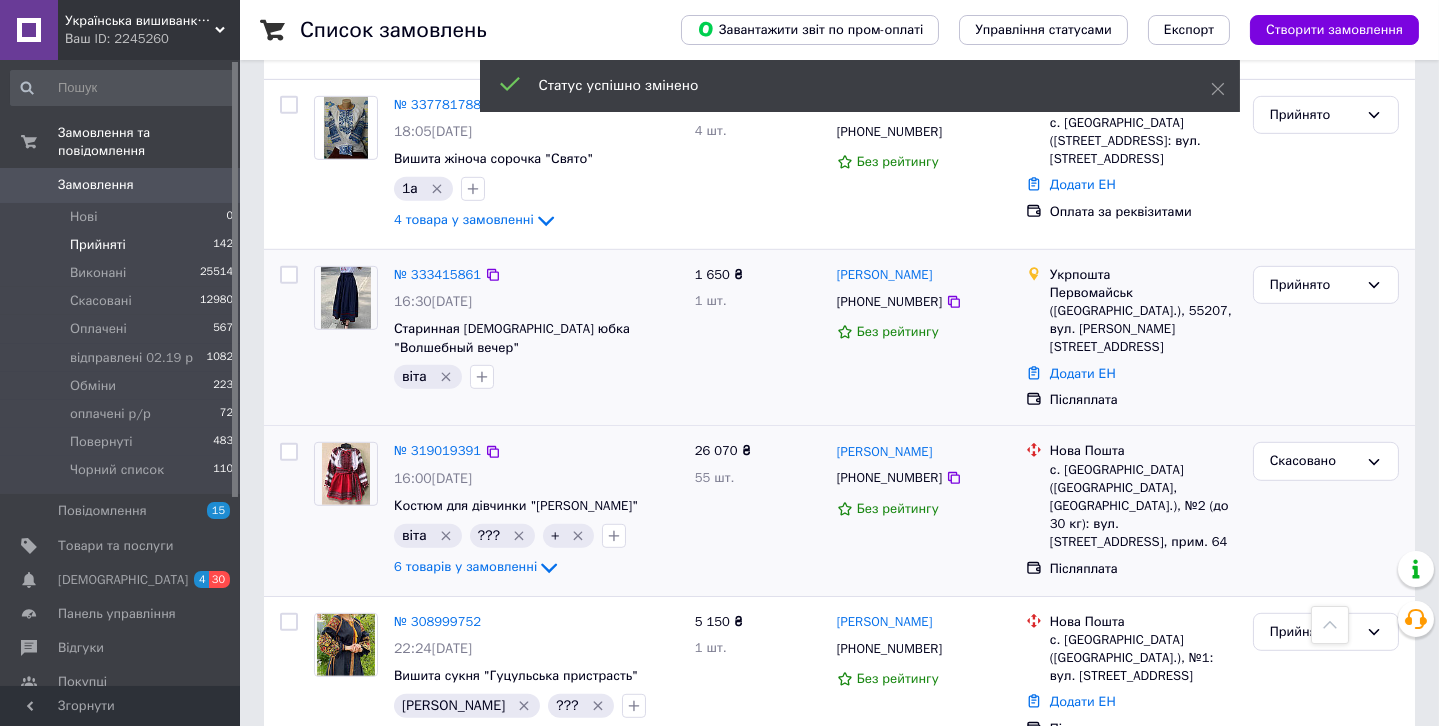 scroll, scrollTop: 2205, scrollLeft: 0, axis: vertical 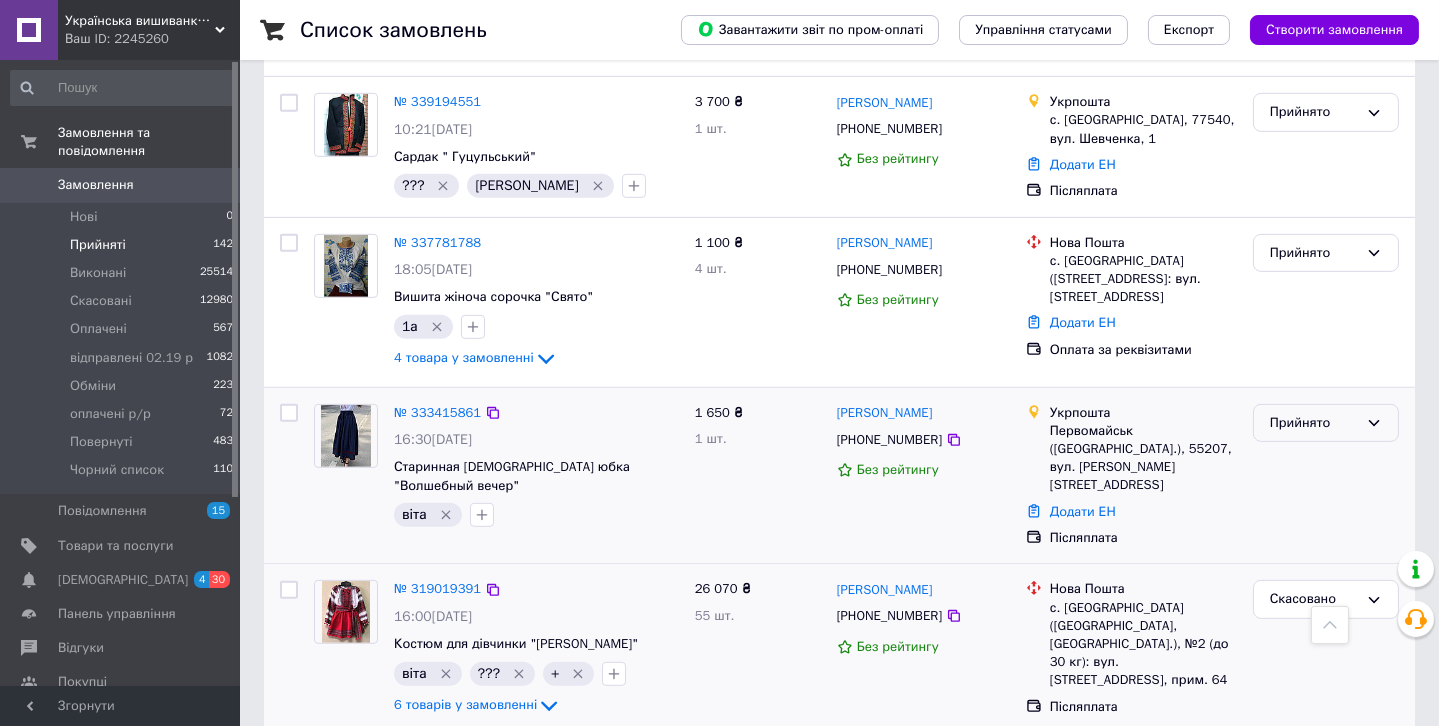 click on "Прийнято" at bounding box center [1314, 423] 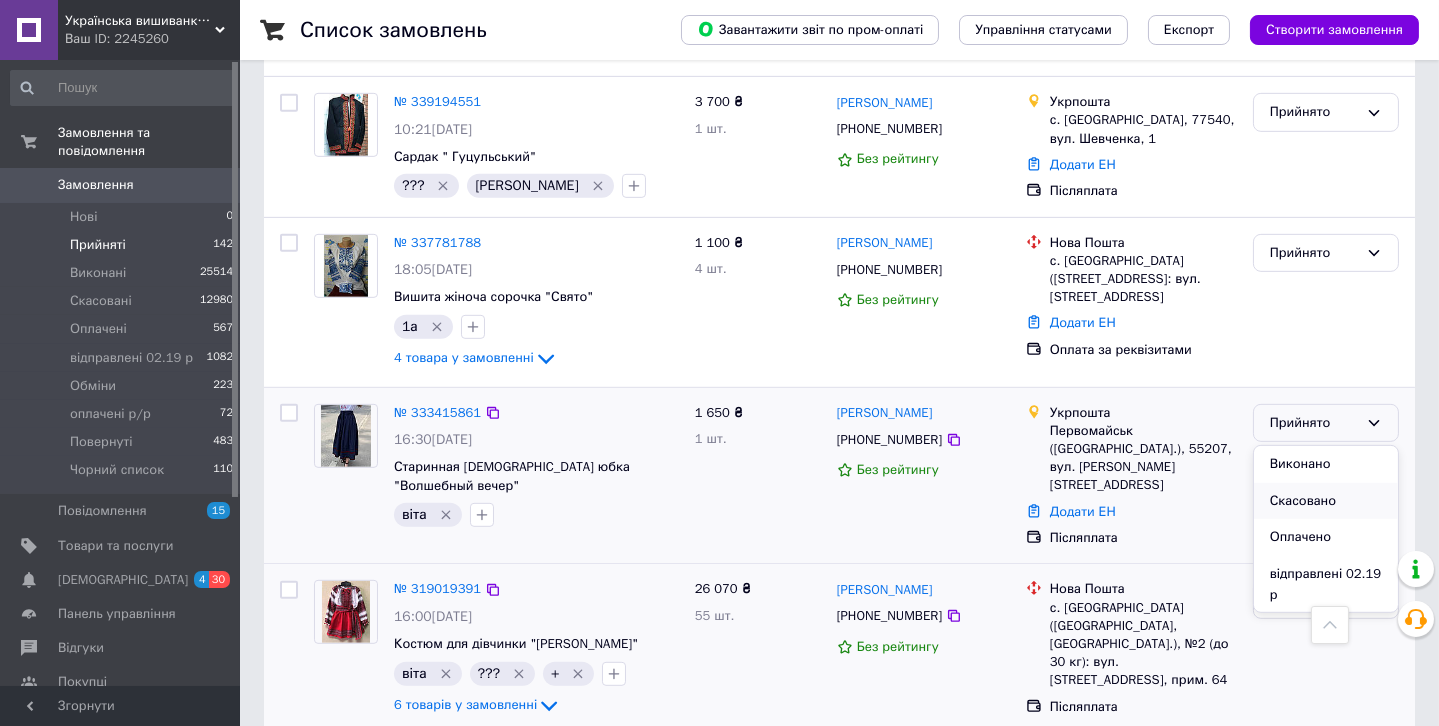 click on "Скасовано" at bounding box center (1326, 501) 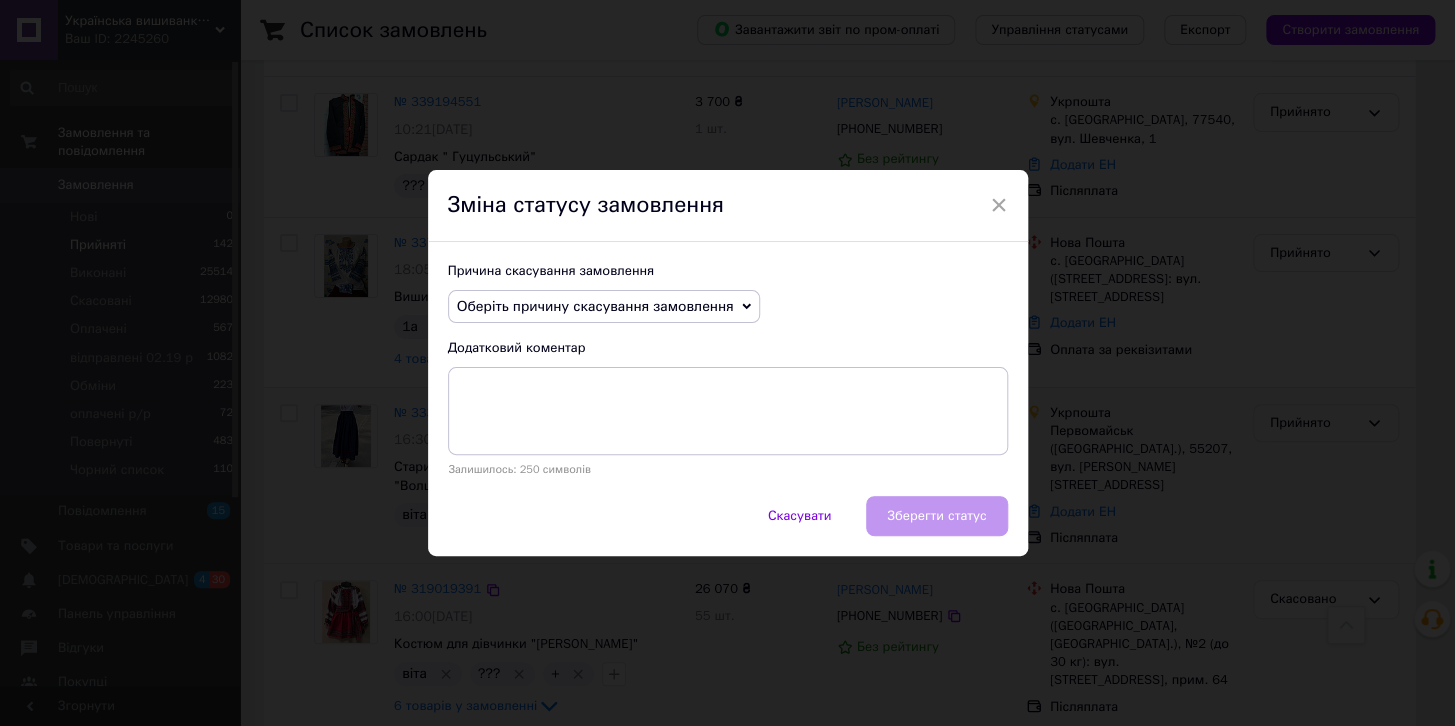 click on "Оберіть причину скасування замовлення" at bounding box center (595, 306) 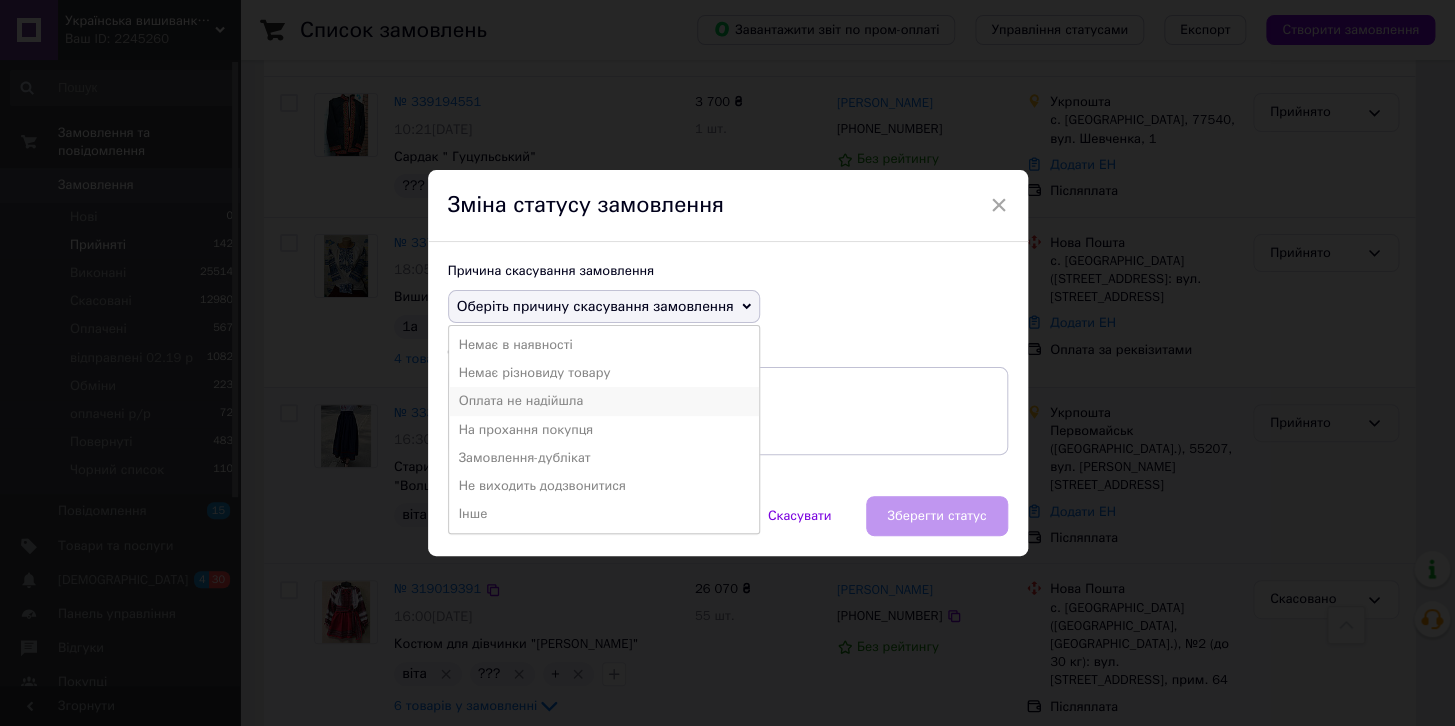click on "Оплата не надійшла" at bounding box center (604, 401) 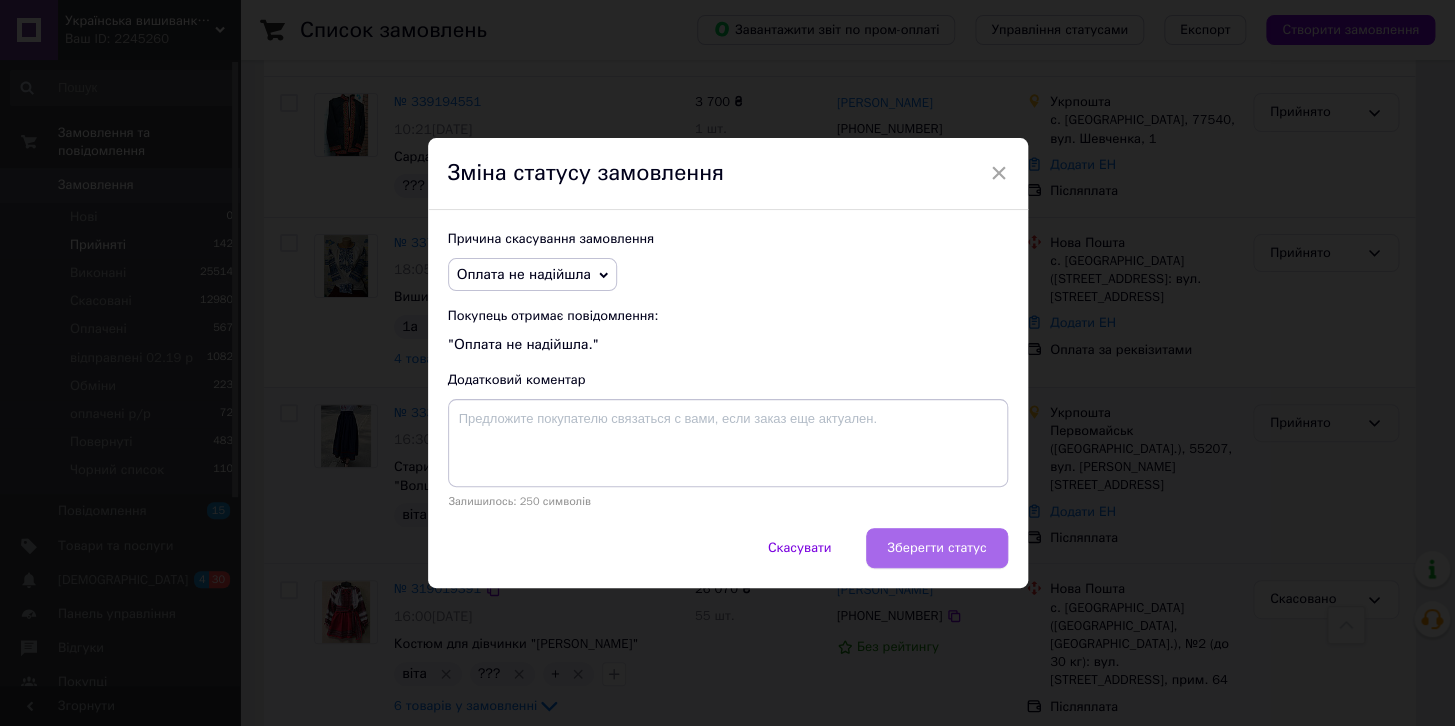 click on "Зберегти статус" at bounding box center [936, 548] 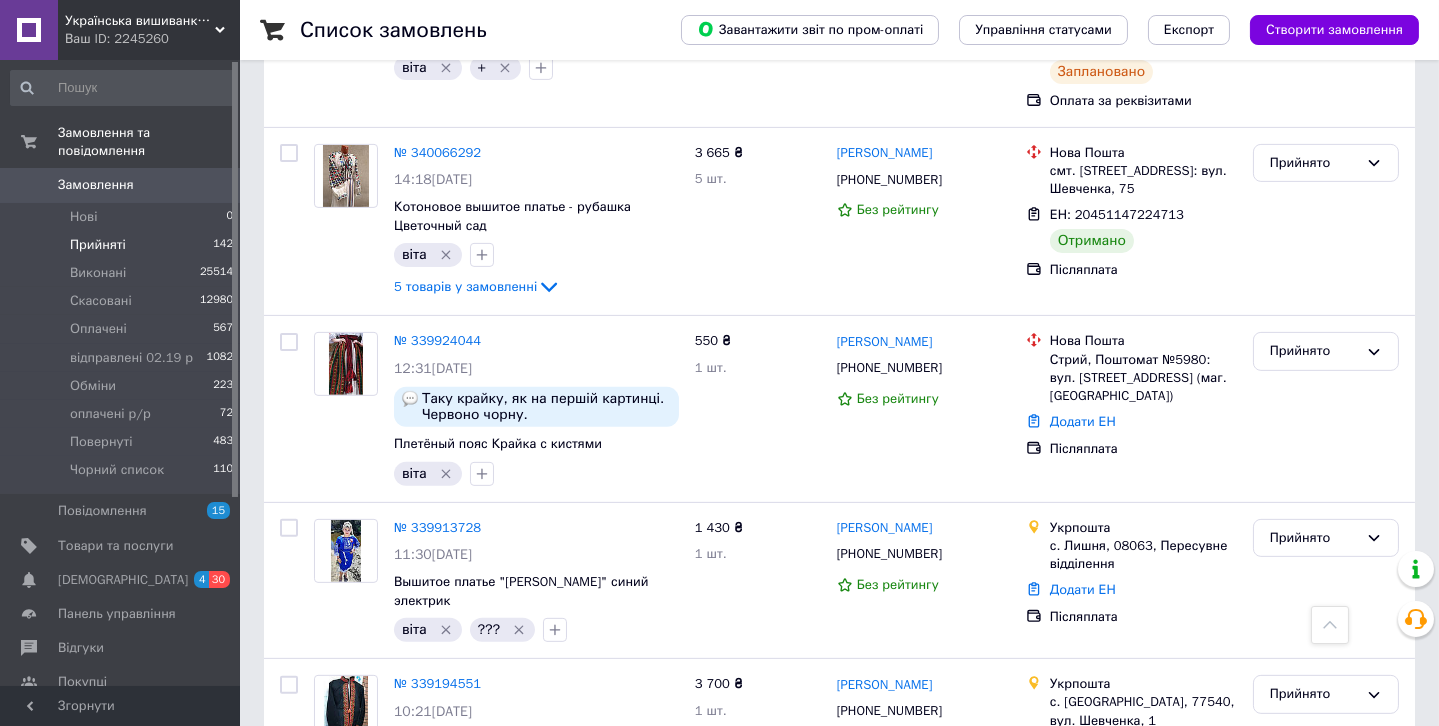 scroll, scrollTop: 1590, scrollLeft: 0, axis: vertical 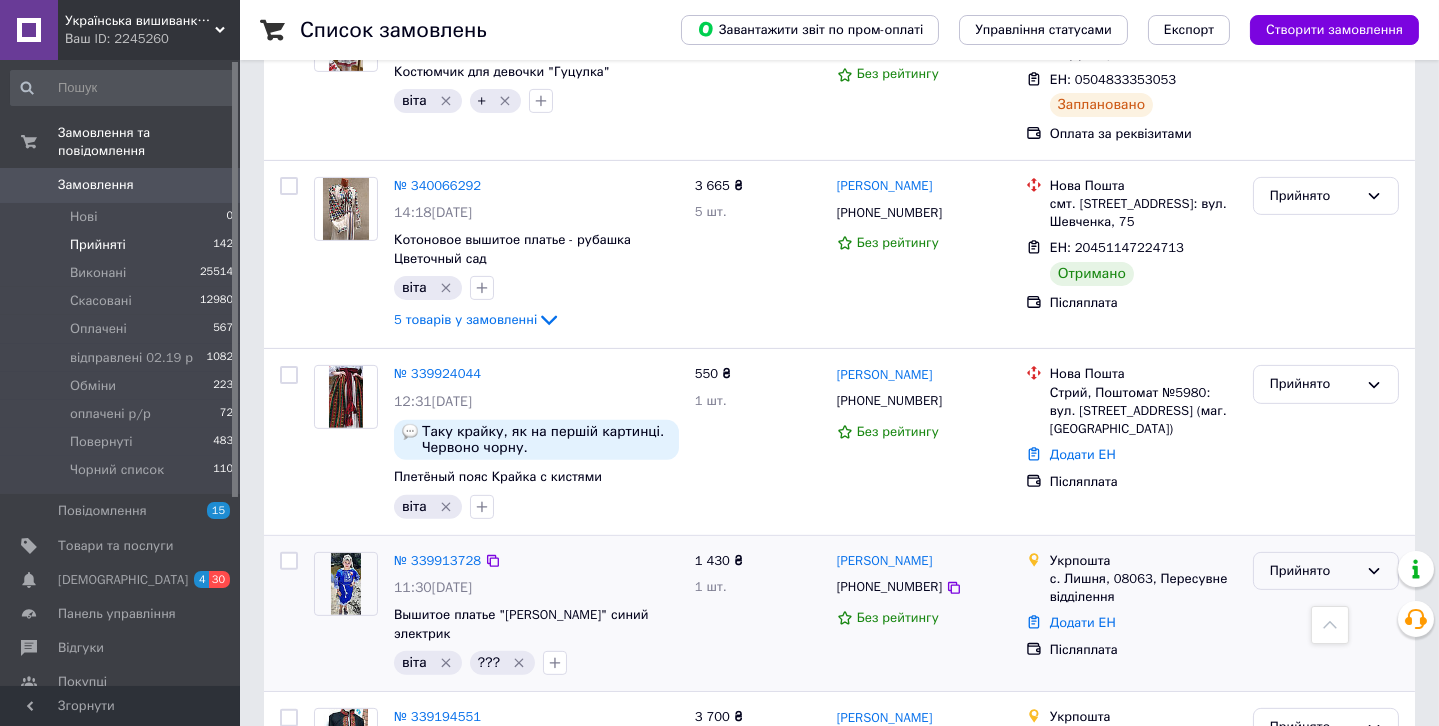 click on "Прийнято" at bounding box center (1314, 571) 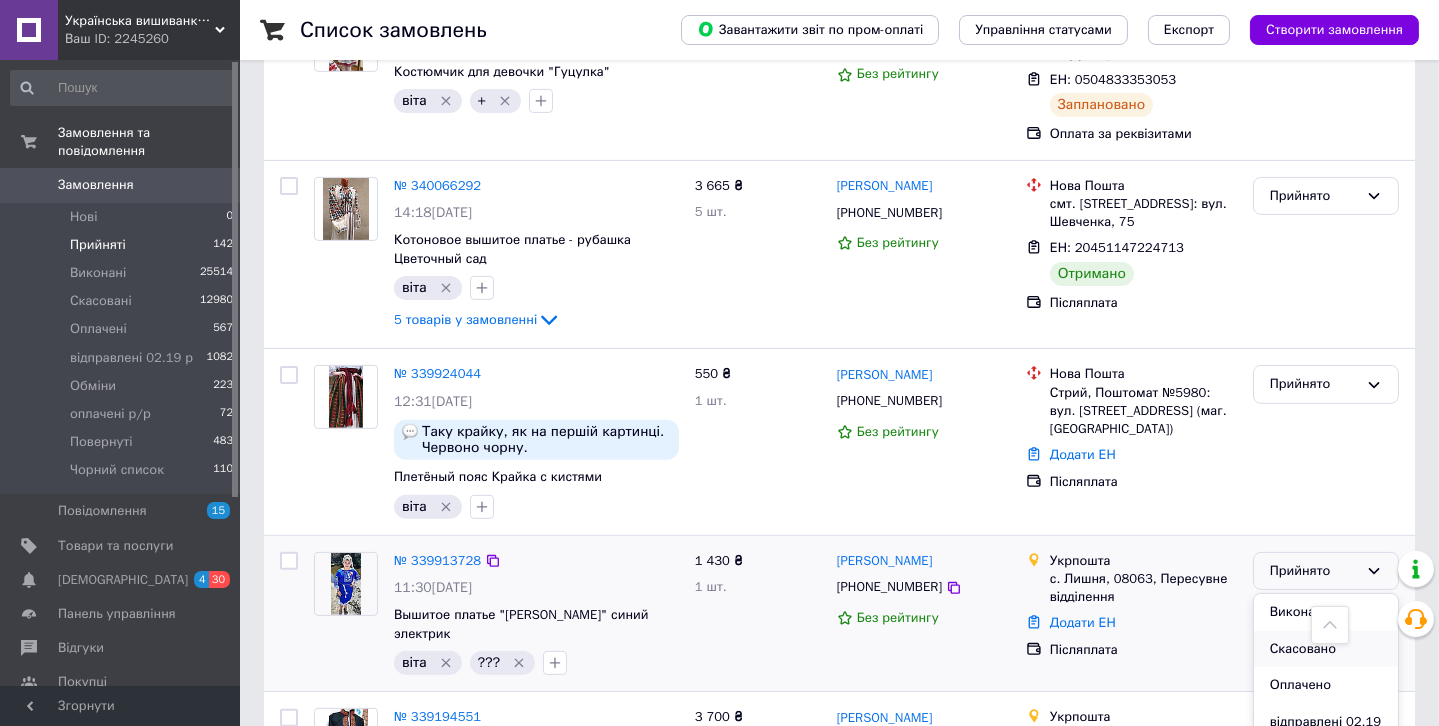 click on "Скасовано" at bounding box center [1326, 649] 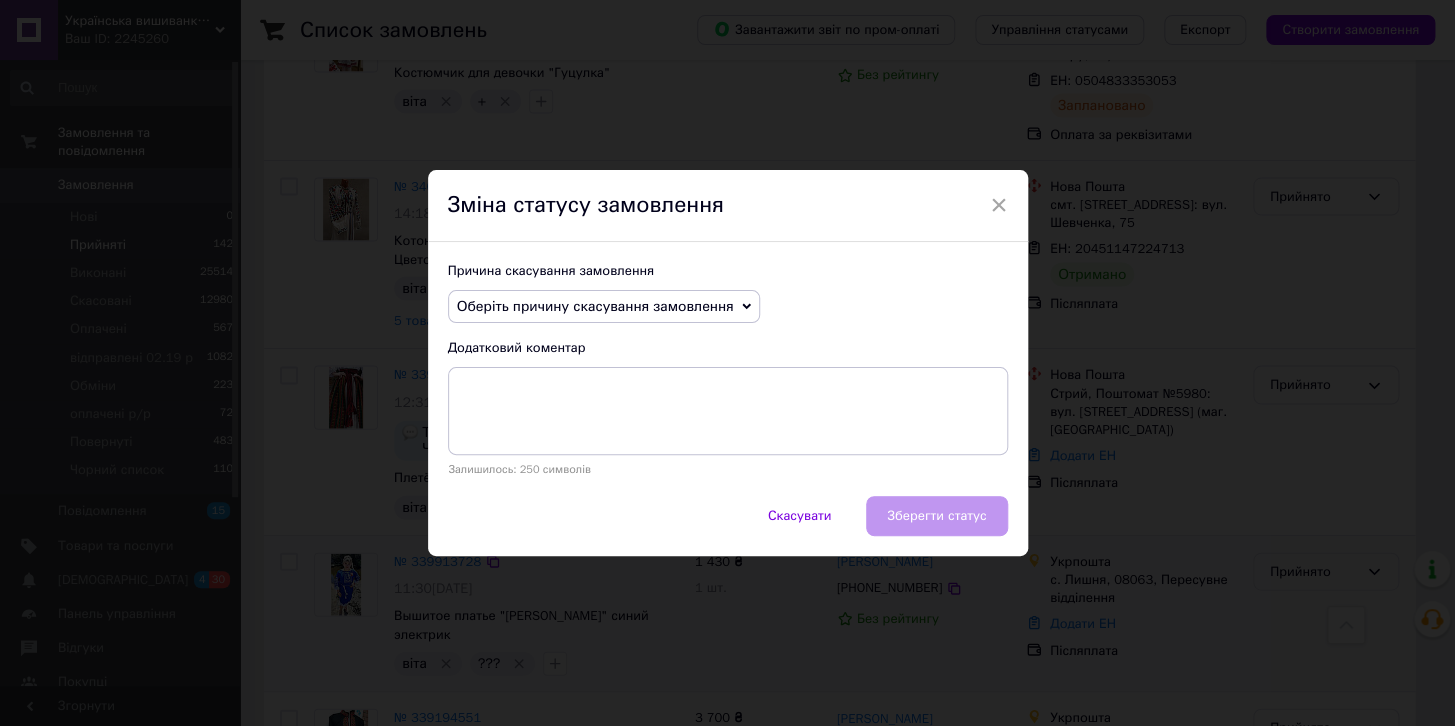 click on "Оберіть причину скасування замовлення" at bounding box center (595, 306) 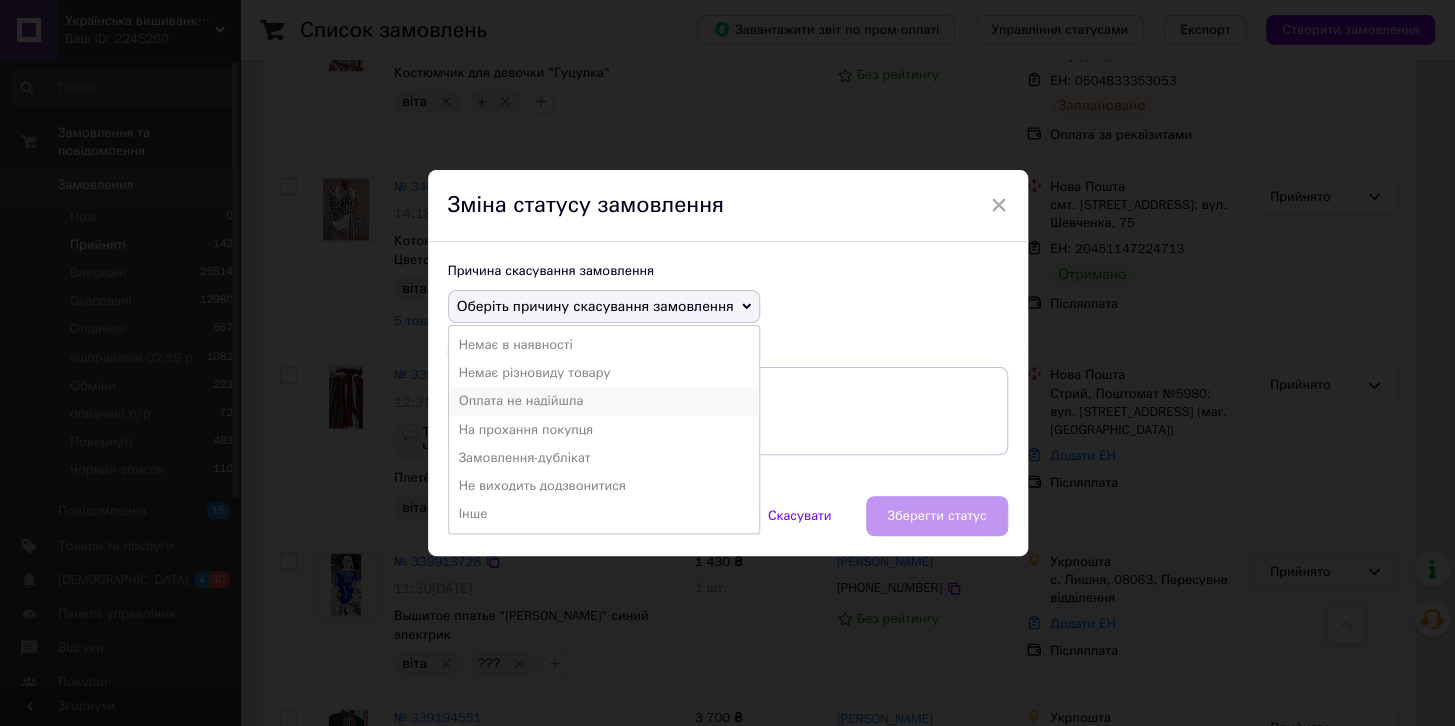 click on "Оплата не надійшла" at bounding box center [604, 401] 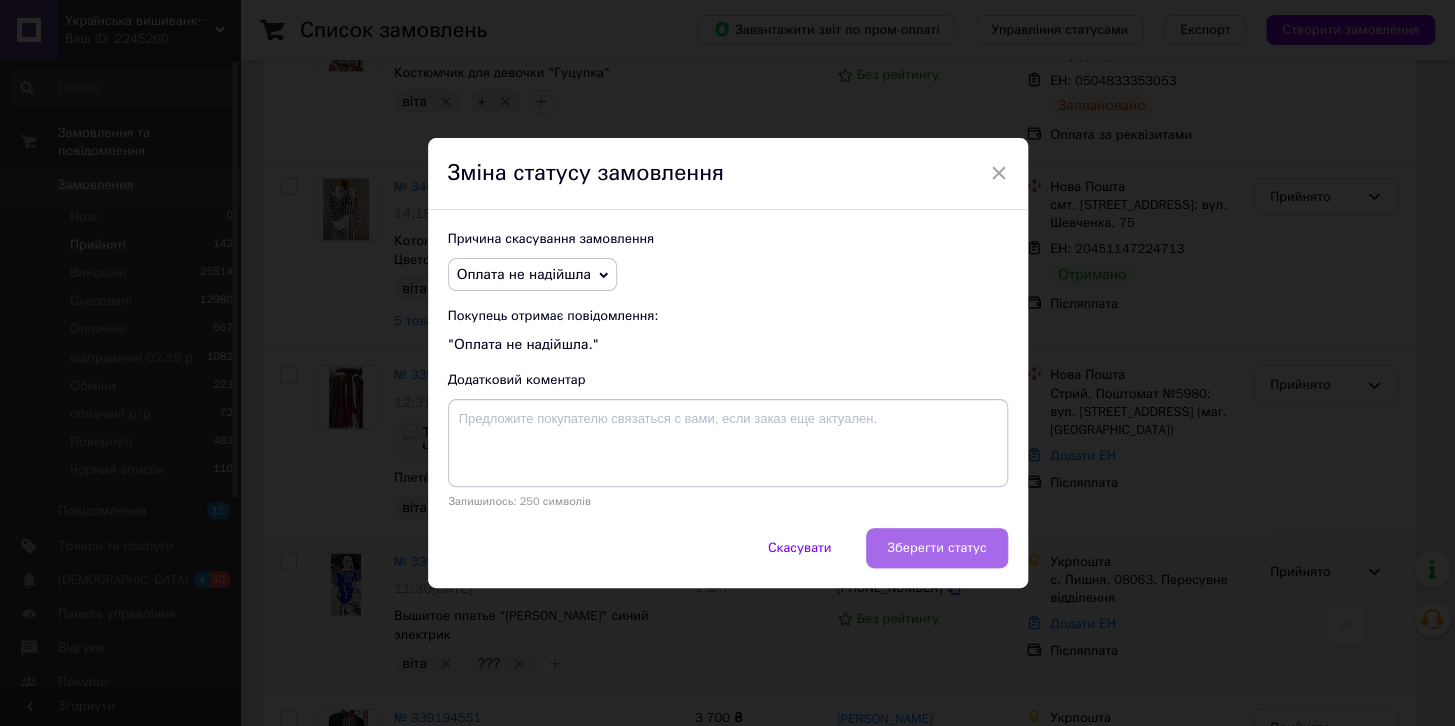 click on "Зберегти статус" at bounding box center [936, 548] 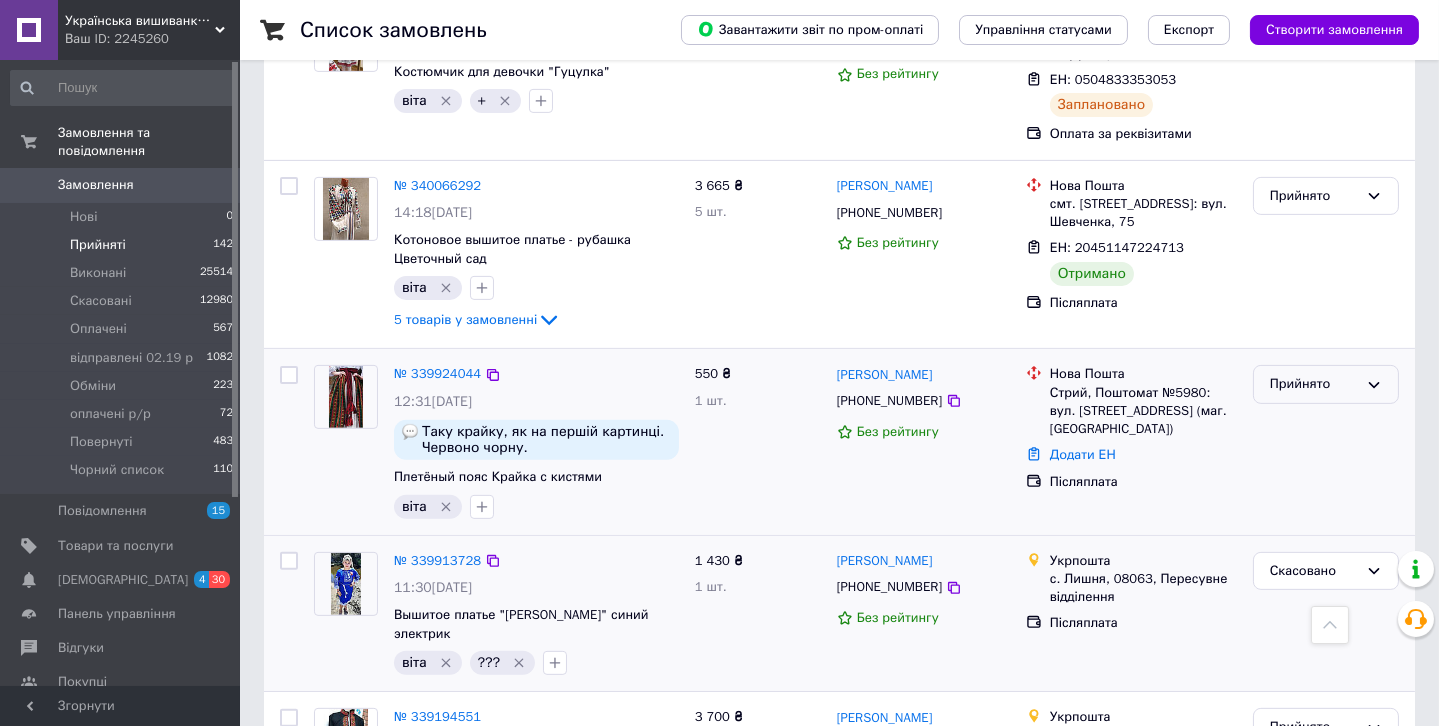 click on "Прийнято" at bounding box center (1314, 384) 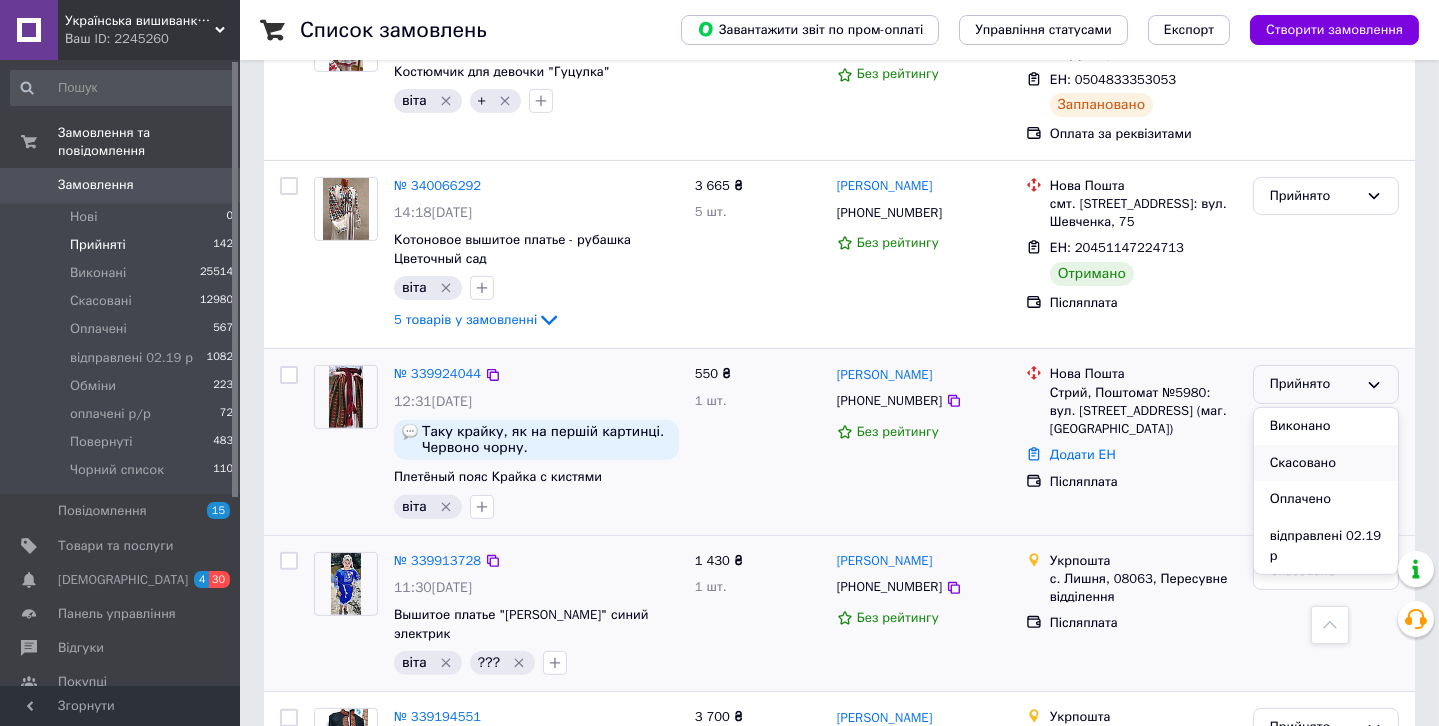 click on "Скасовано" at bounding box center (1326, 463) 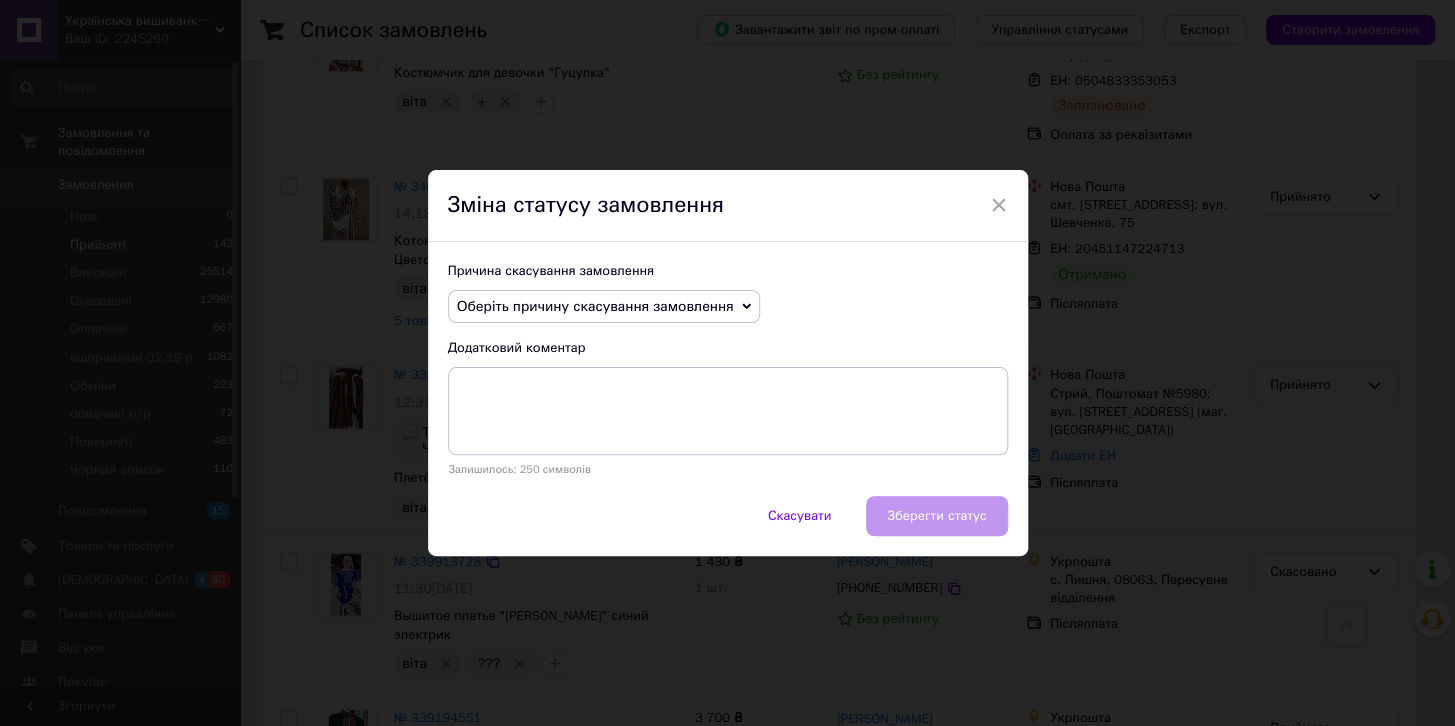 click on "Оберіть причину скасування замовлення" at bounding box center [595, 306] 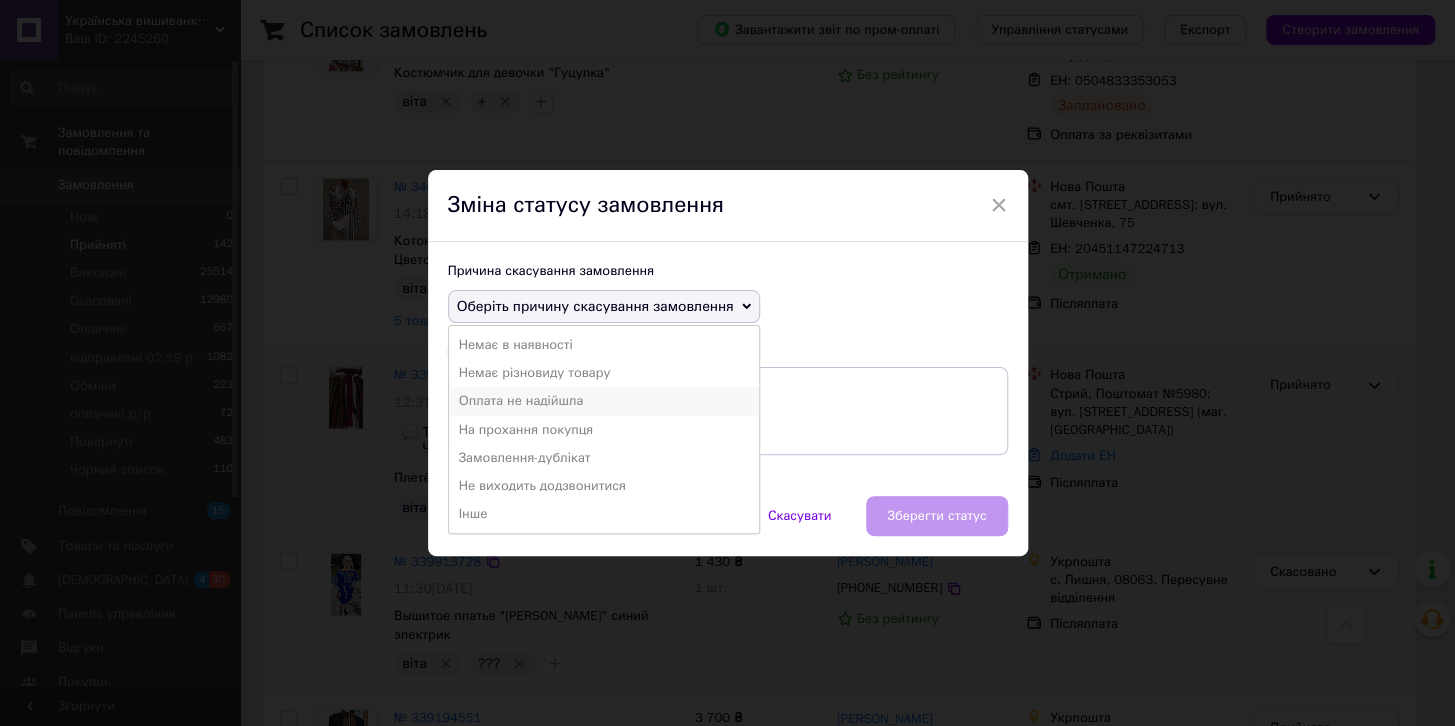 click on "Оплата не надійшла" at bounding box center [604, 401] 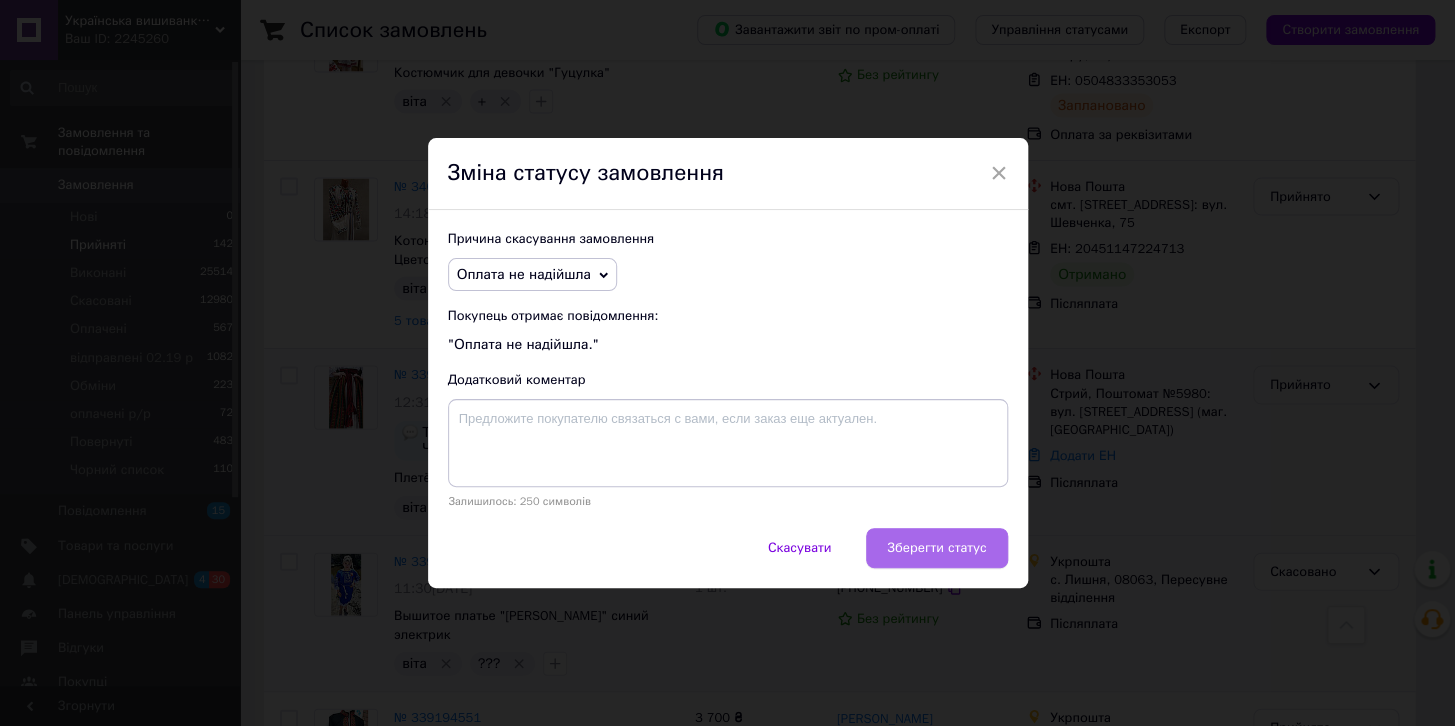 click on "Зберегти статус" at bounding box center (936, 548) 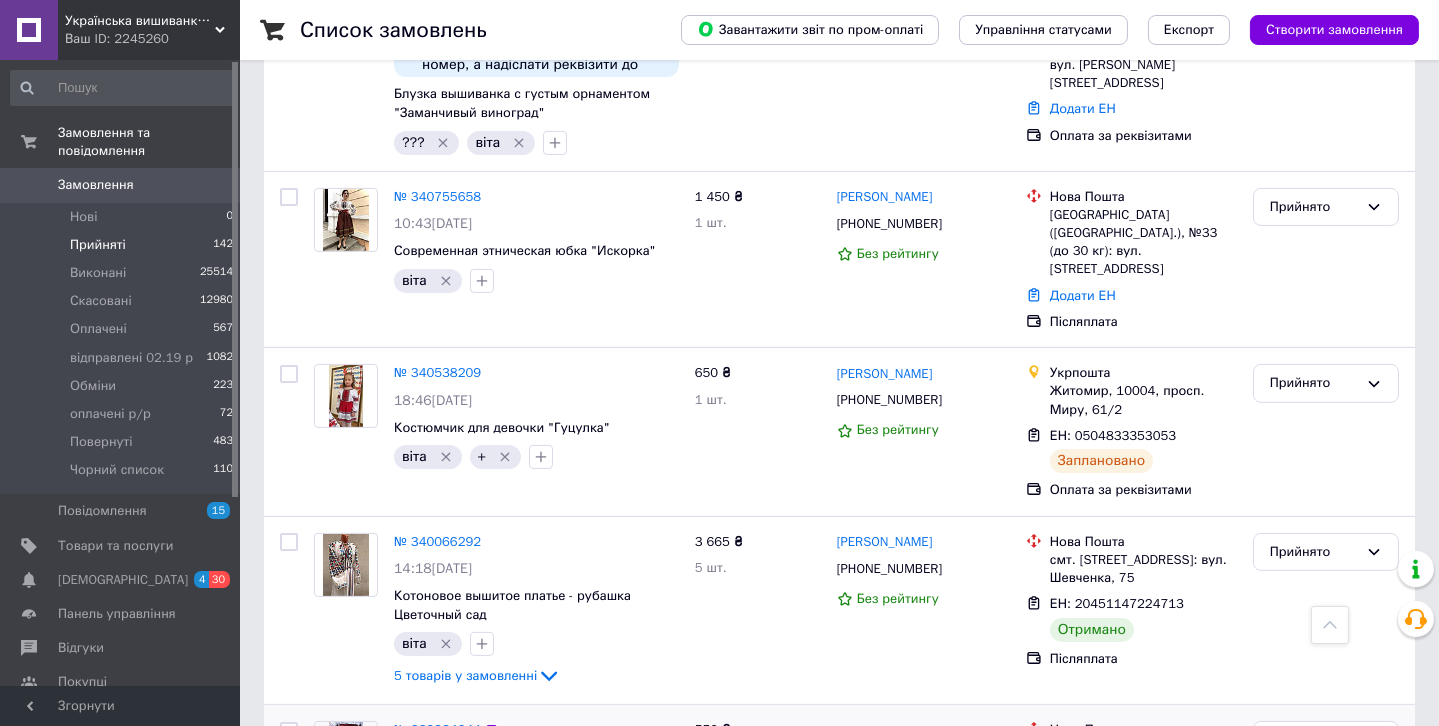 scroll, scrollTop: 1184, scrollLeft: 0, axis: vertical 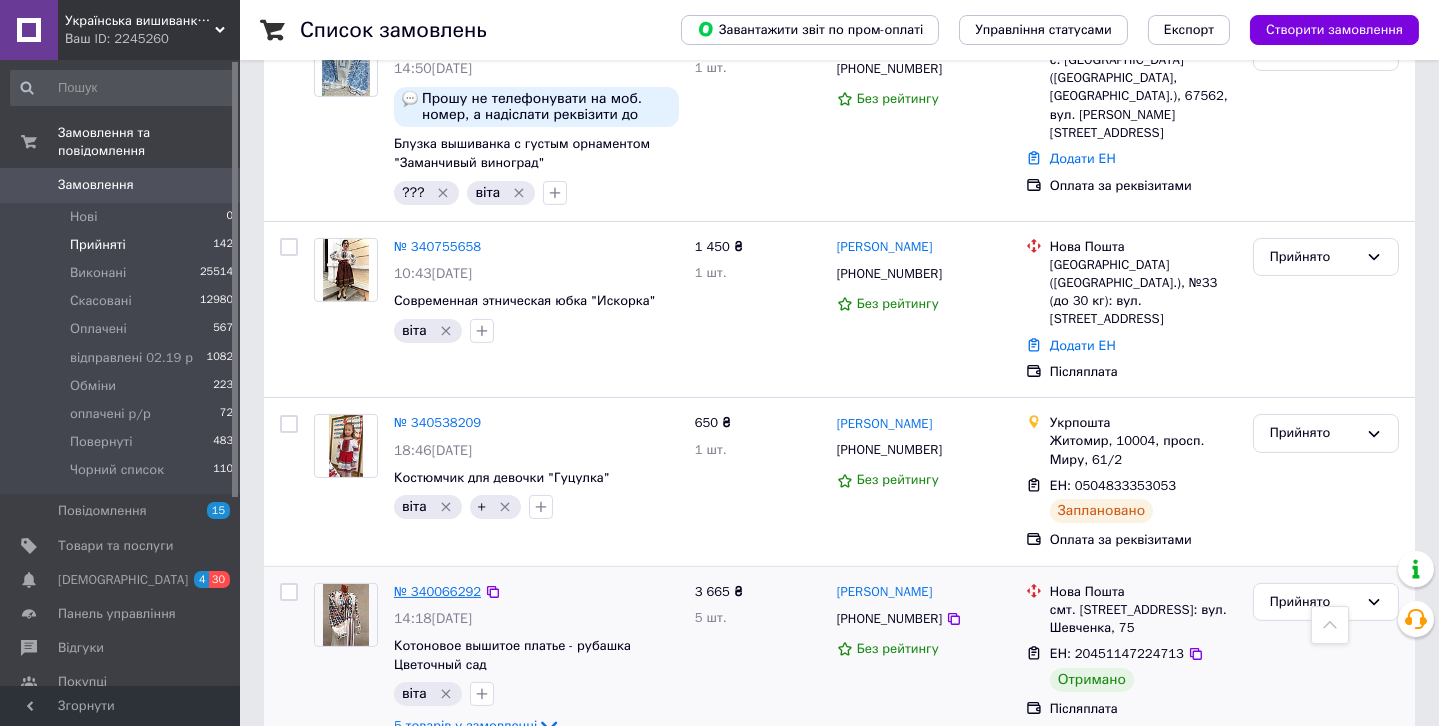 click on "№ 340066292" at bounding box center (437, 591) 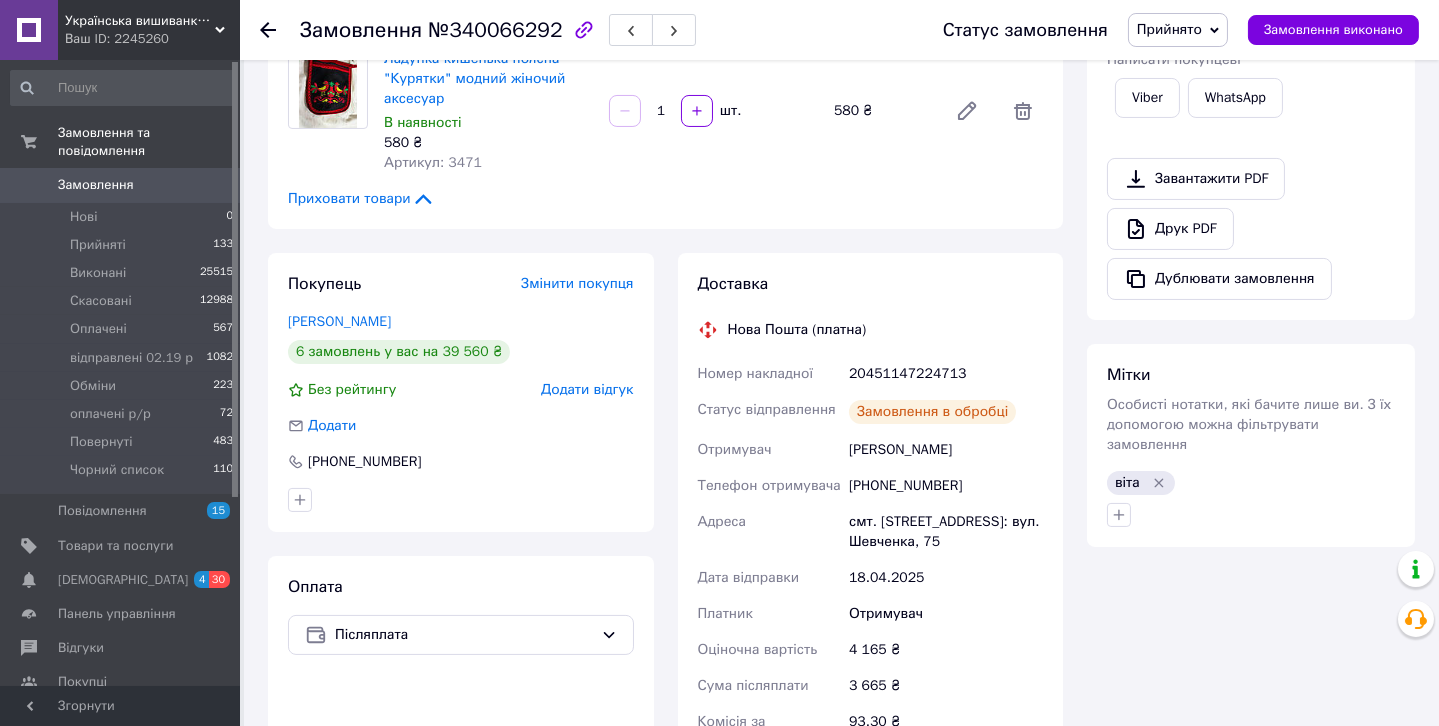 scroll, scrollTop: 1184, scrollLeft: 0, axis: vertical 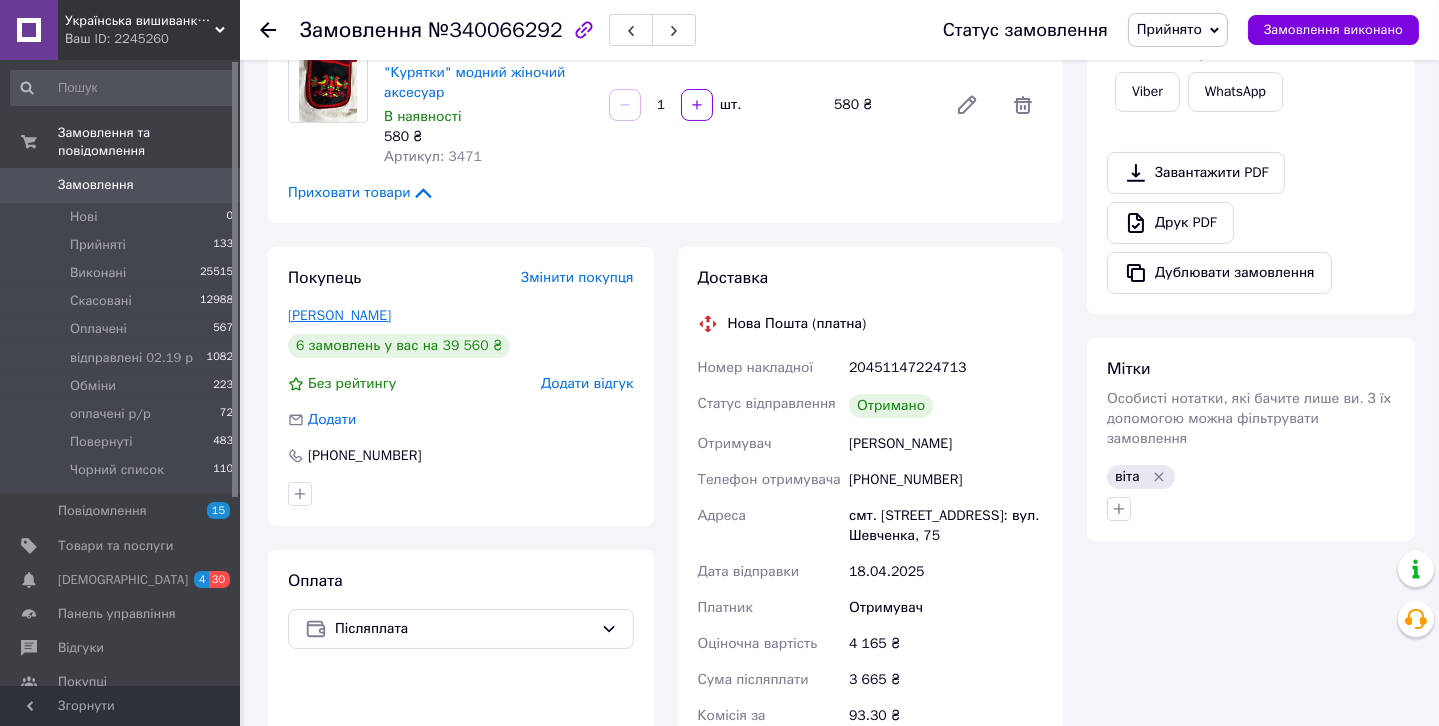 click on "Каленіченко Інна" at bounding box center (339, 315) 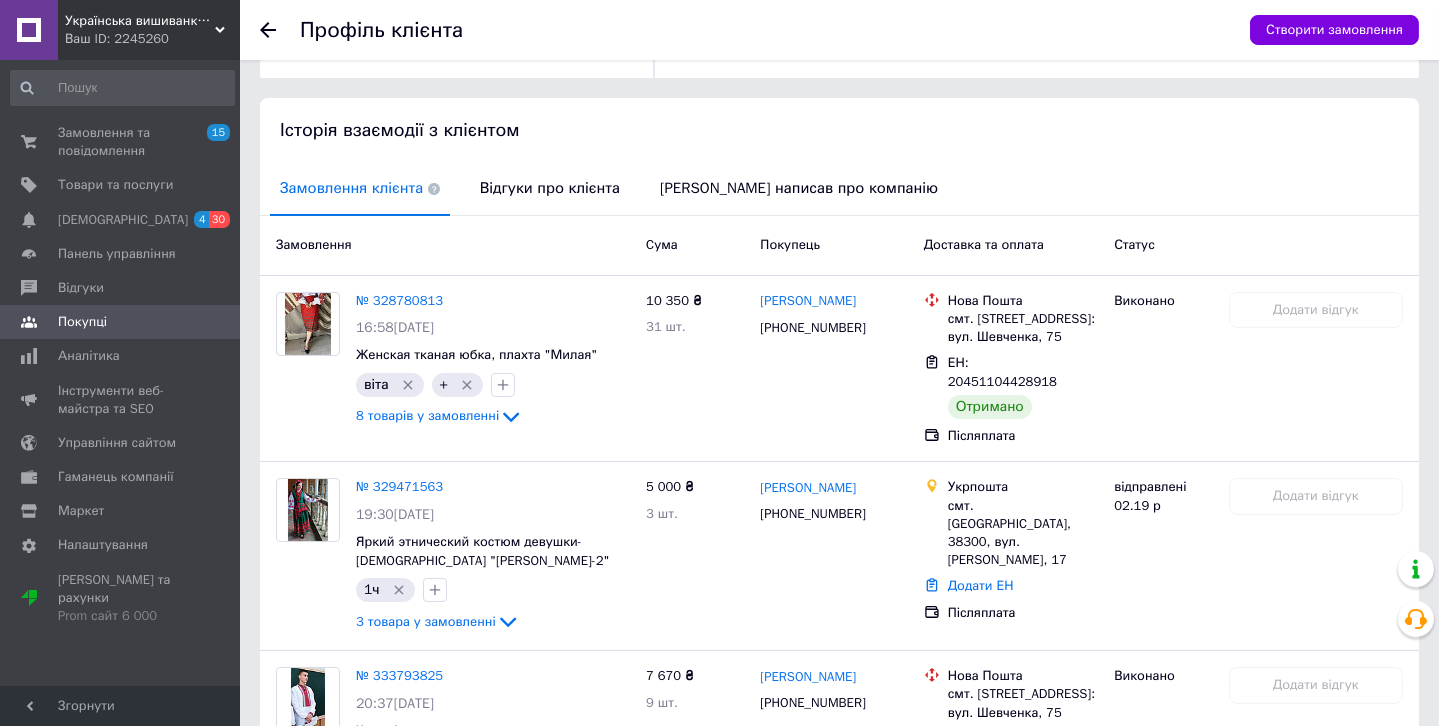 scroll, scrollTop: 172, scrollLeft: 0, axis: vertical 